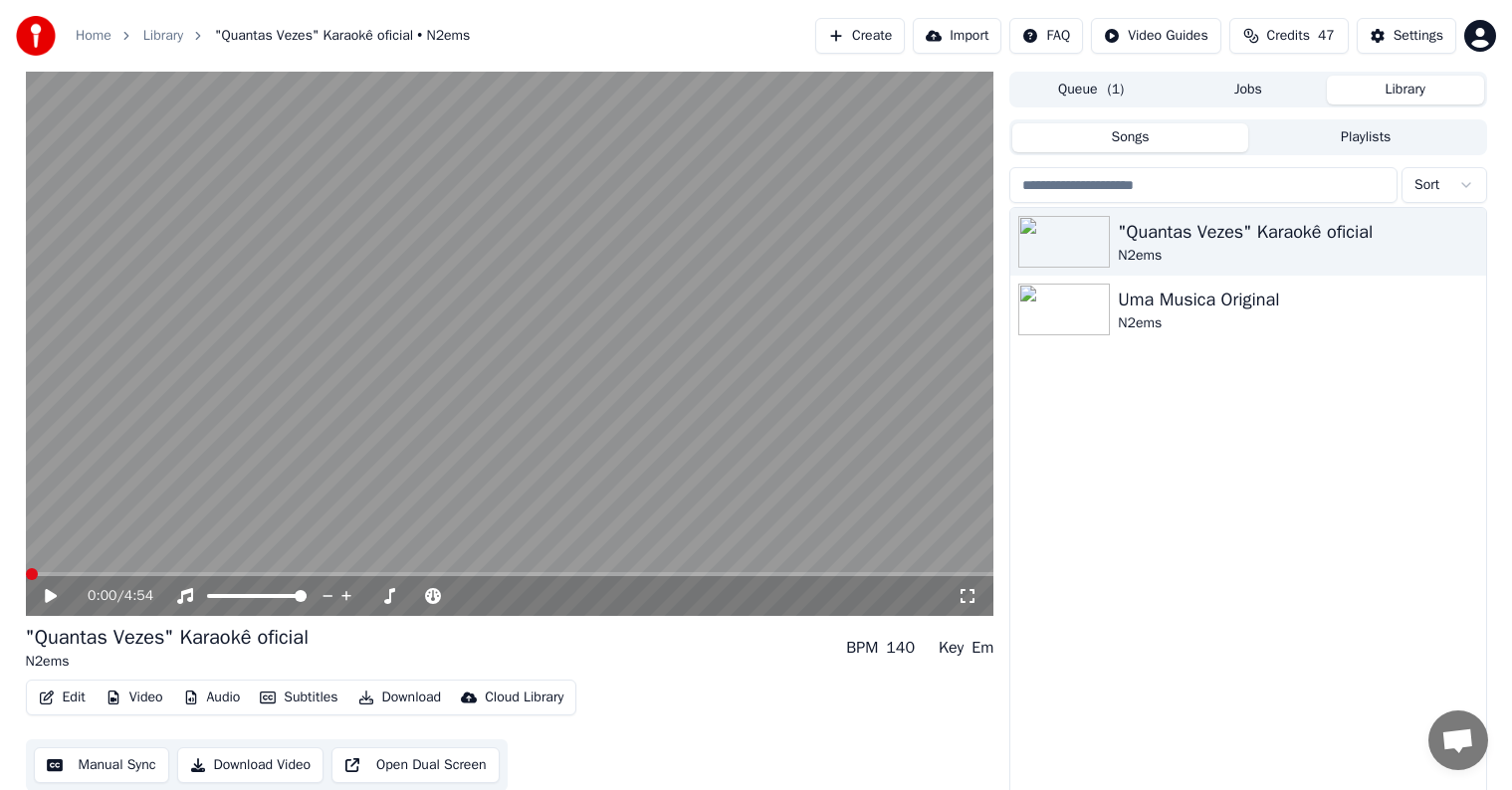 scroll, scrollTop: 0, scrollLeft: 0, axis: both 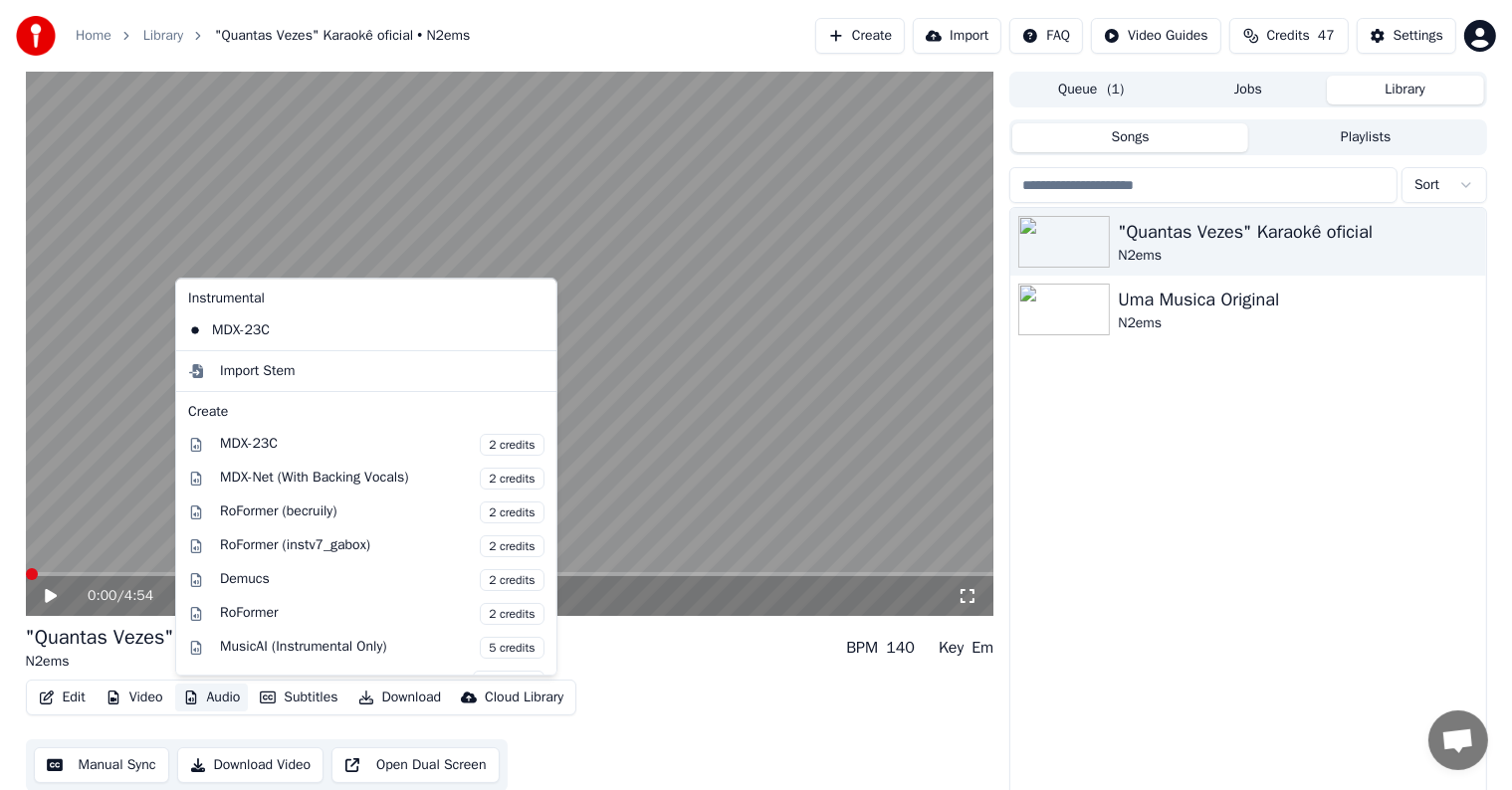 click on "Audio" at bounding box center (212, 697) 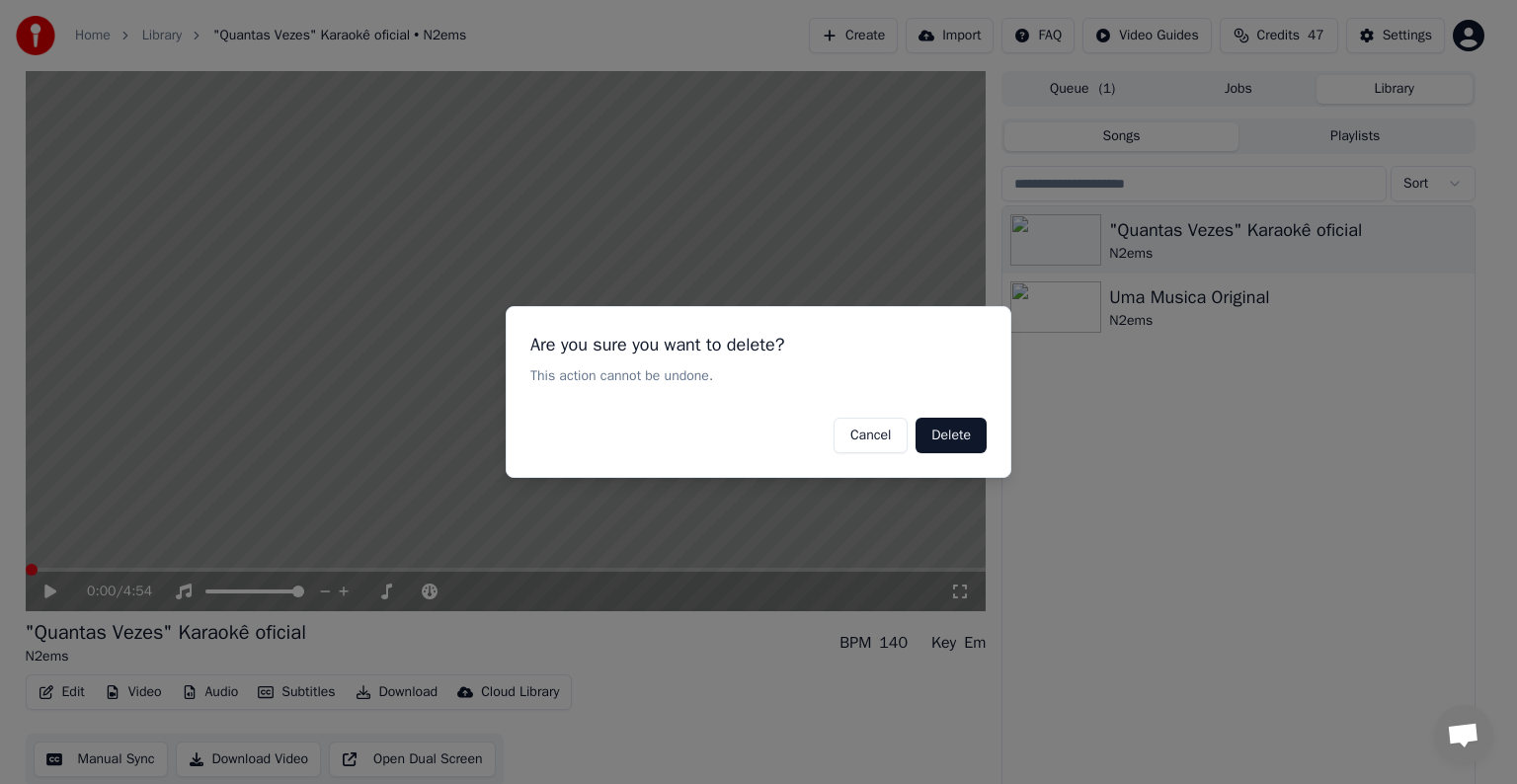 click on "Delete" at bounding box center [951, 435] 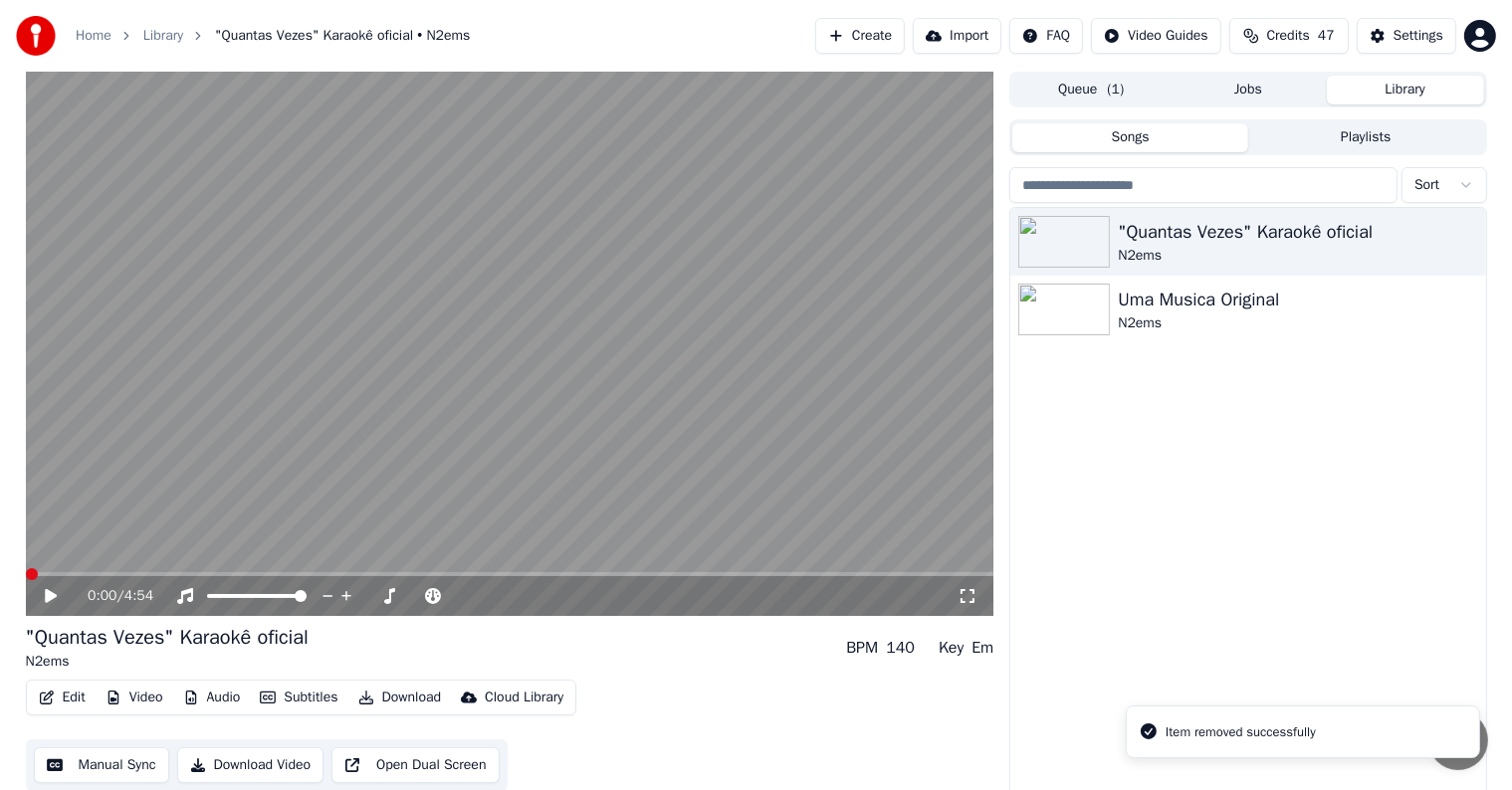 click 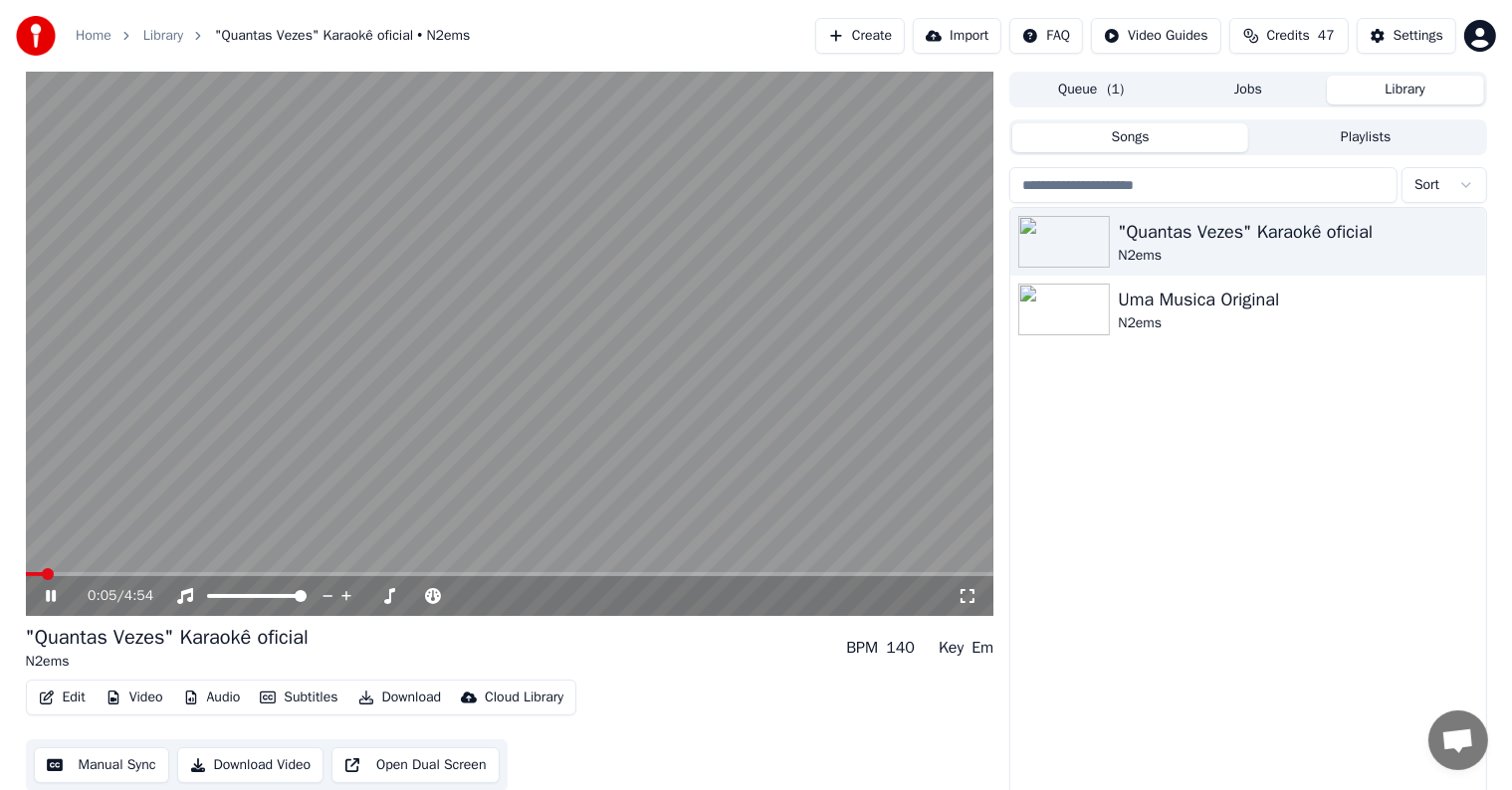 click 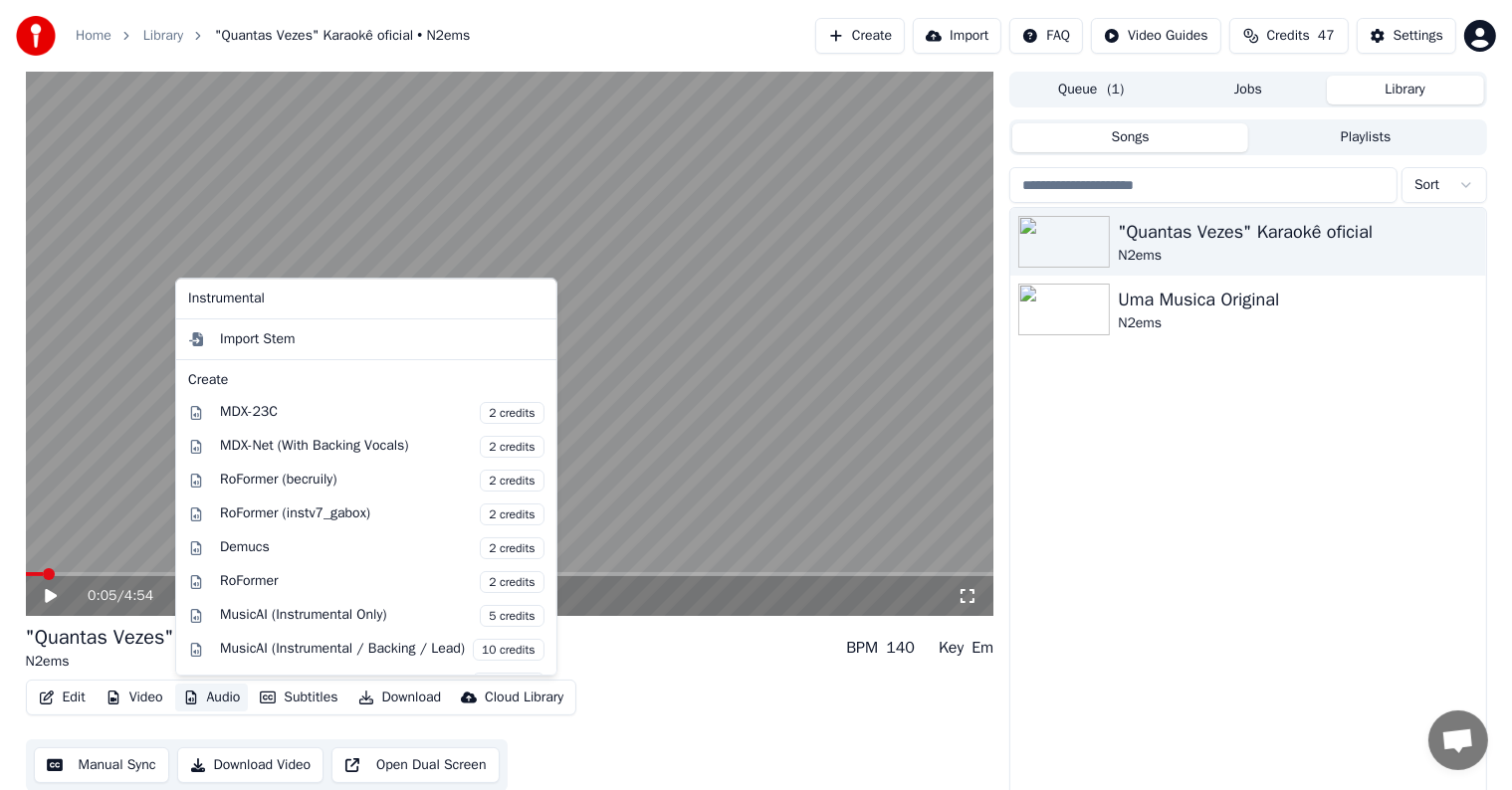 click on "Audio" at bounding box center (212, 697) 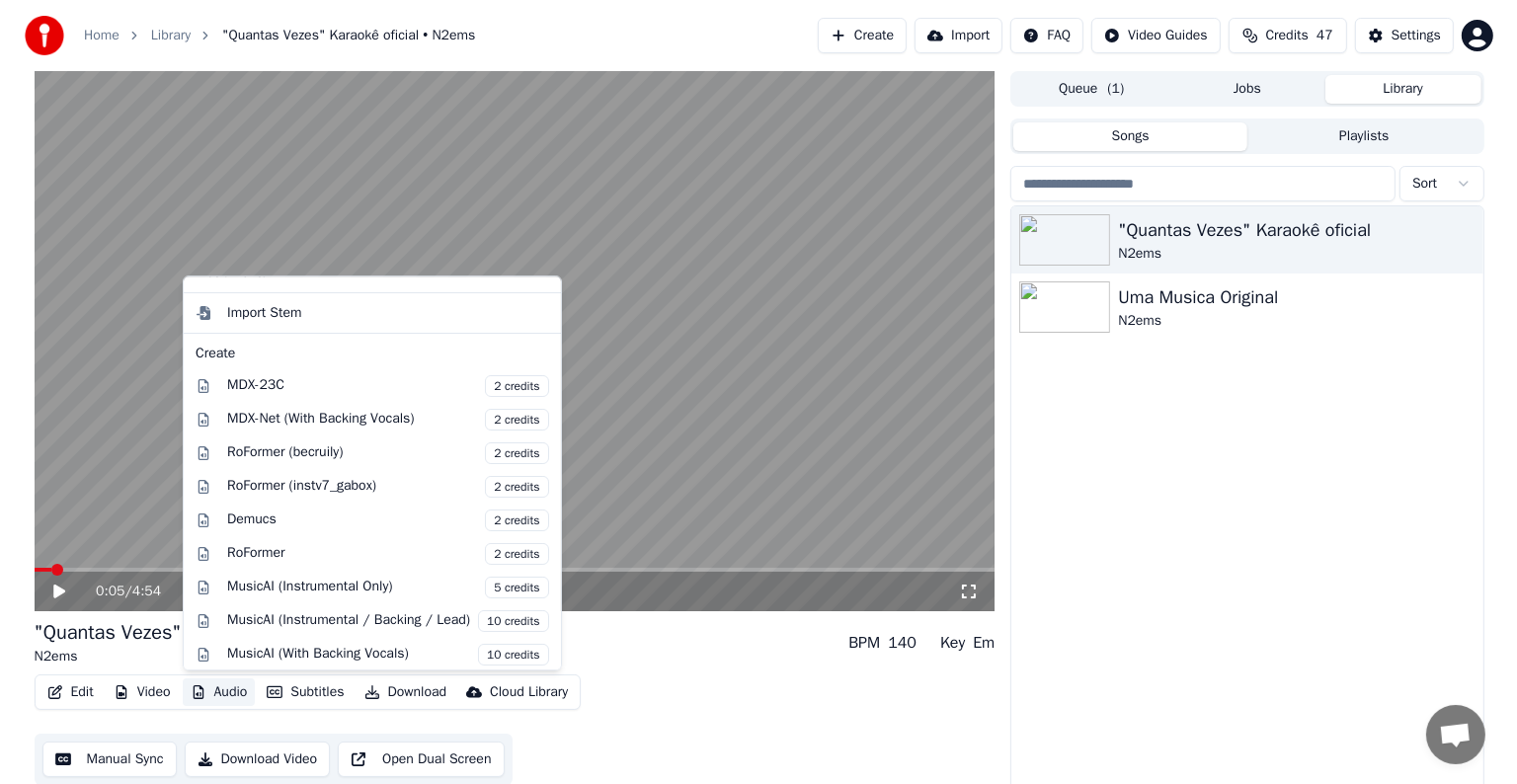 scroll, scrollTop: 0, scrollLeft: 0, axis: both 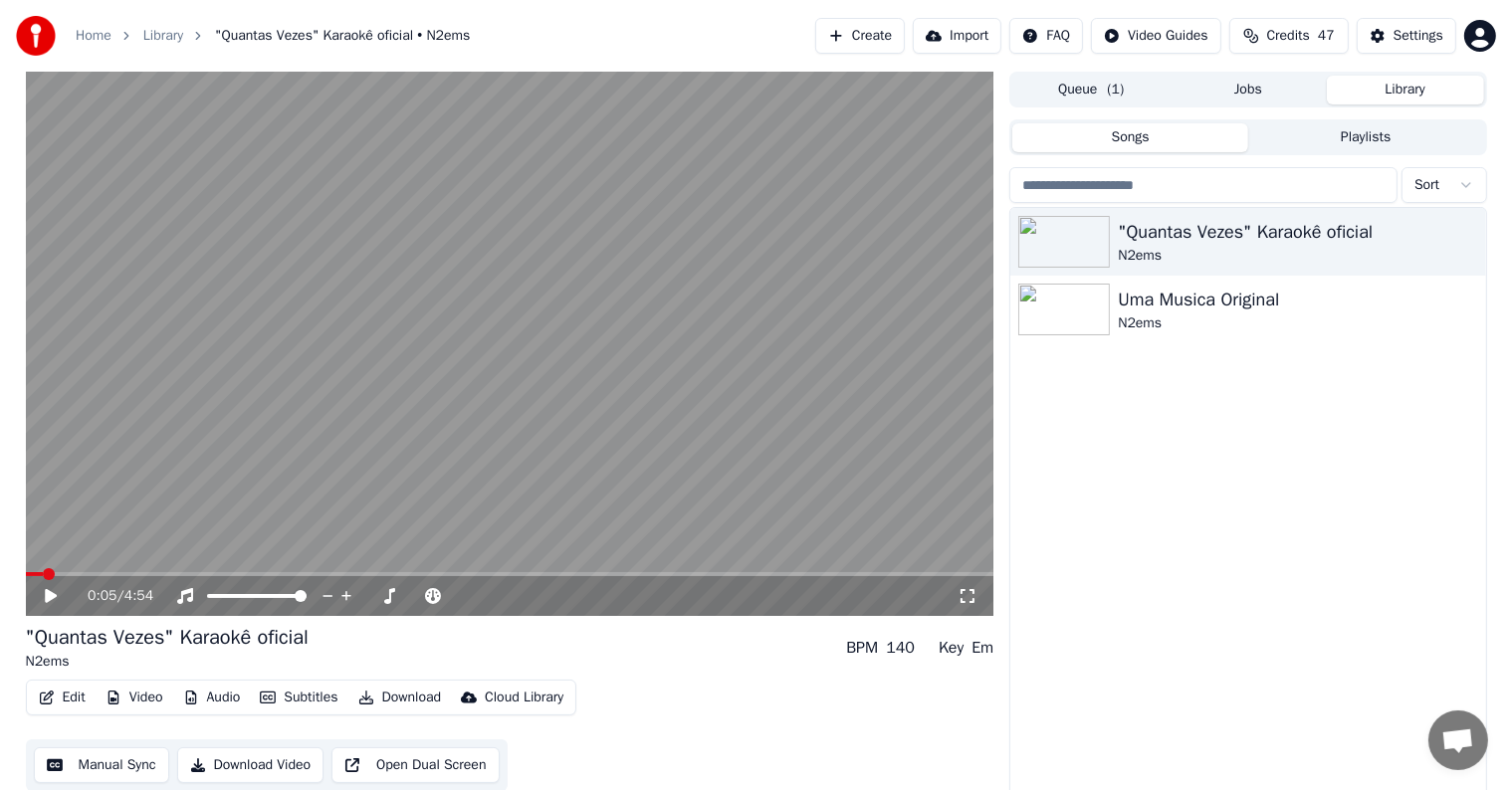 click on ""Quantas Vezes" Karaokê oficial N2ems Uma Musica Original N2ems" at bounding box center (1247, 503) 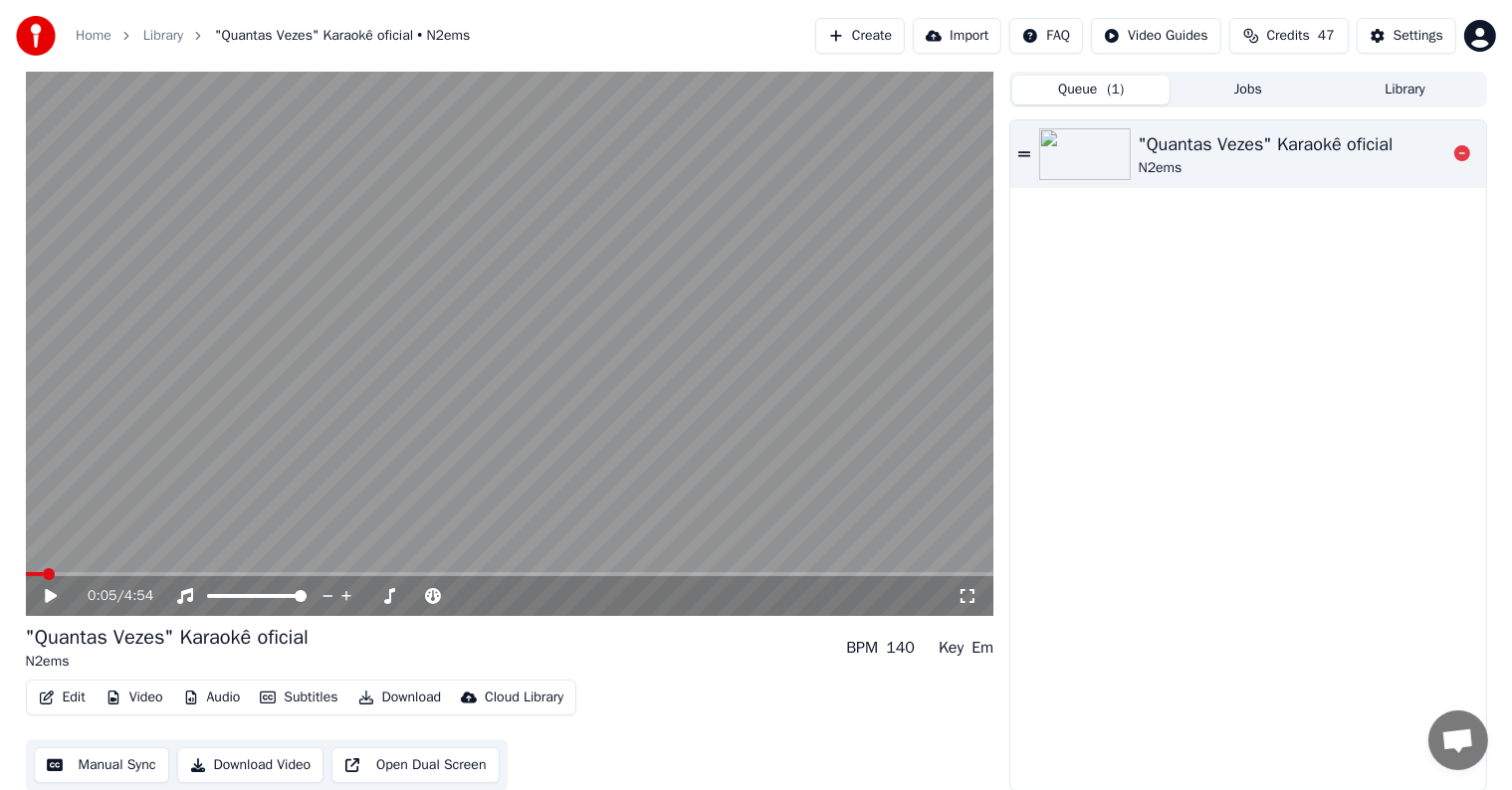 click 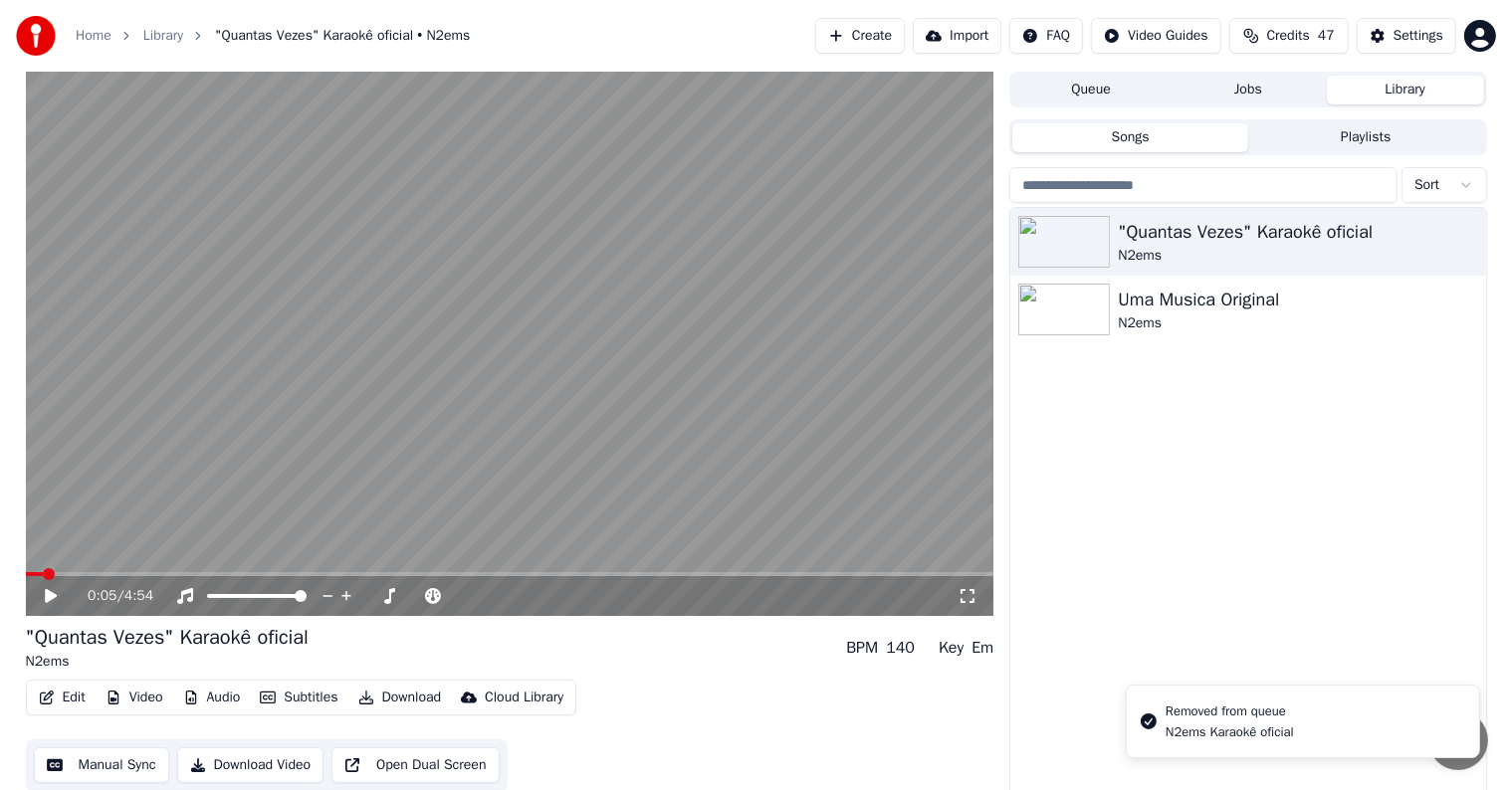 click on "Library" at bounding box center [1405, 90] 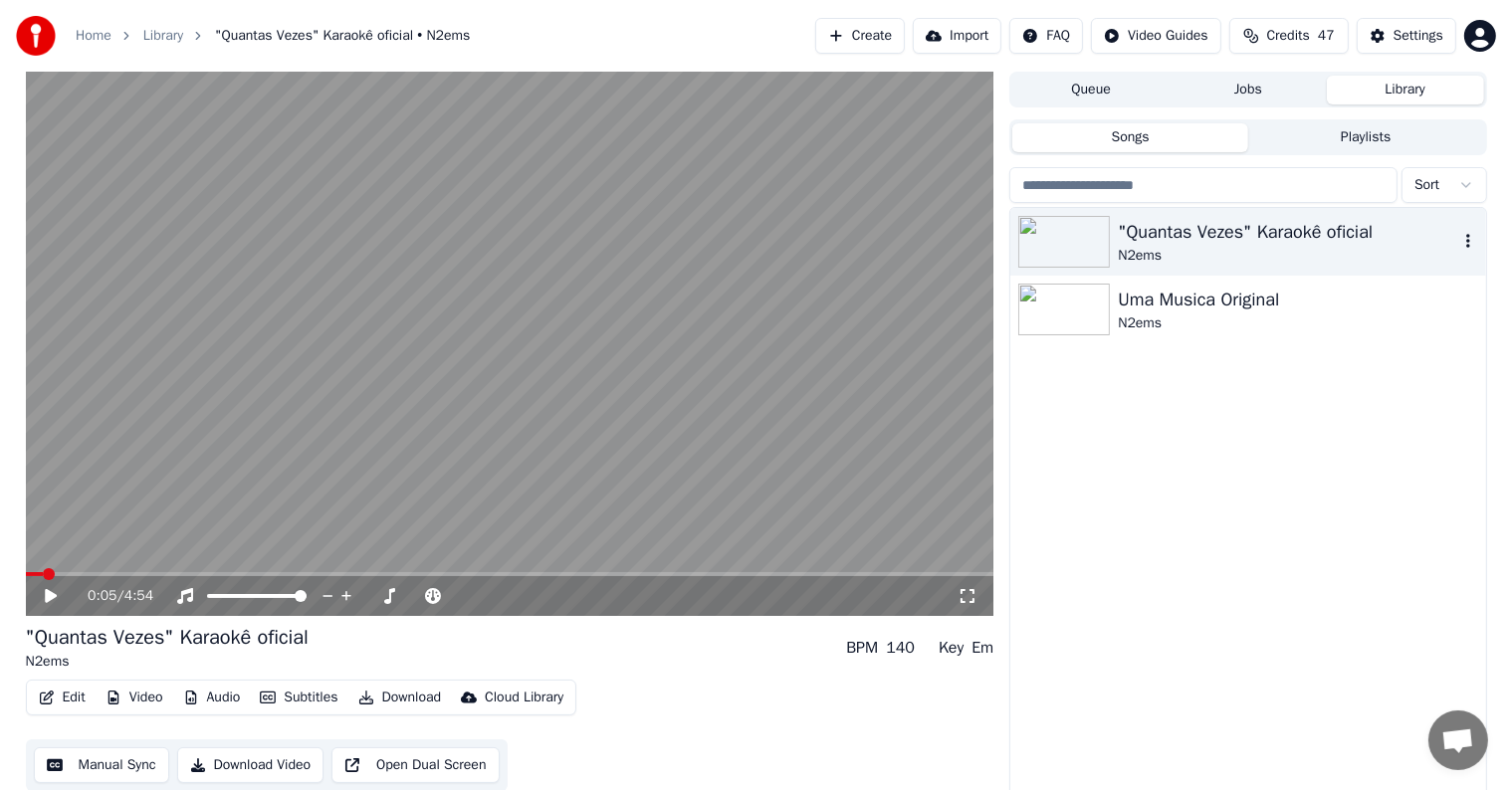 click 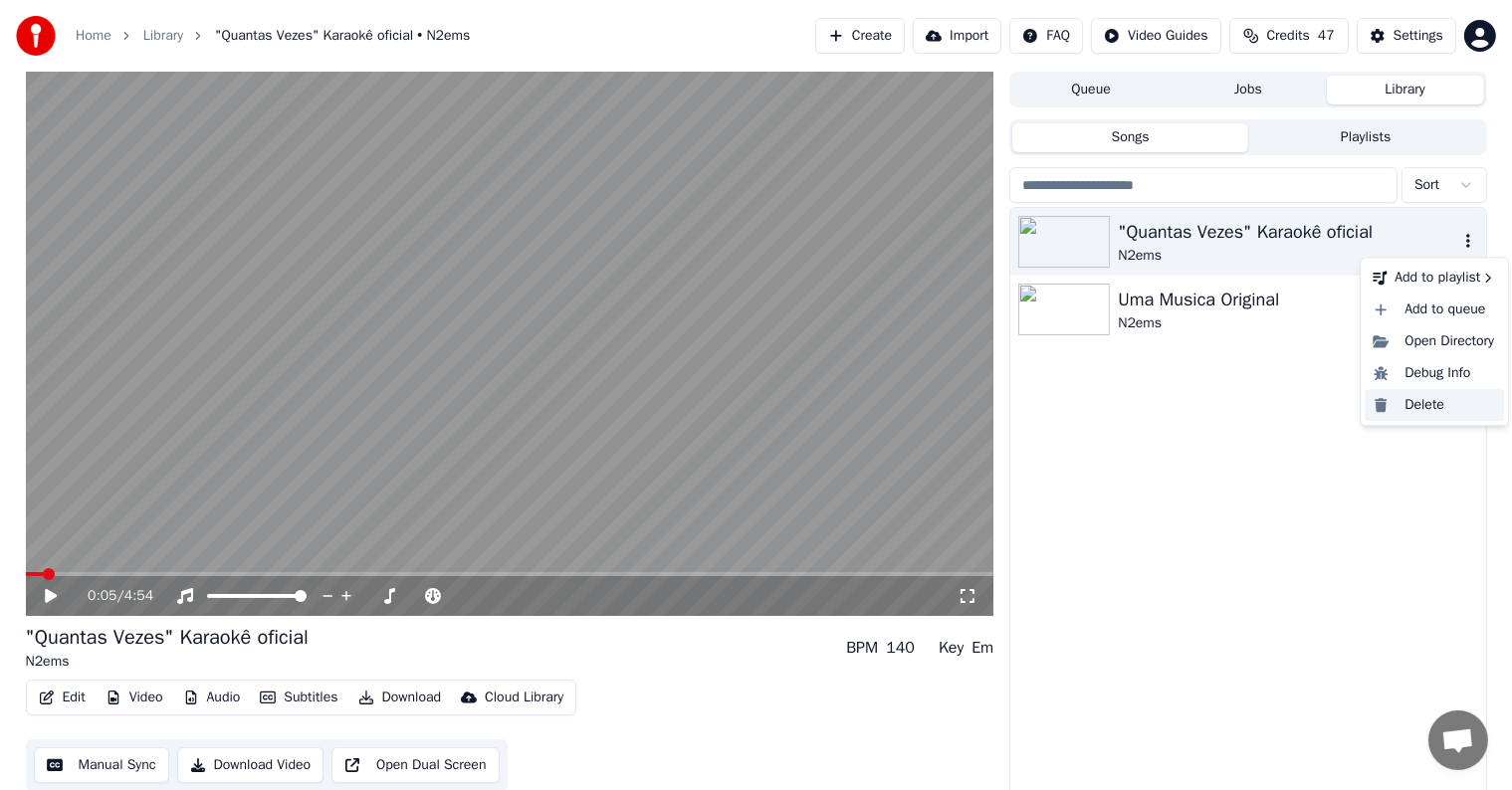 click on "Delete" at bounding box center (1434, 405) 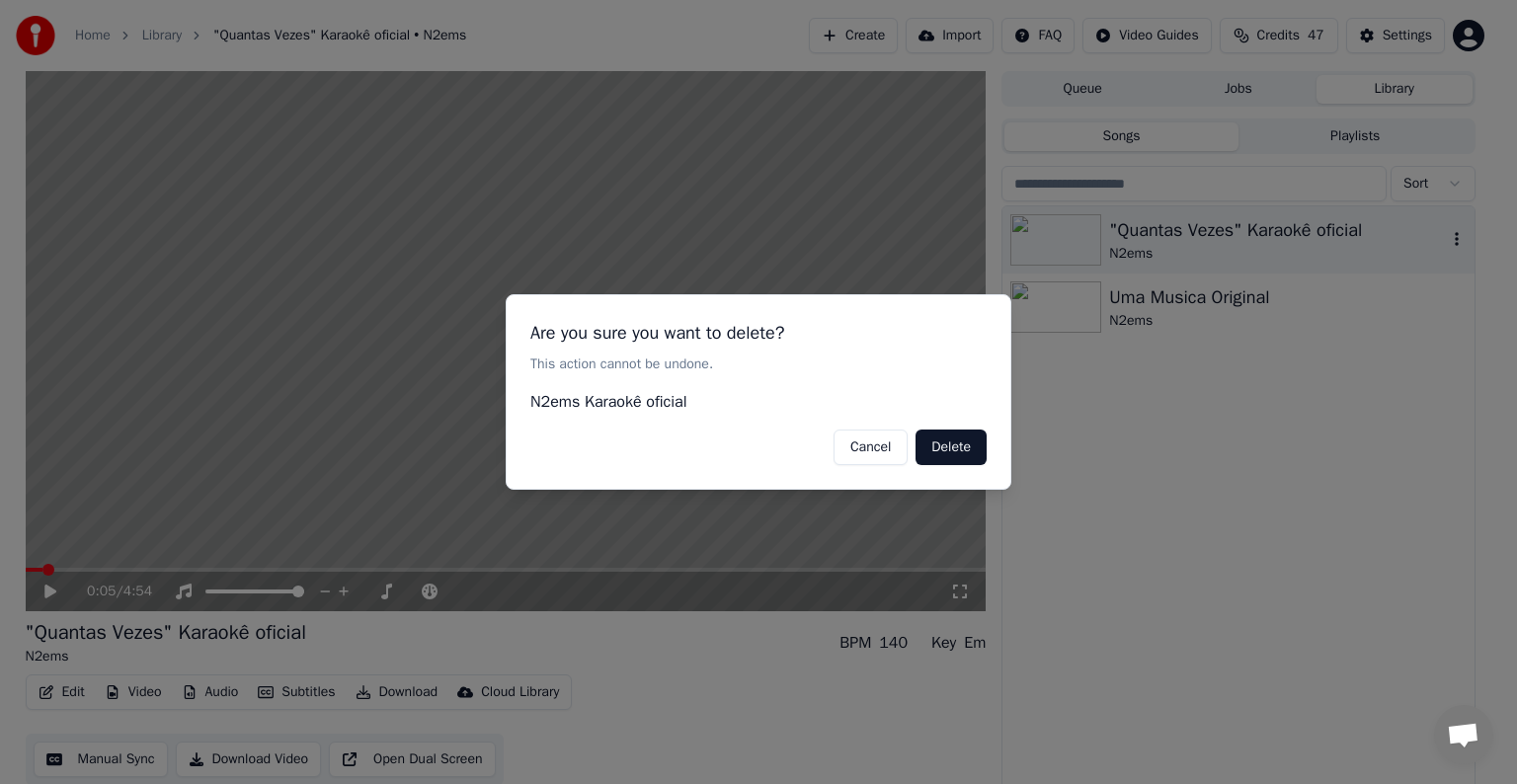 click on "Delete" at bounding box center [951, 447] 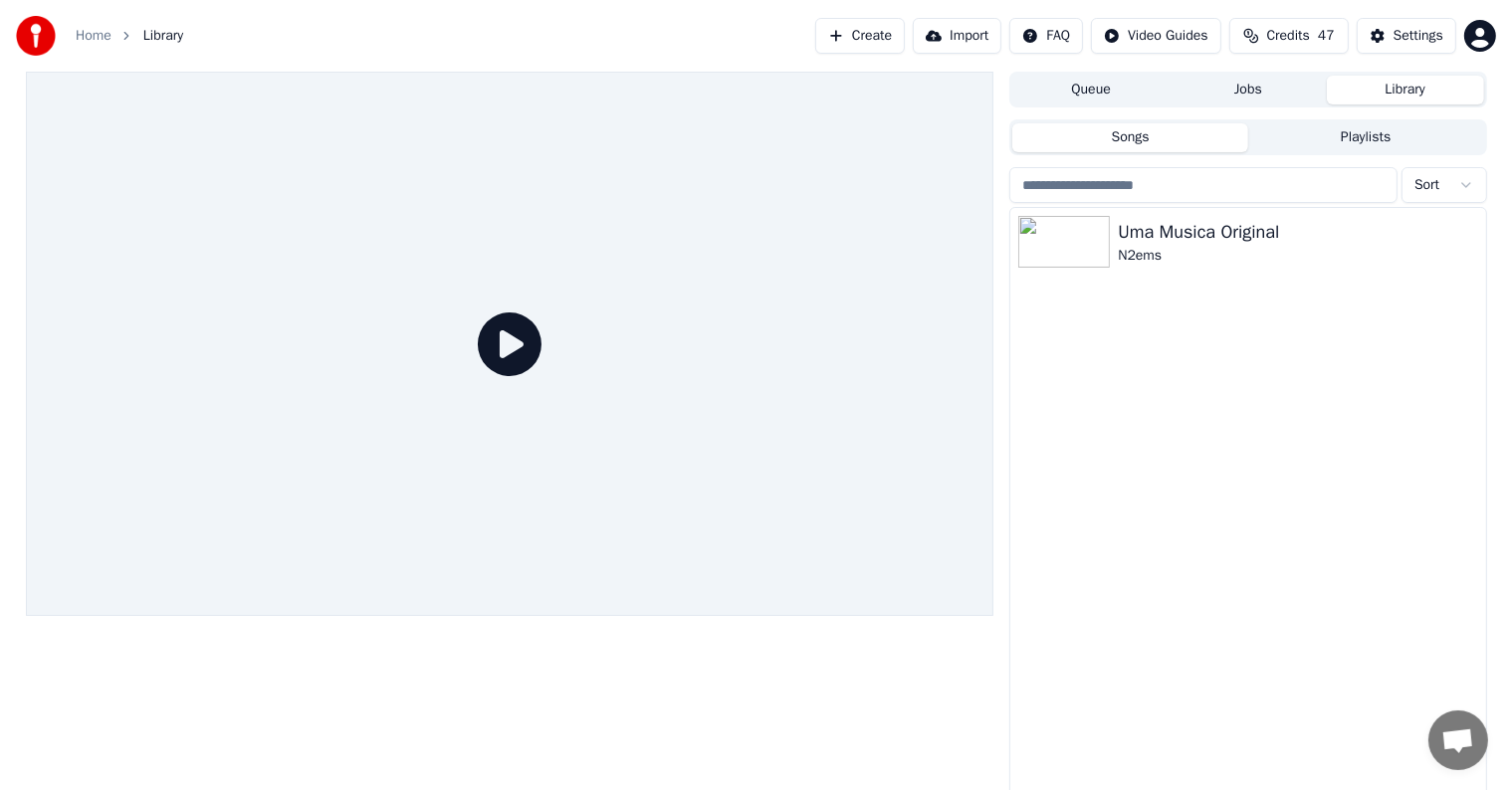 click on "Create" at bounding box center [860, 36] 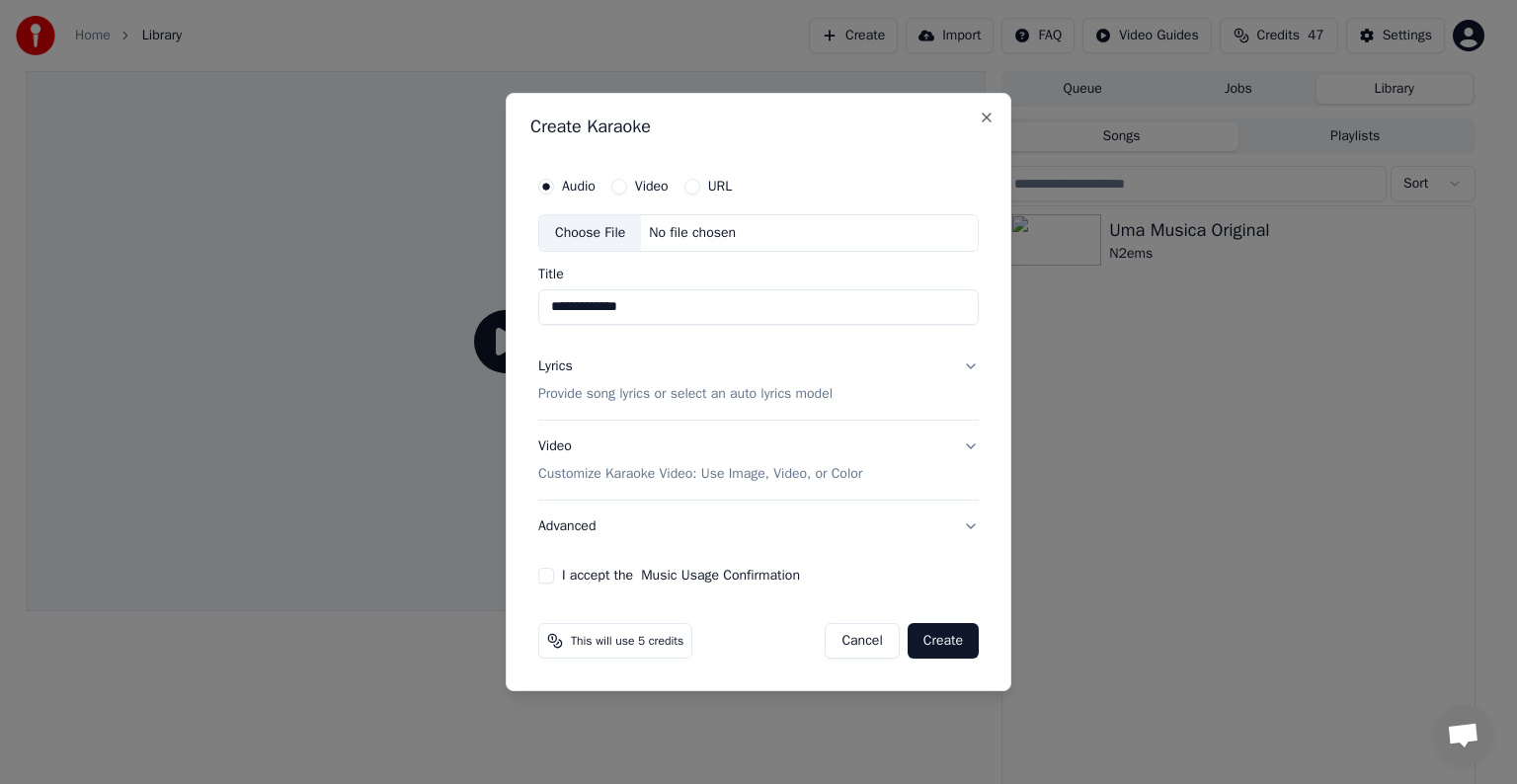 type on "**********" 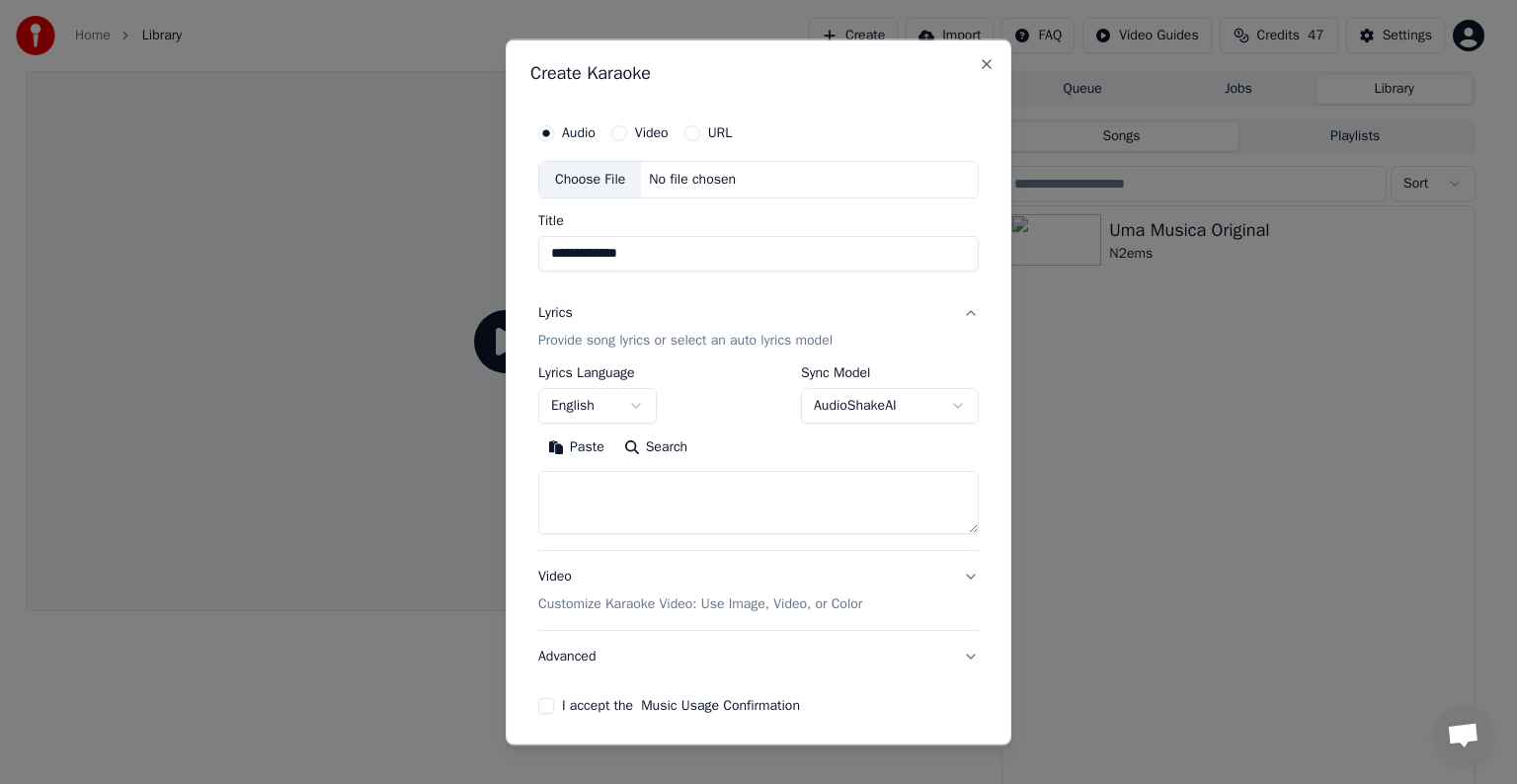 click on "**********" at bounding box center [750, 392] 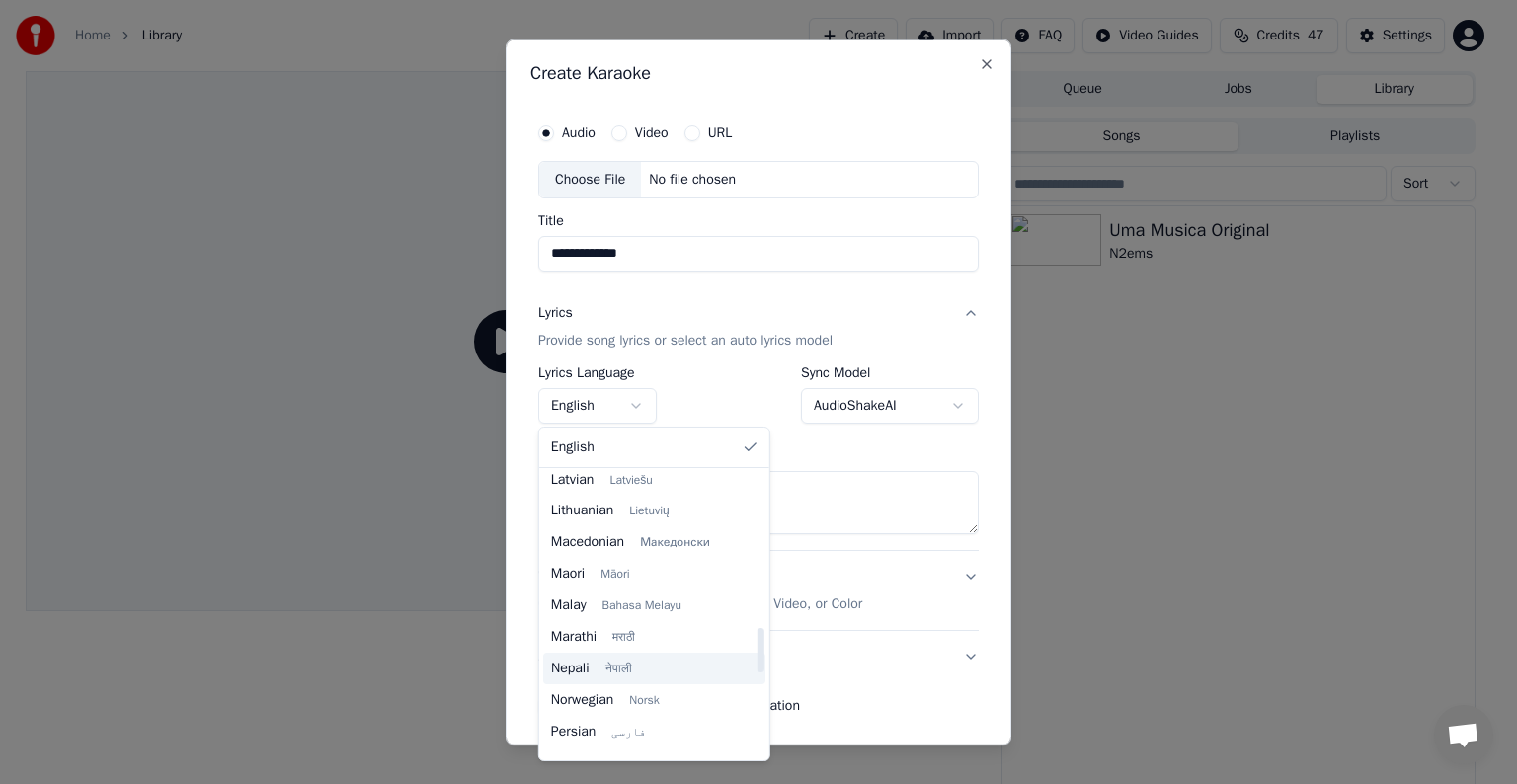 scroll, scrollTop: 1185, scrollLeft: 0, axis: vertical 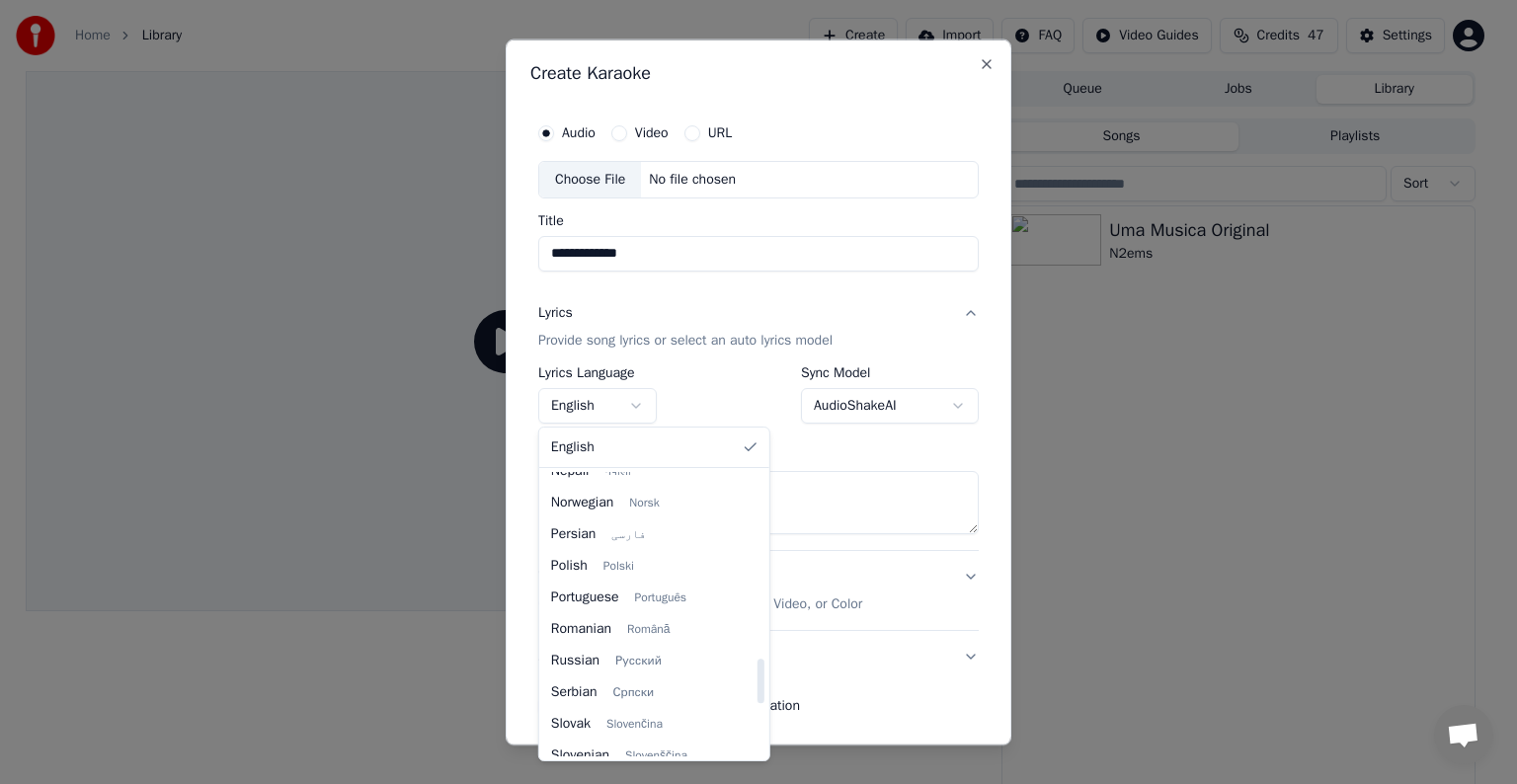 select on "**" 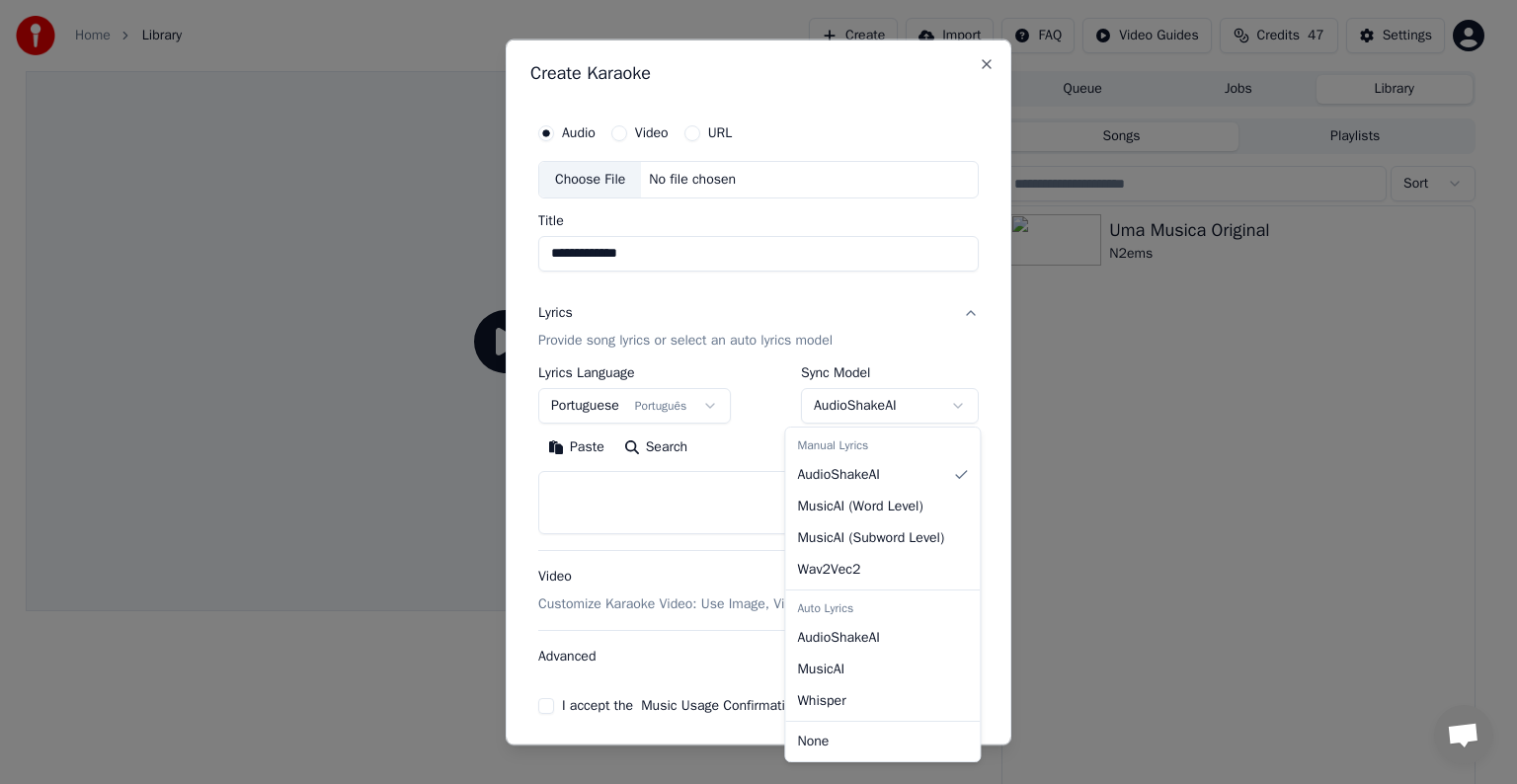click on "**********" at bounding box center (750, 392) 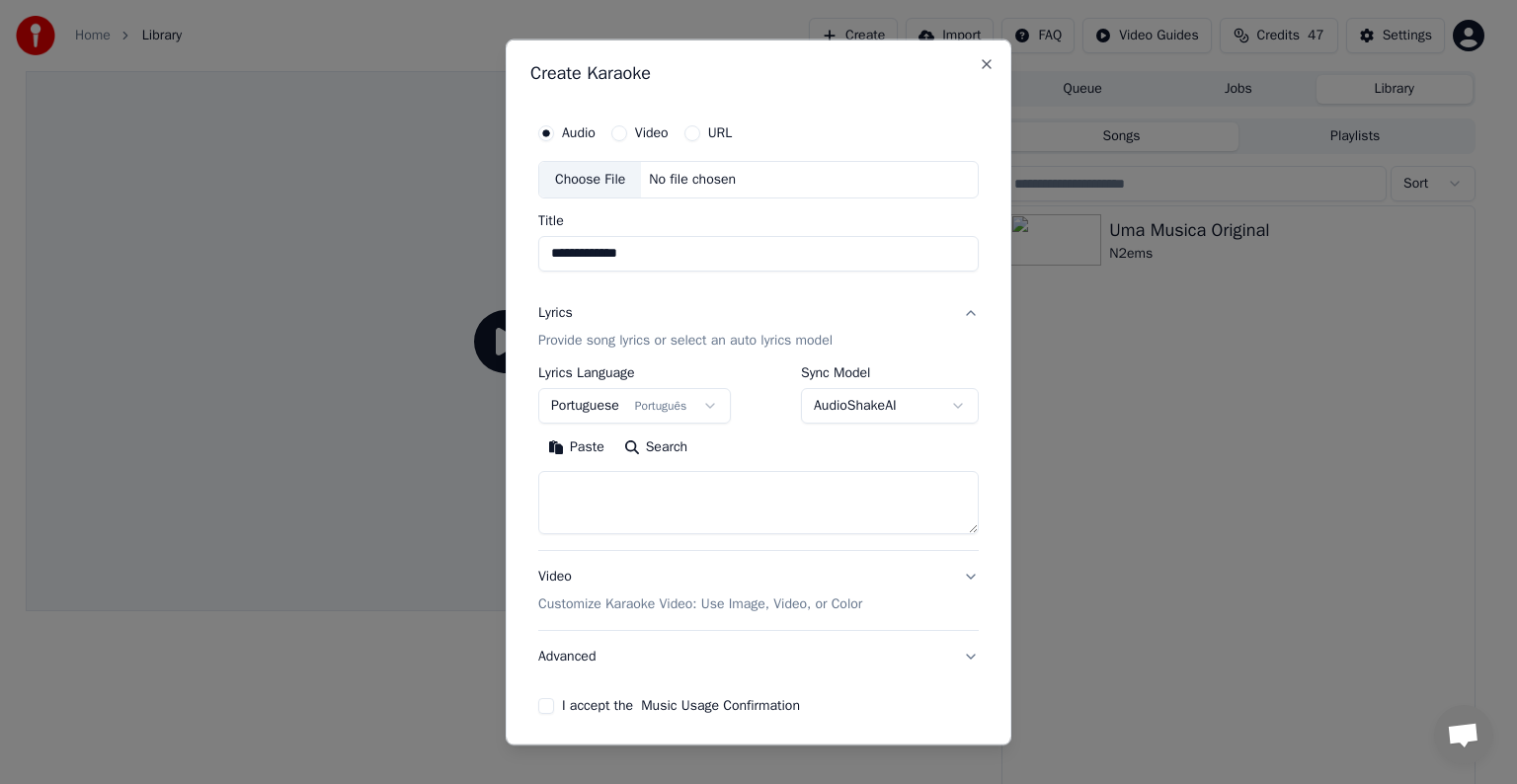 click at bounding box center (758, 392) 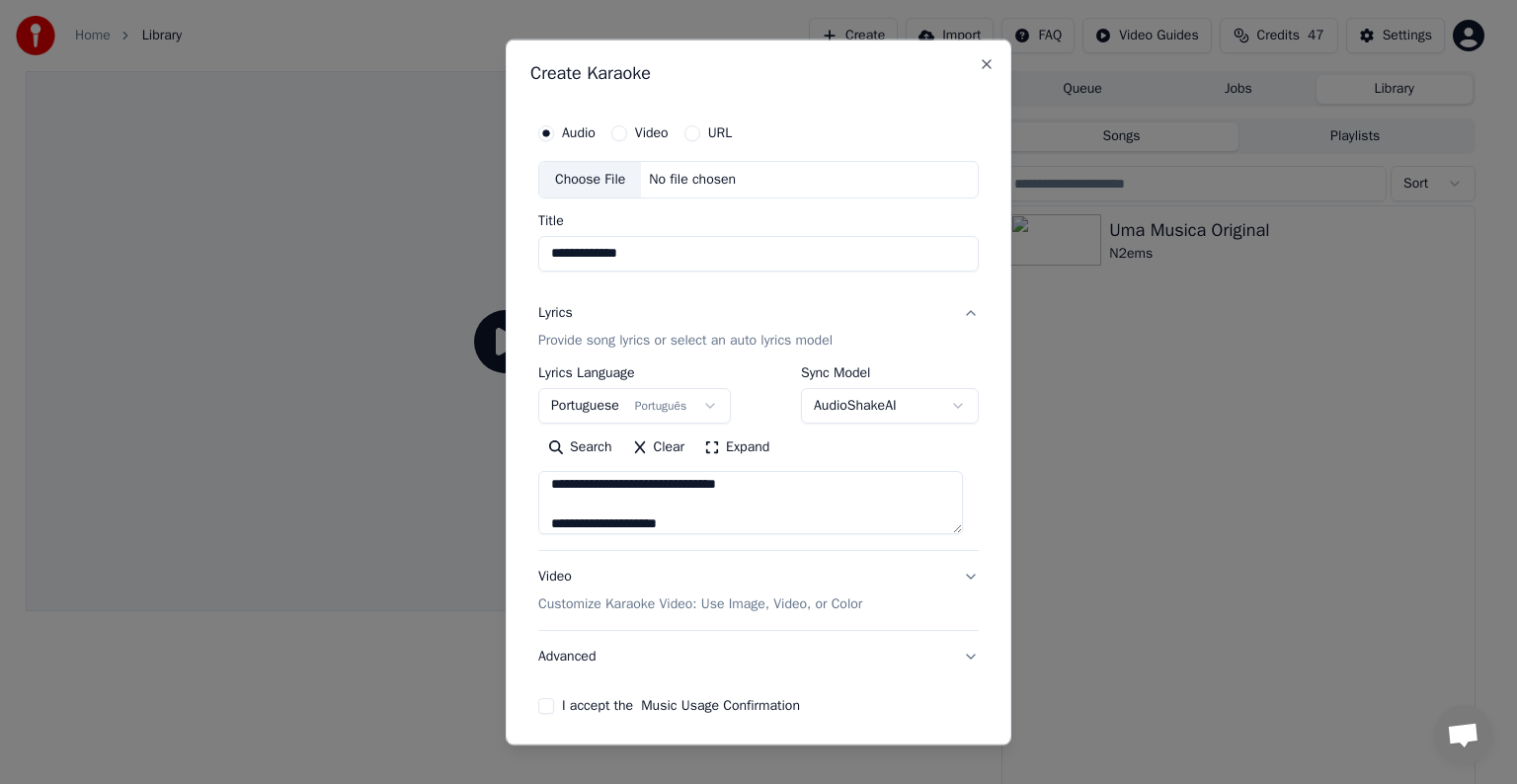 scroll, scrollTop: 1058, scrollLeft: 0, axis: vertical 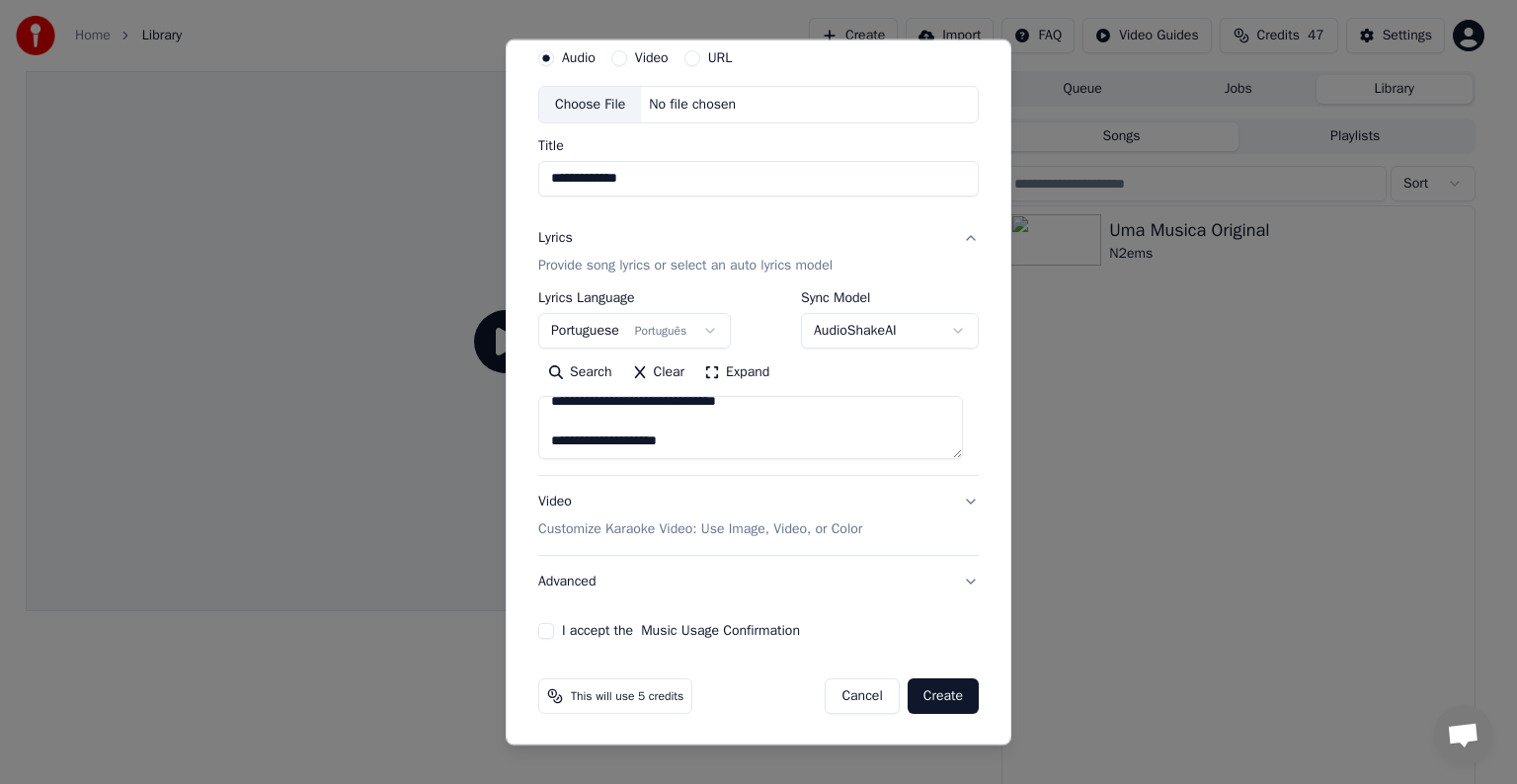 type on "**********" 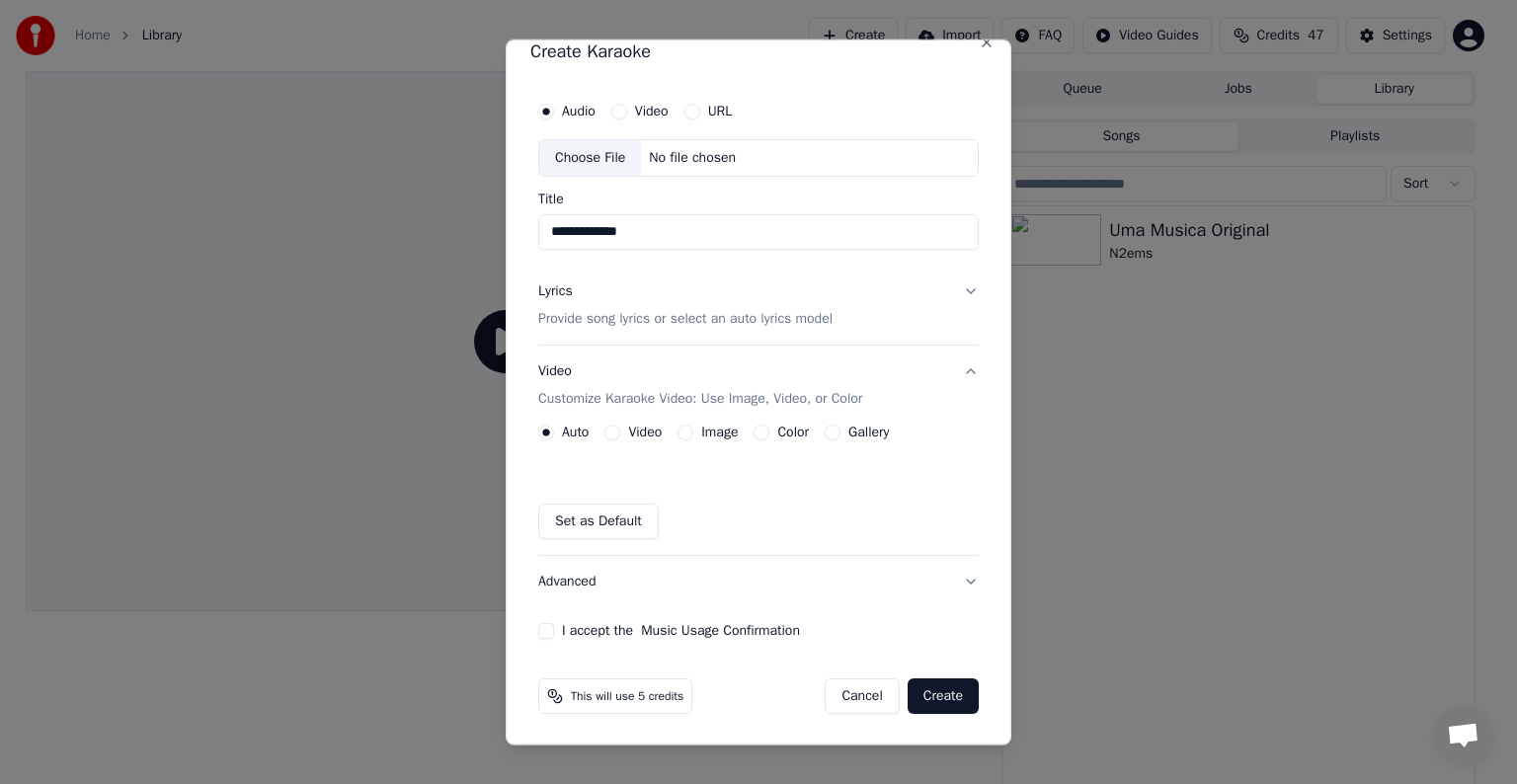 scroll, scrollTop: 22, scrollLeft: 0, axis: vertical 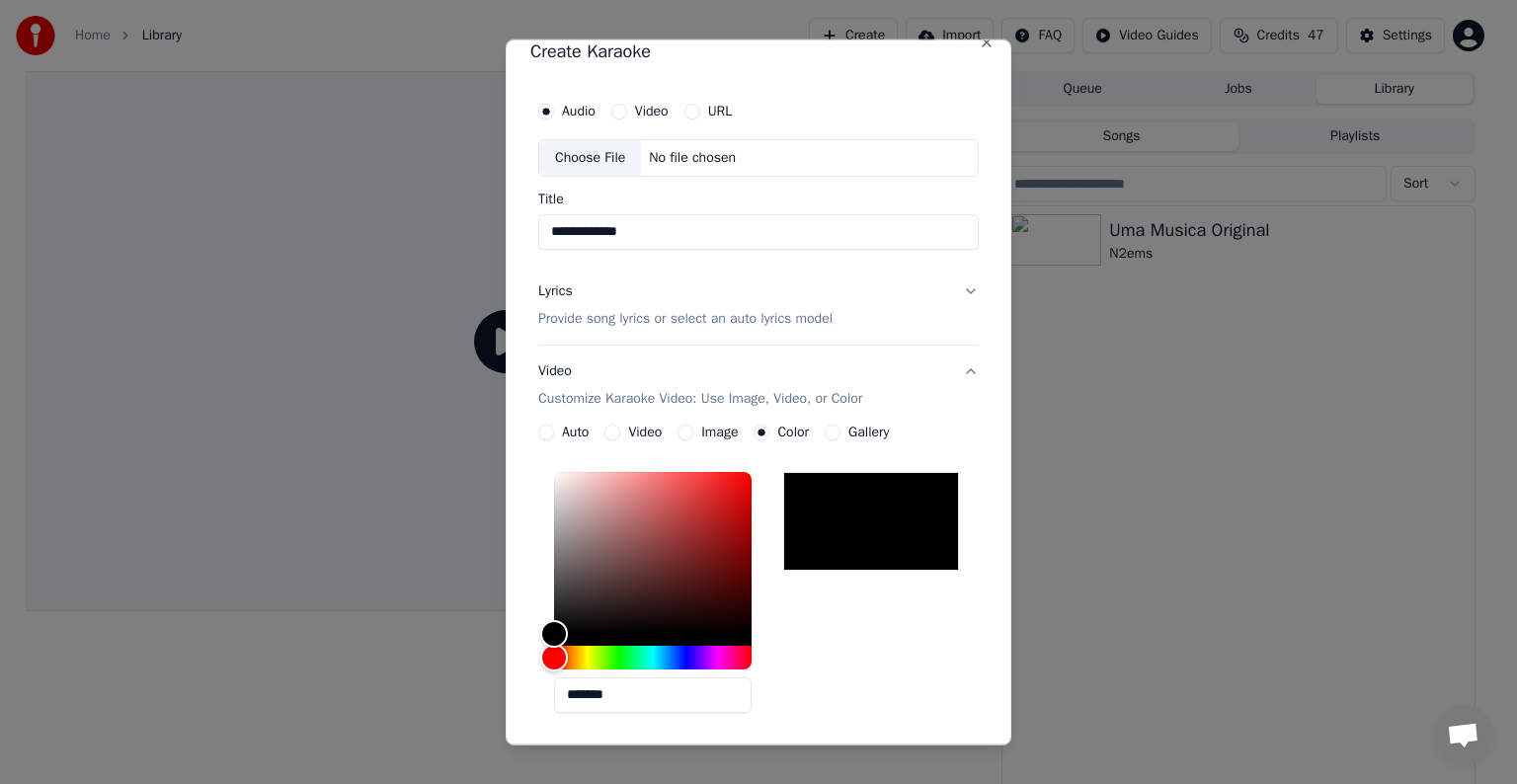 click at bounding box center [871, 521] 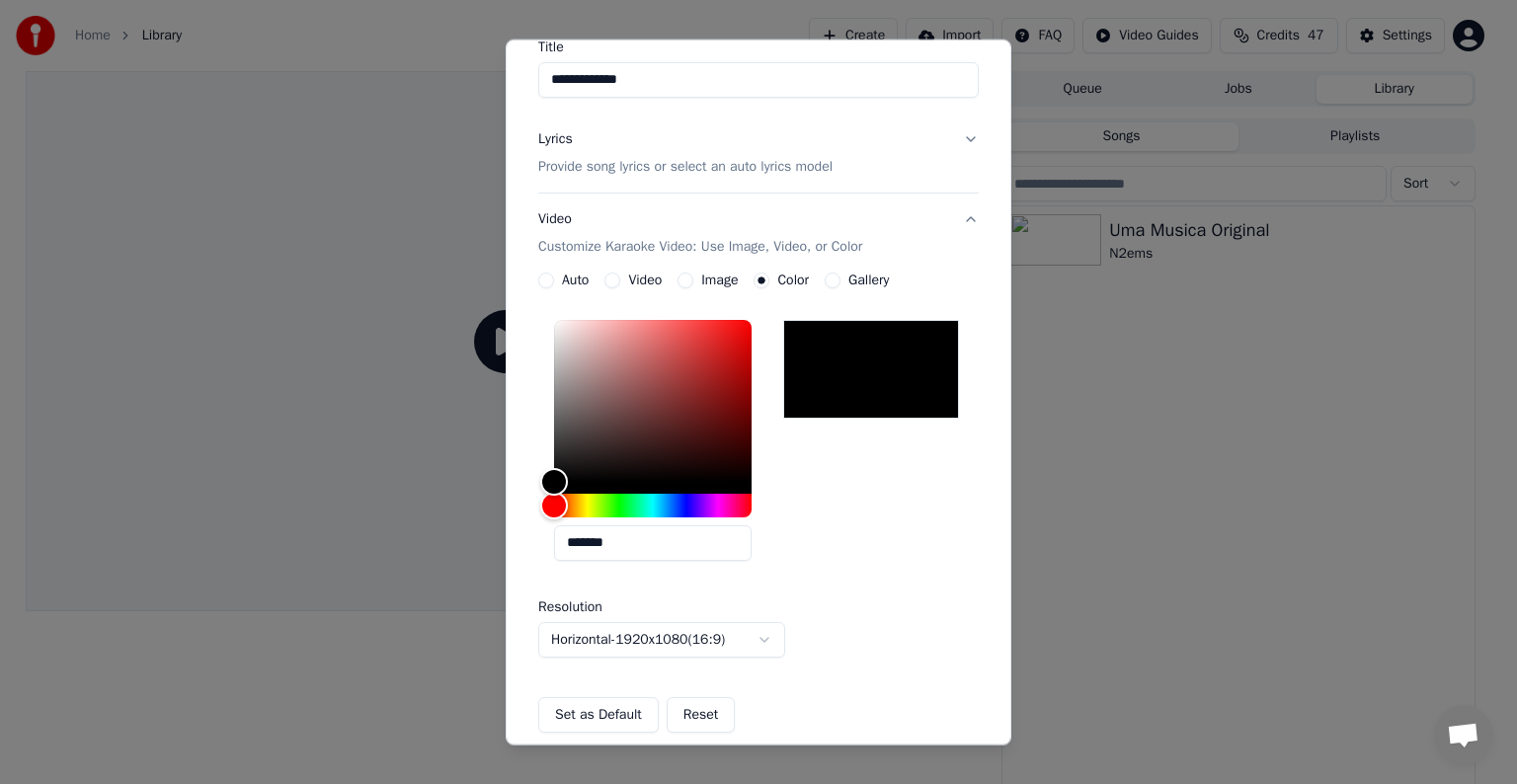 scroll, scrollTop: 178, scrollLeft: 0, axis: vertical 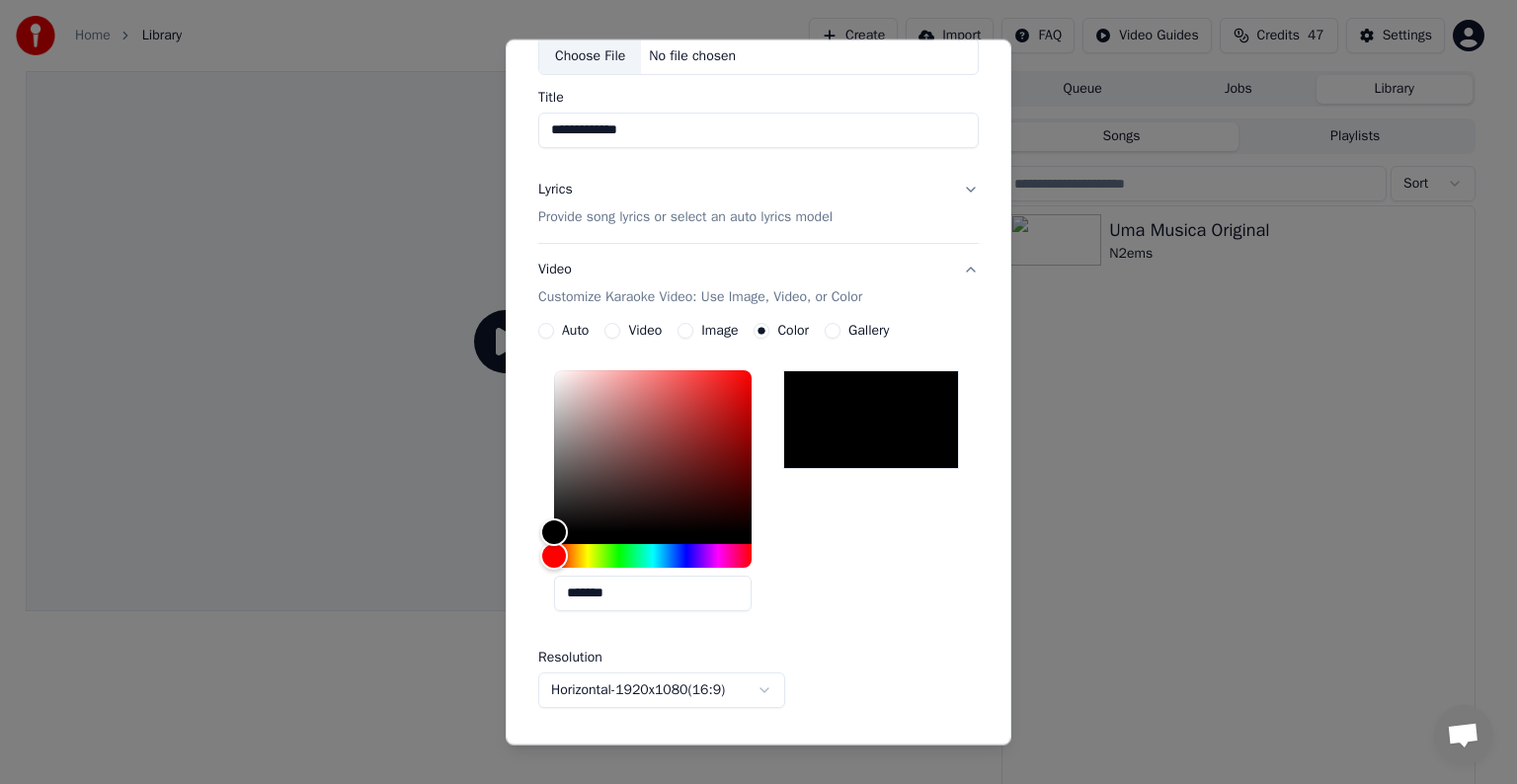 click on "Video" at bounding box center [612, 331] 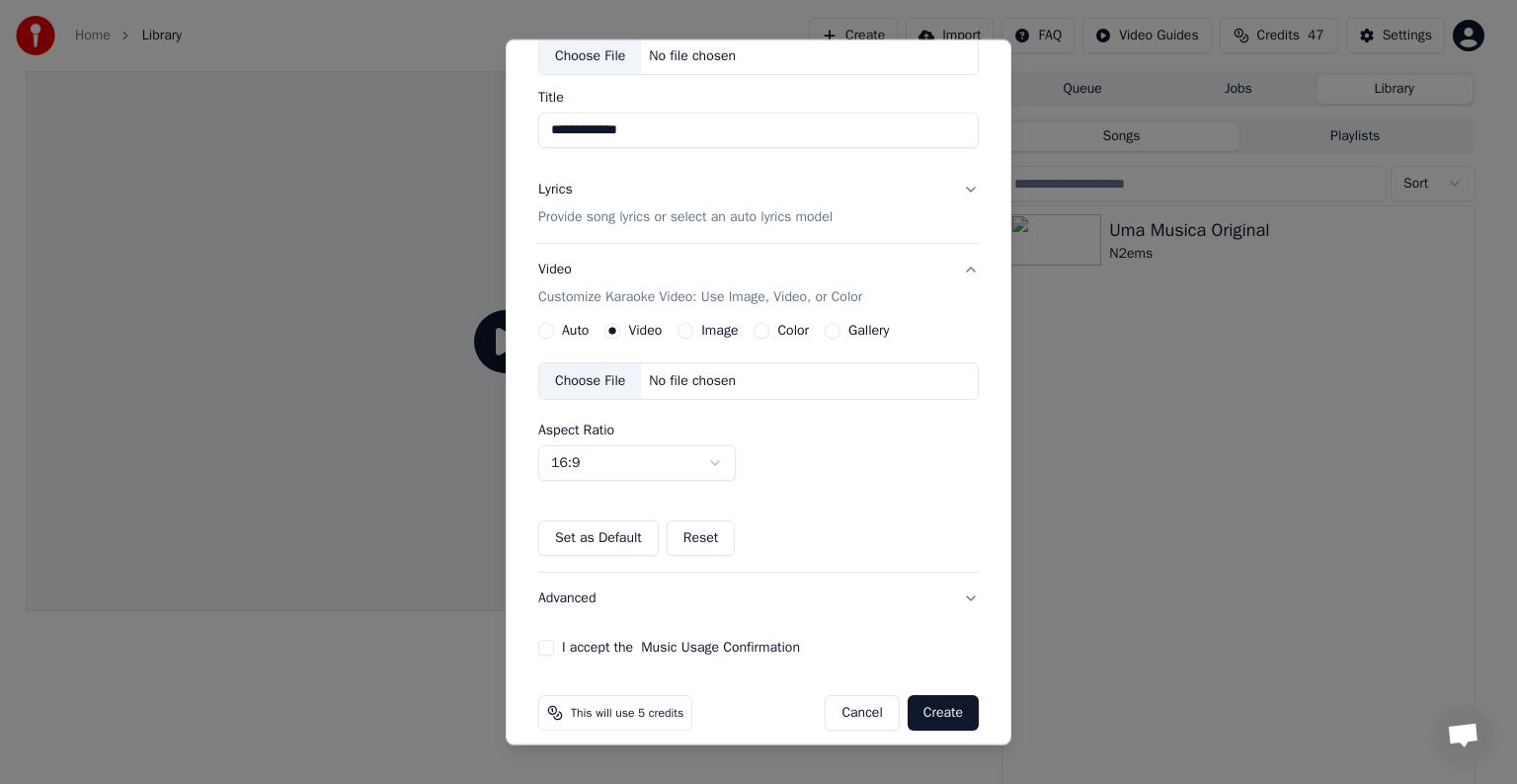 click on "Image" at bounding box center (685, 331) 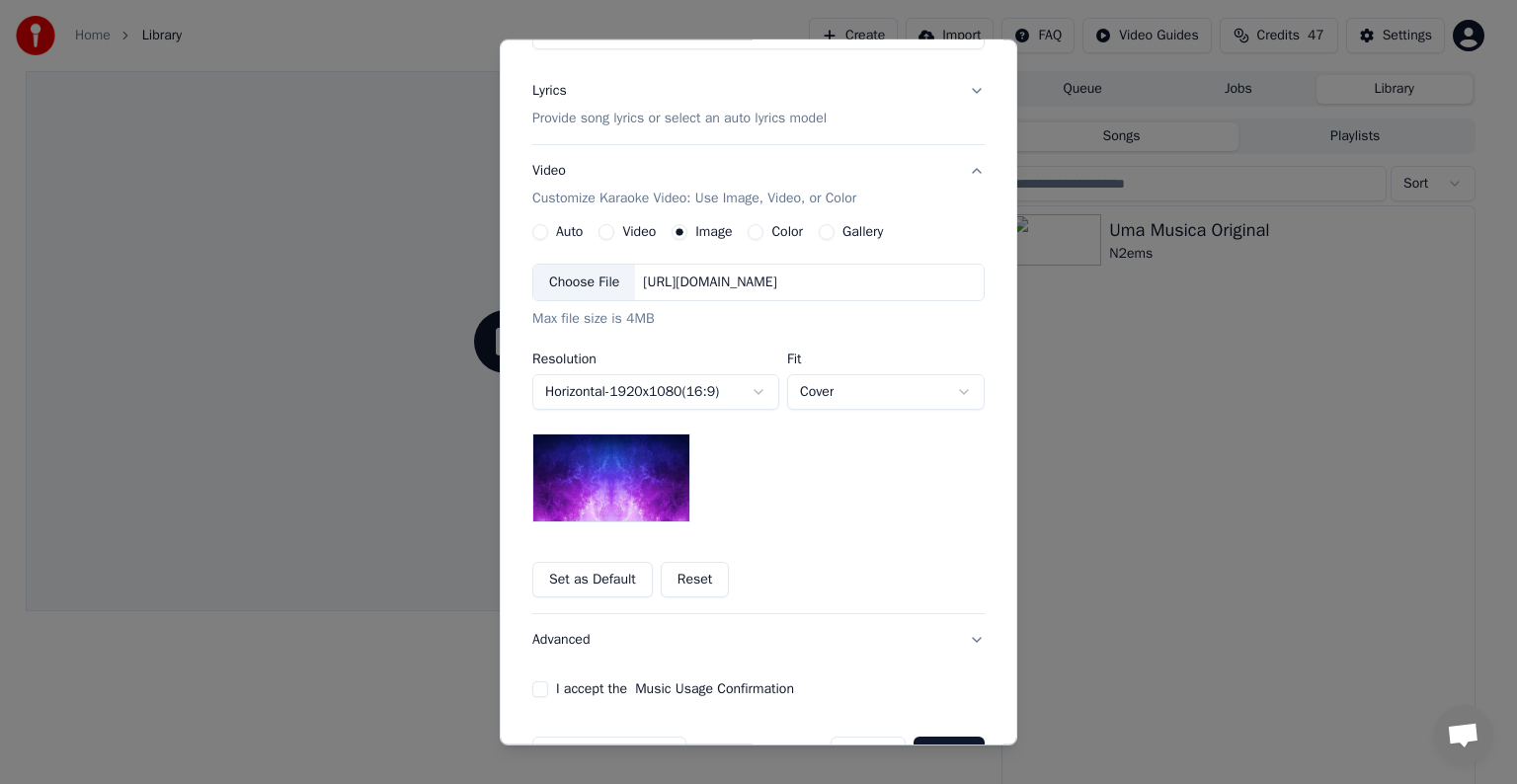 scroll, scrollTop: 280, scrollLeft: 0, axis: vertical 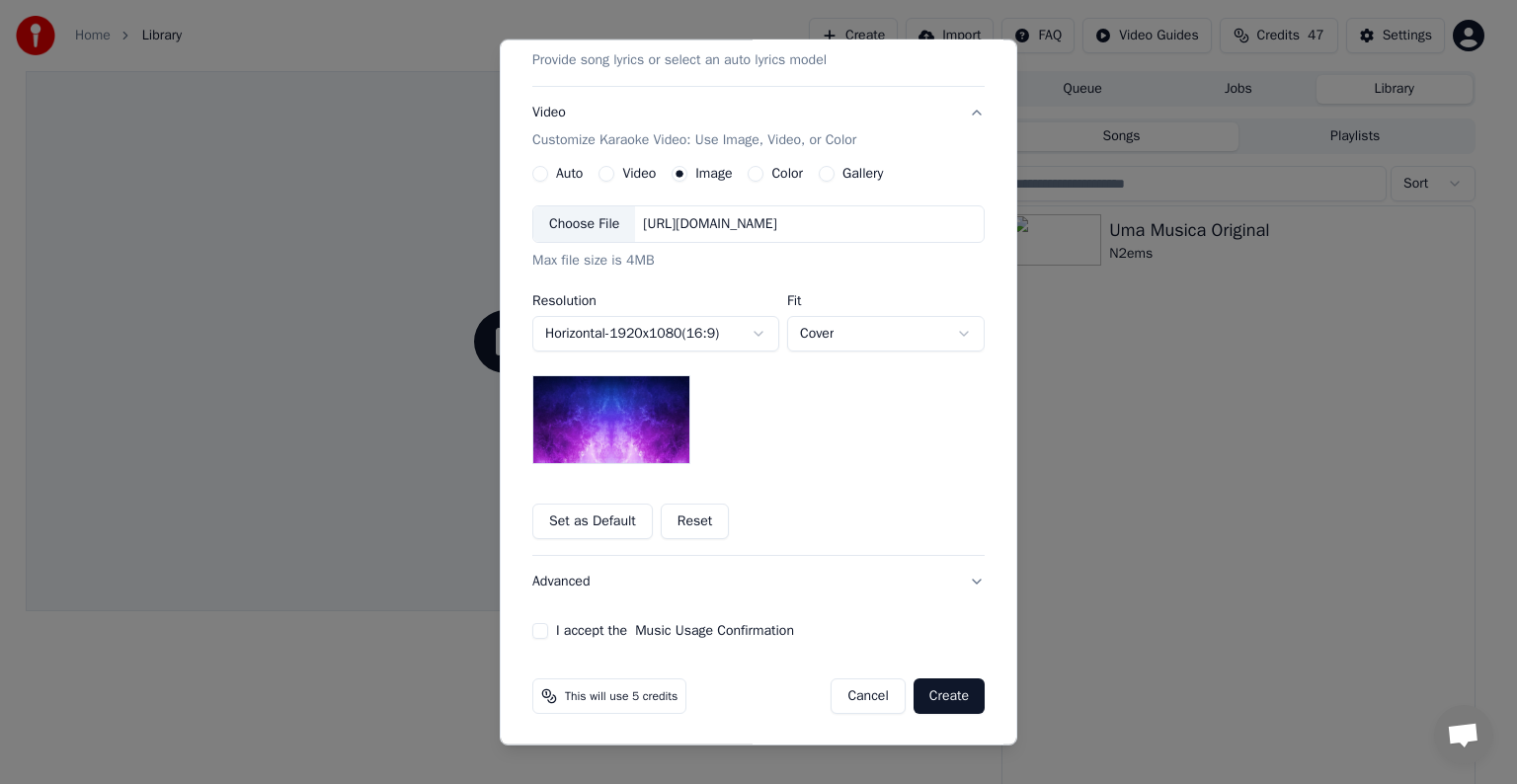 click on "I accept the   Music Usage Confirmation" at bounding box center (540, 631) 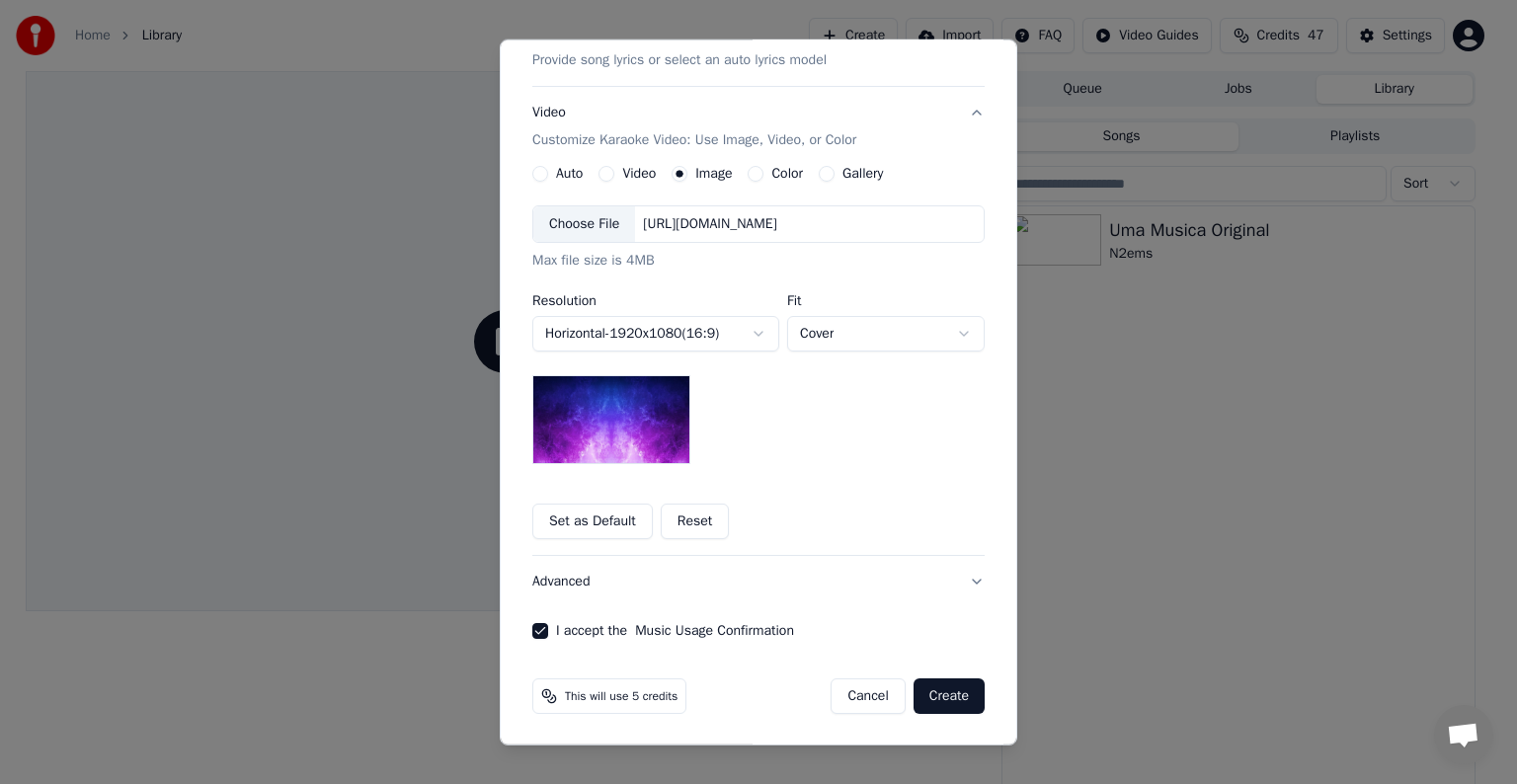 click on "Advanced" at bounding box center (758, 582) 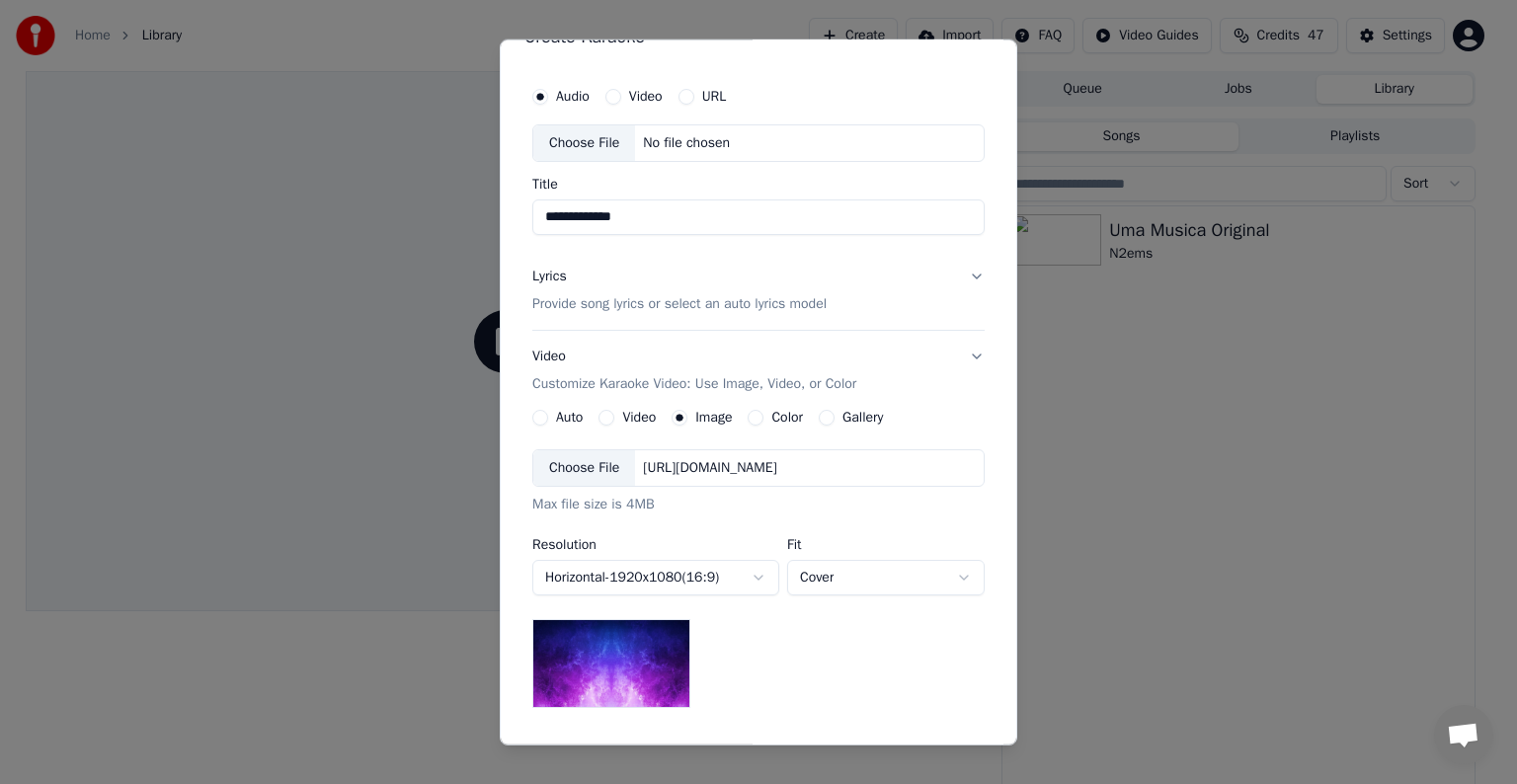 scroll, scrollTop: 0, scrollLeft: 0, axis: both 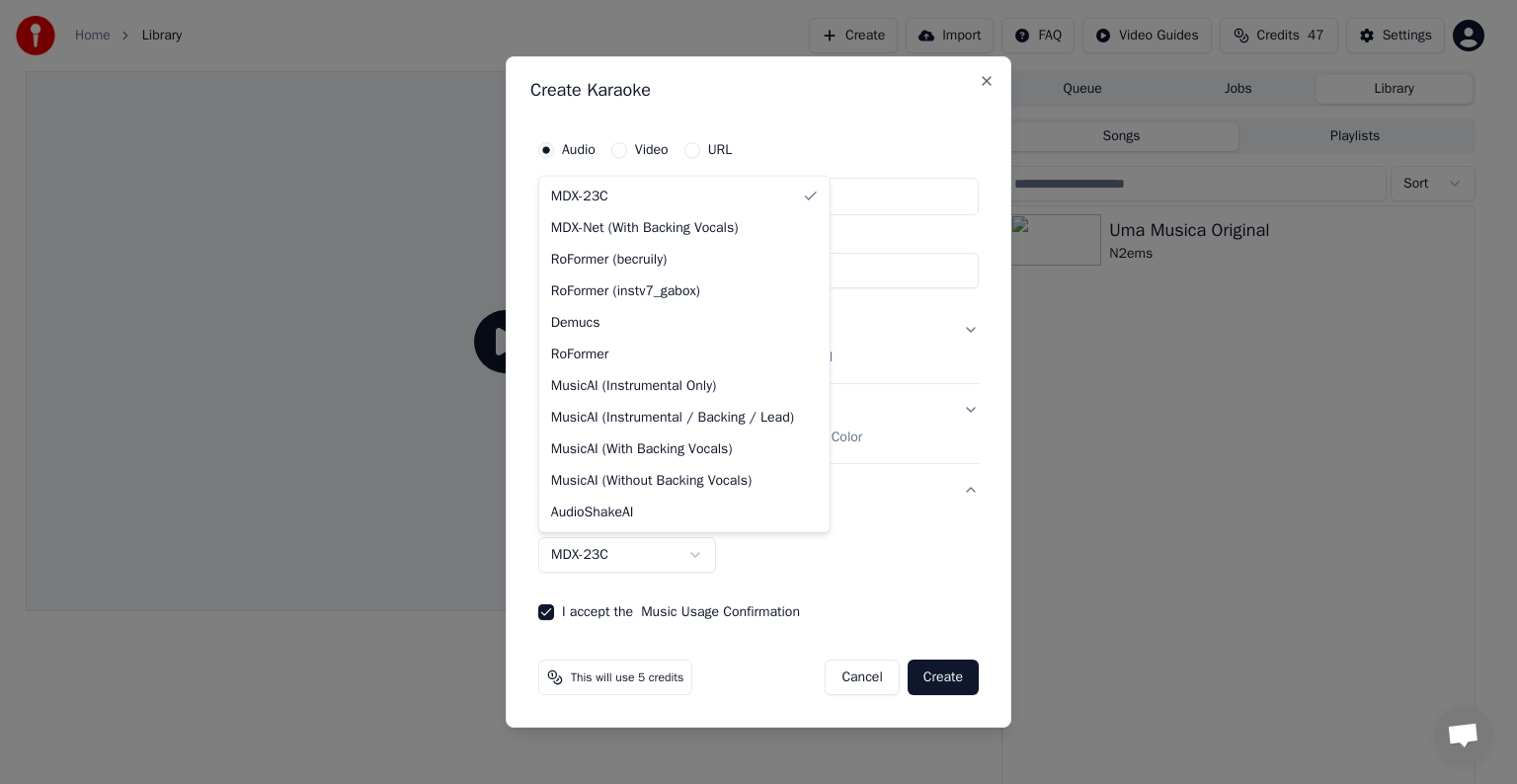 click on "**********" at bounding box center (750, 392) 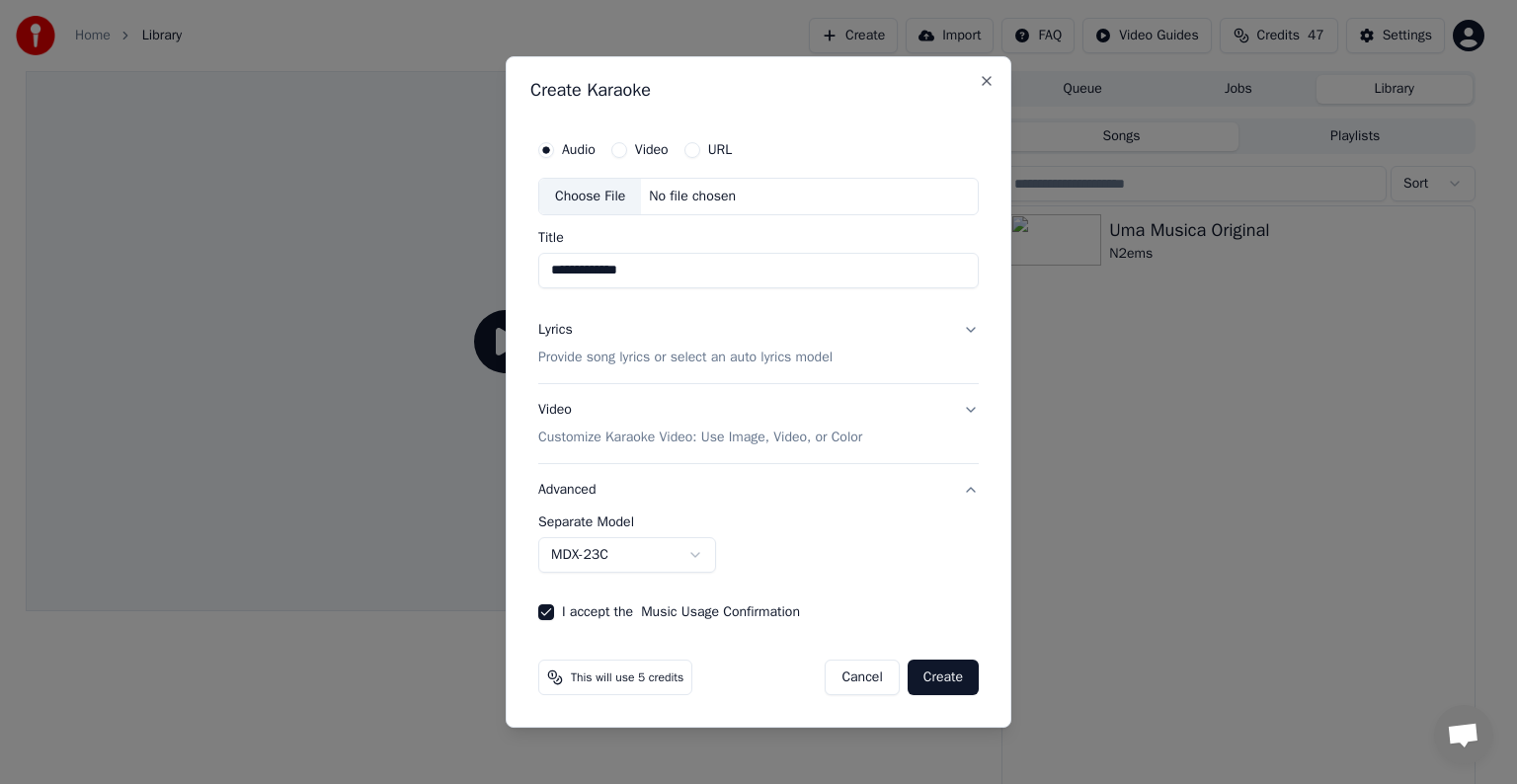 click at bounding box center [758, 392] 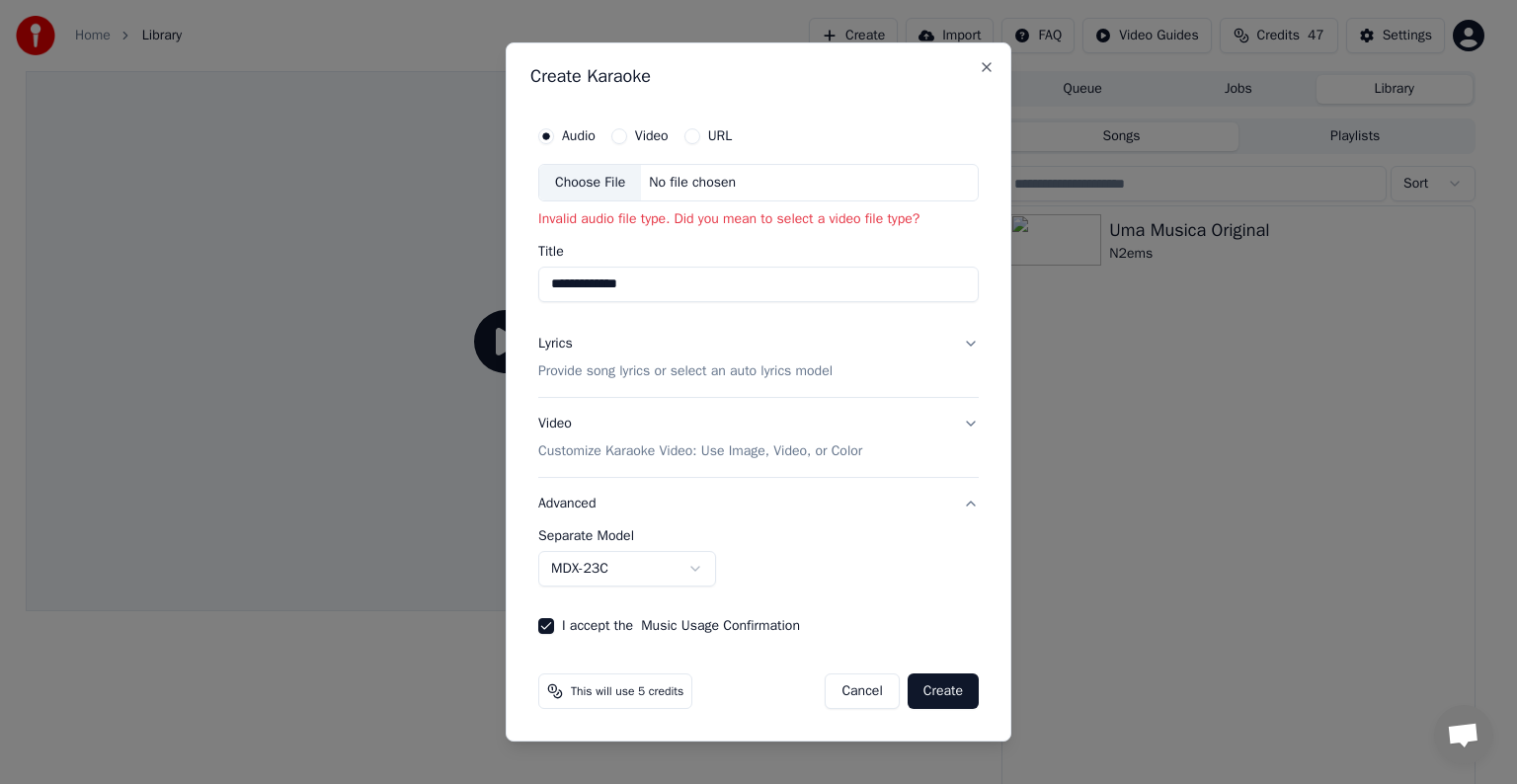 click on "Choose File" at bounding box center (590, 183) 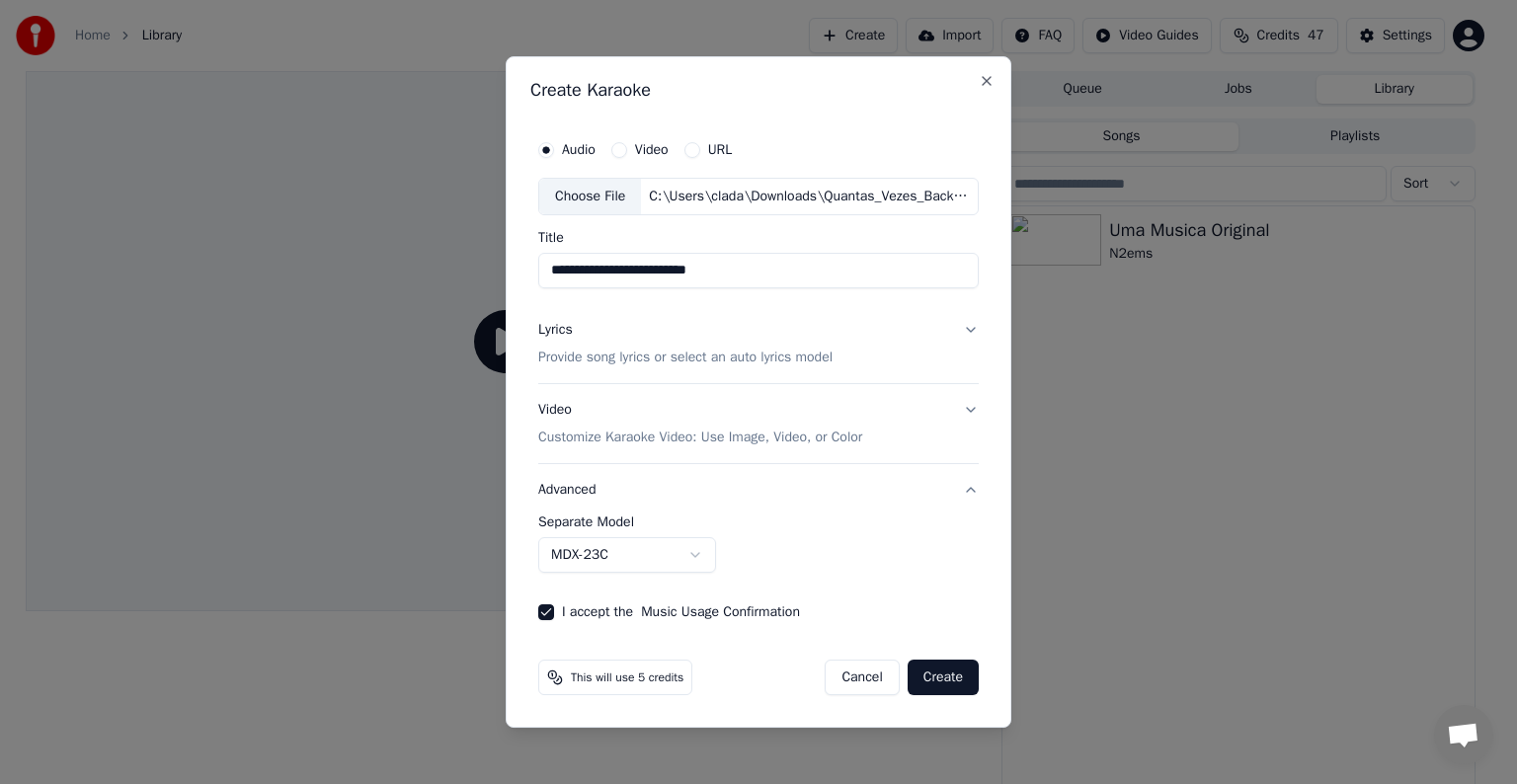 click on "Create" at bounding box center (943, 677) 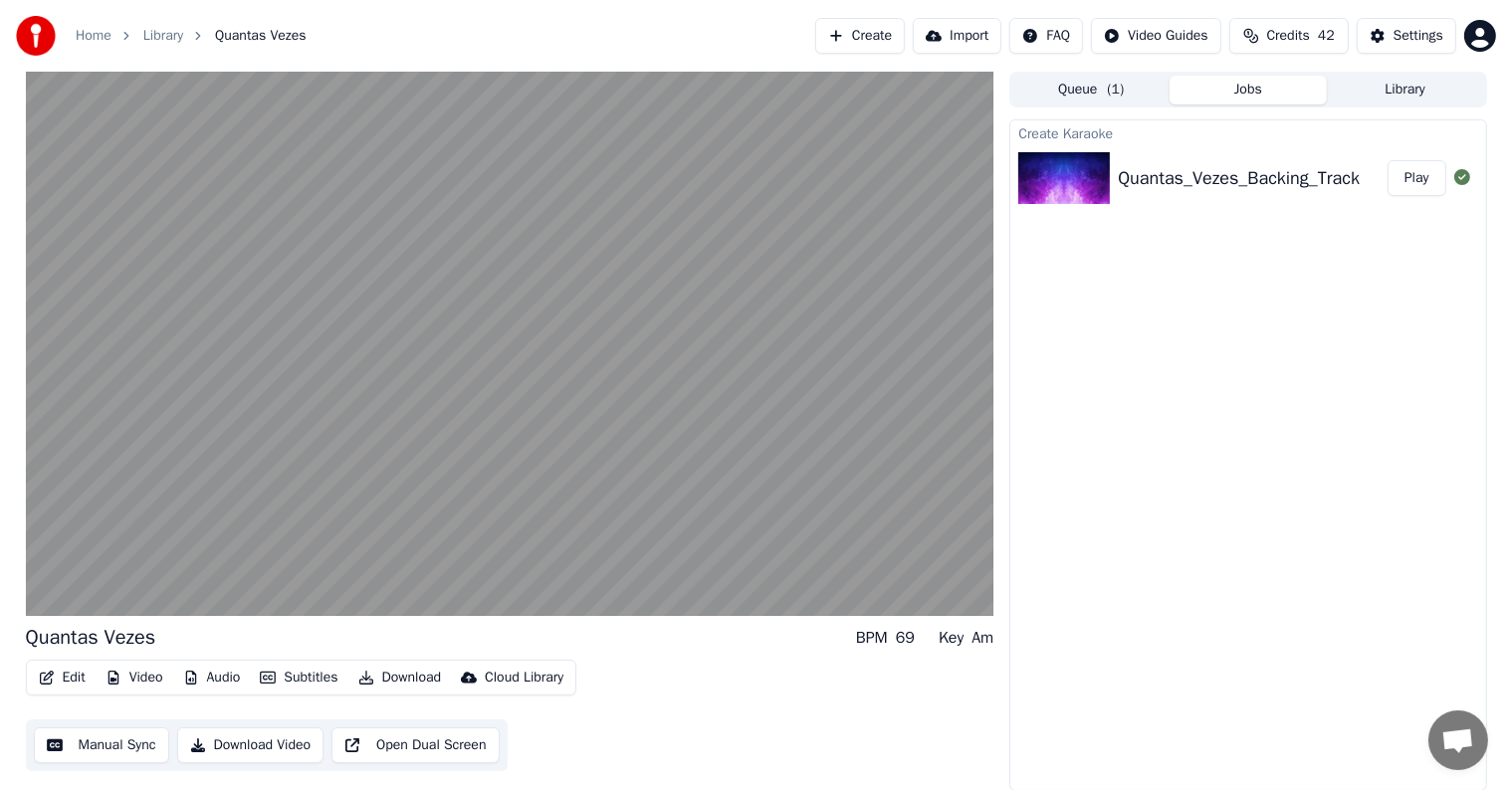 click on "BPM" at bounding box center (872, 638) 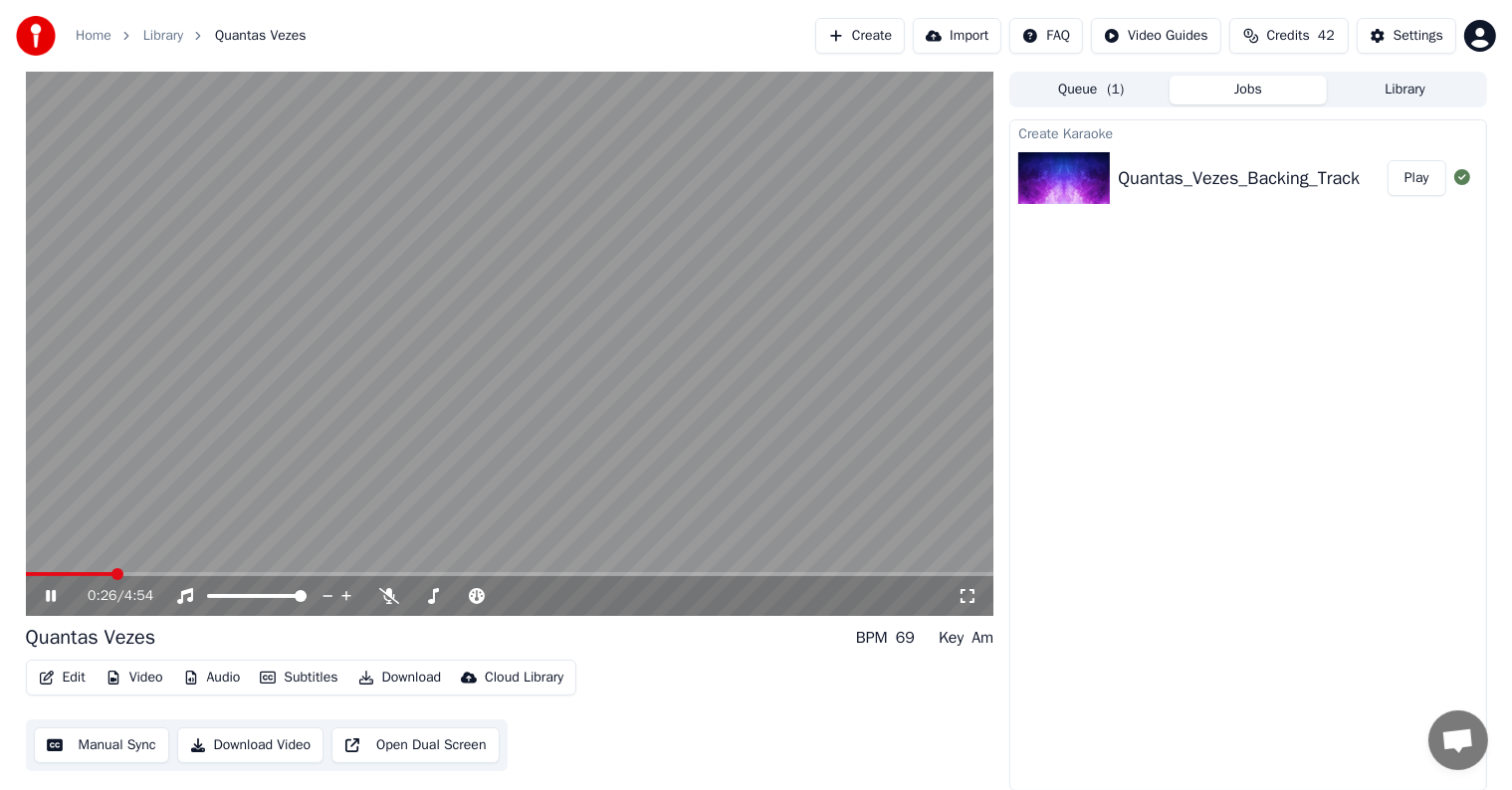 click 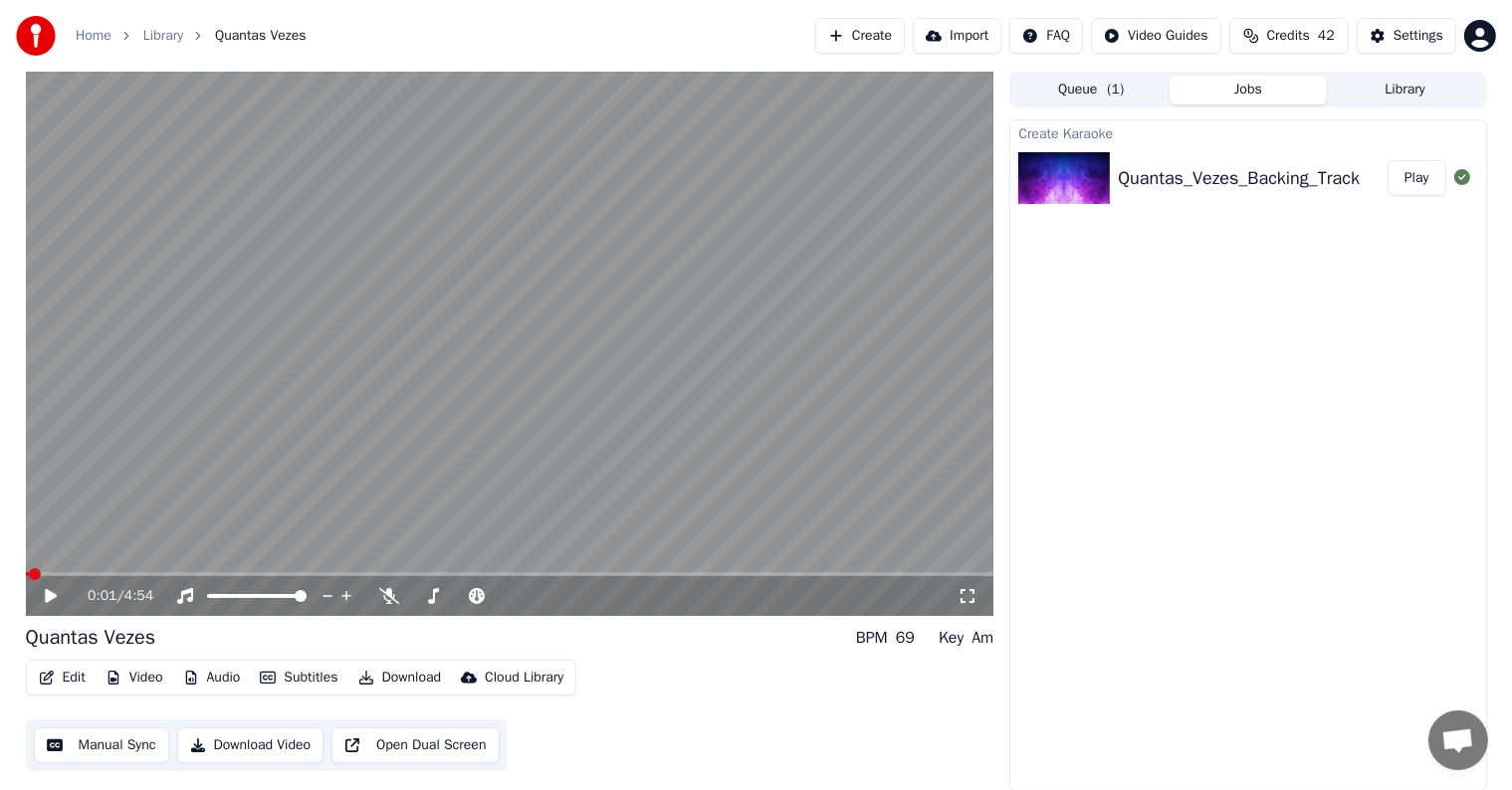 click at bounding box center (35, 574) 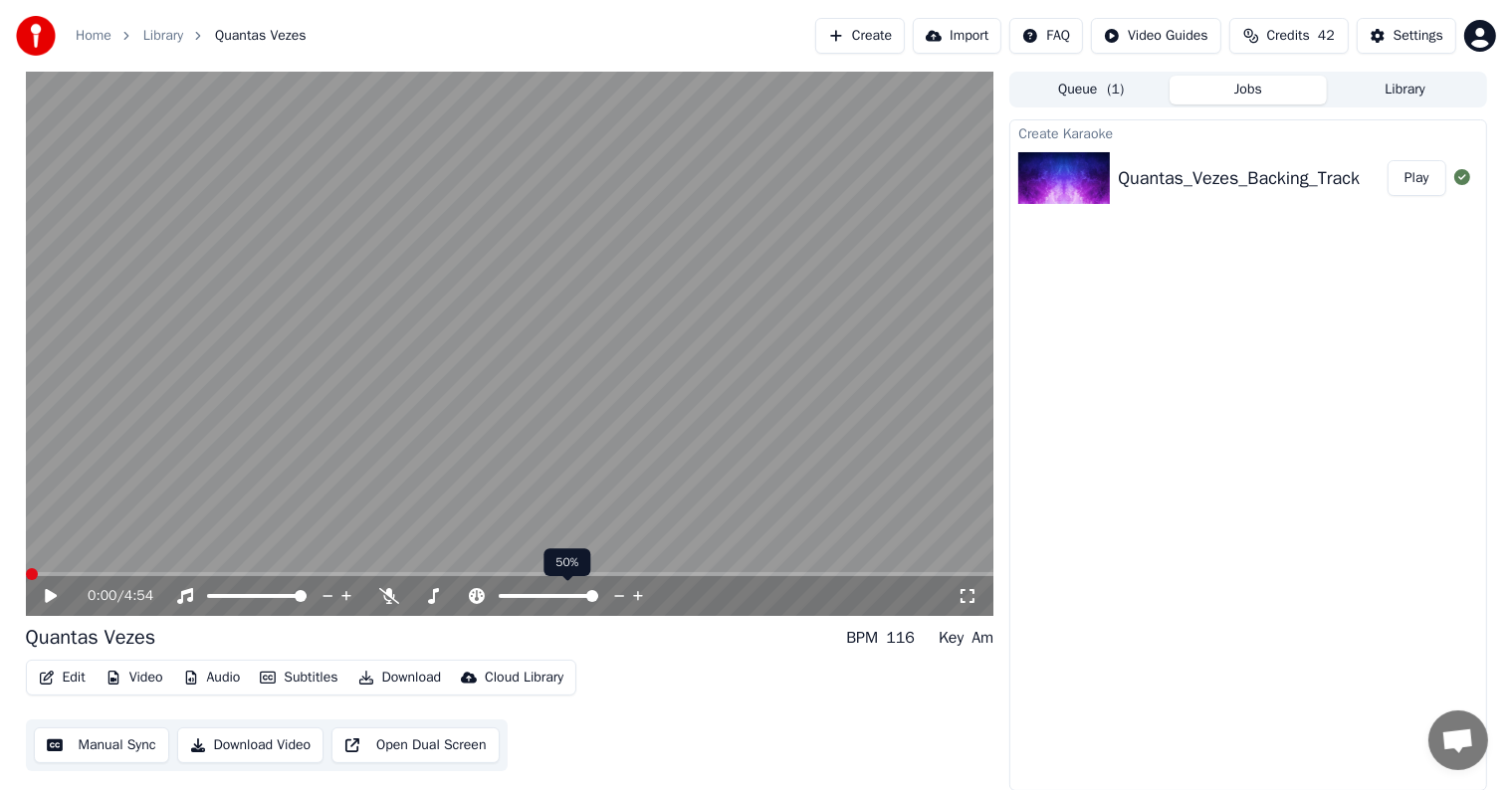 click at bounding box center [592, 596] 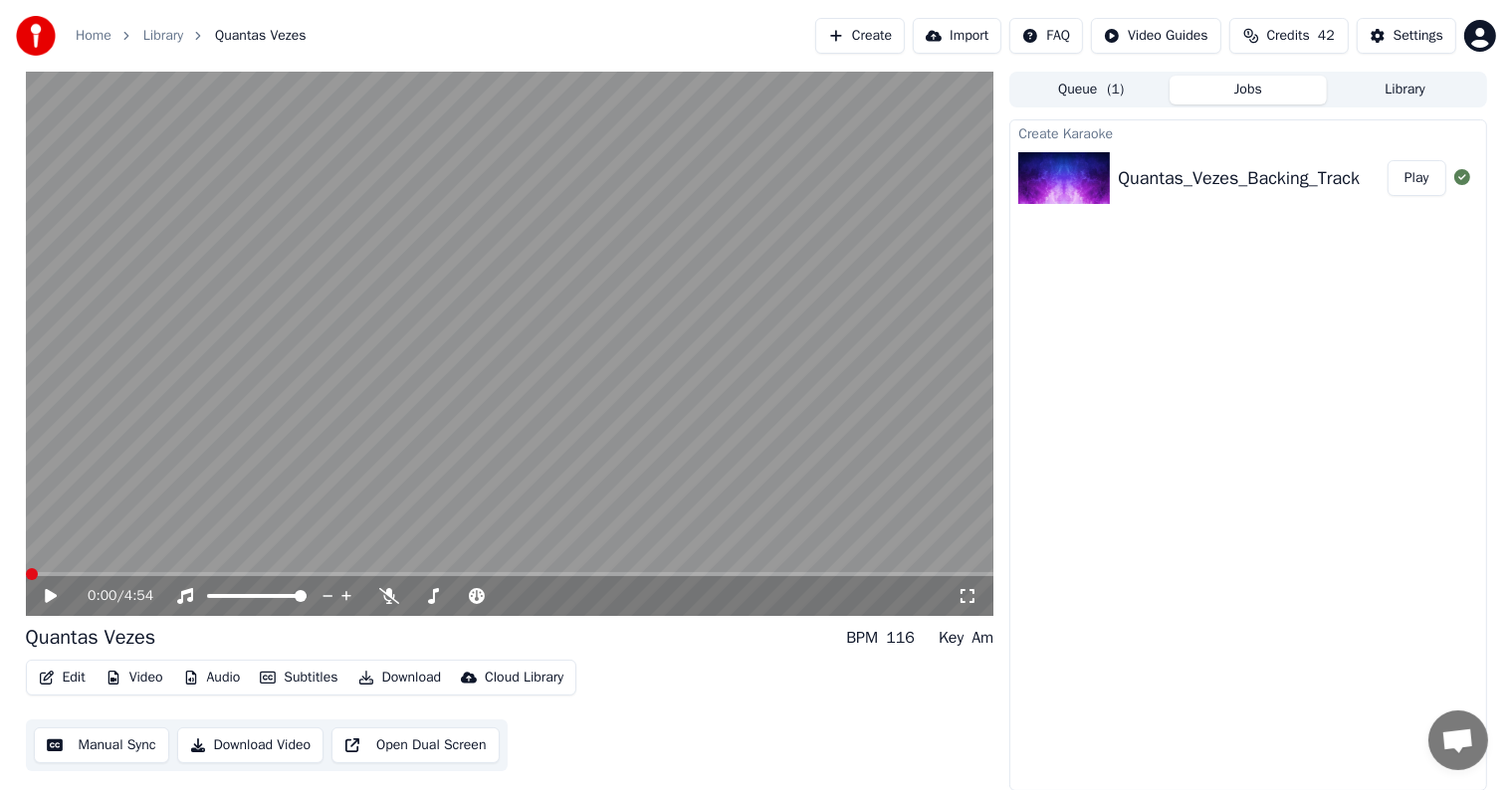 click on "0:00  /  4:54" at bounding box center (510, 596) 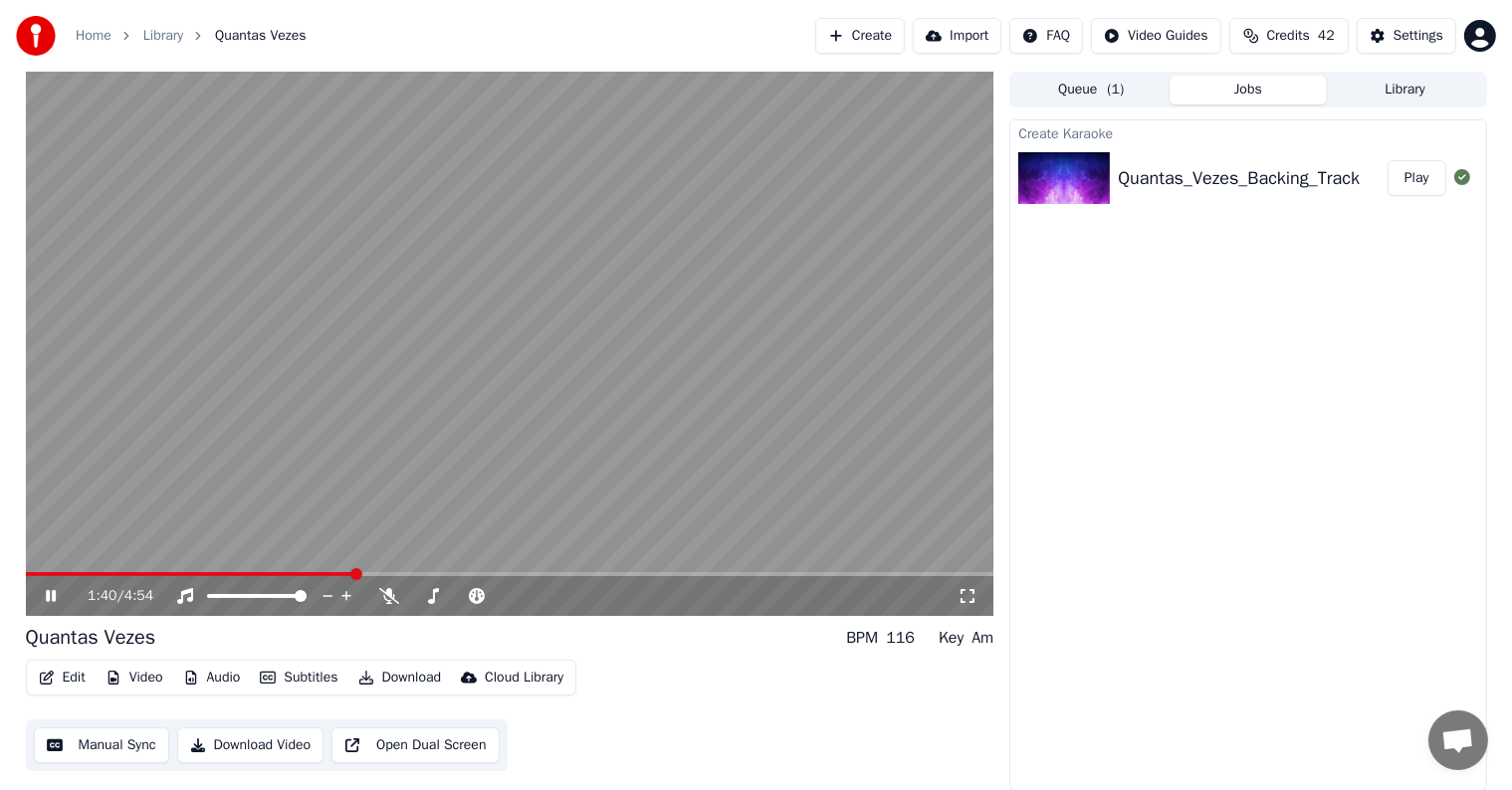 click 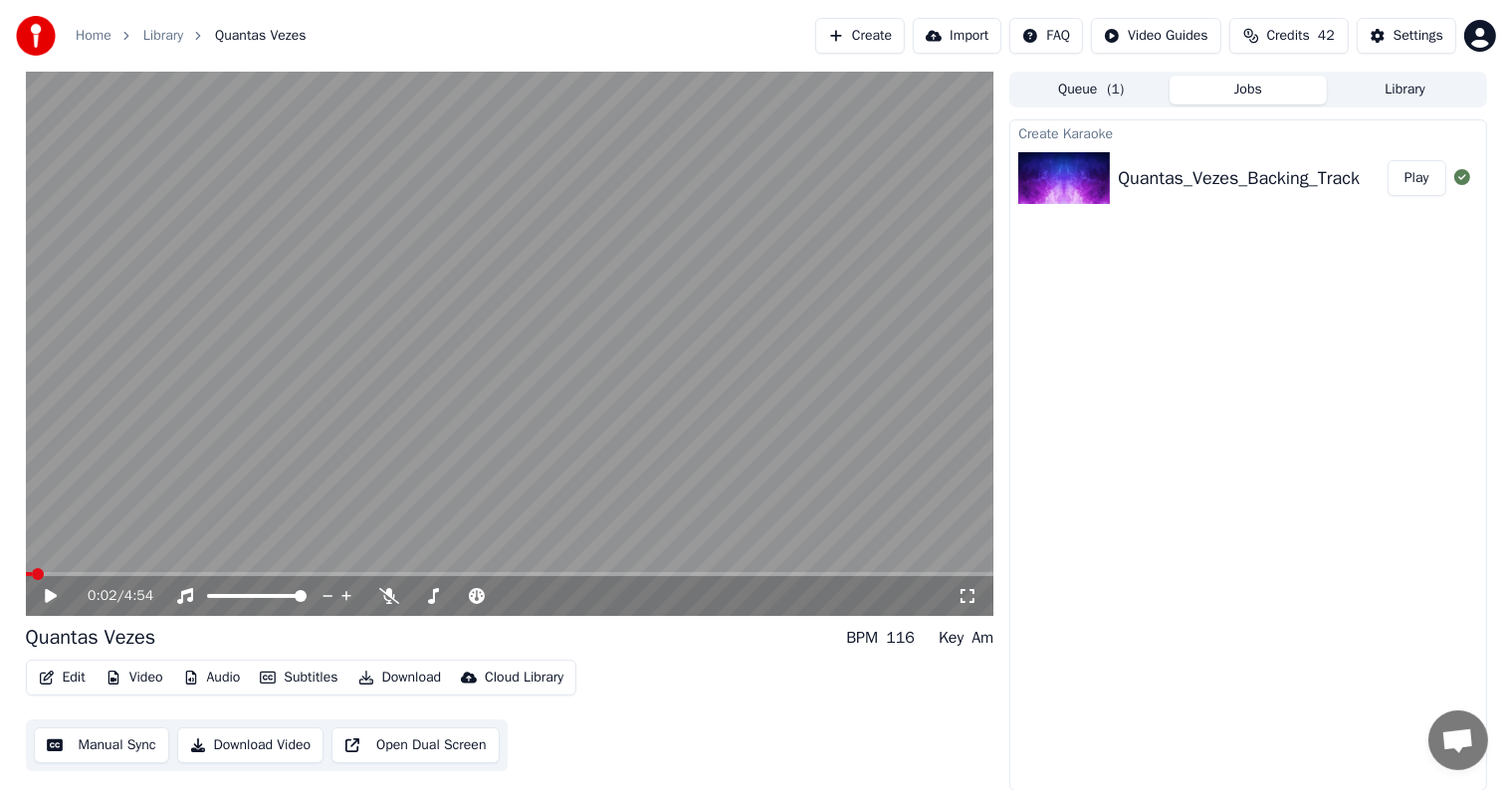 click at bounding box center (38, 574) 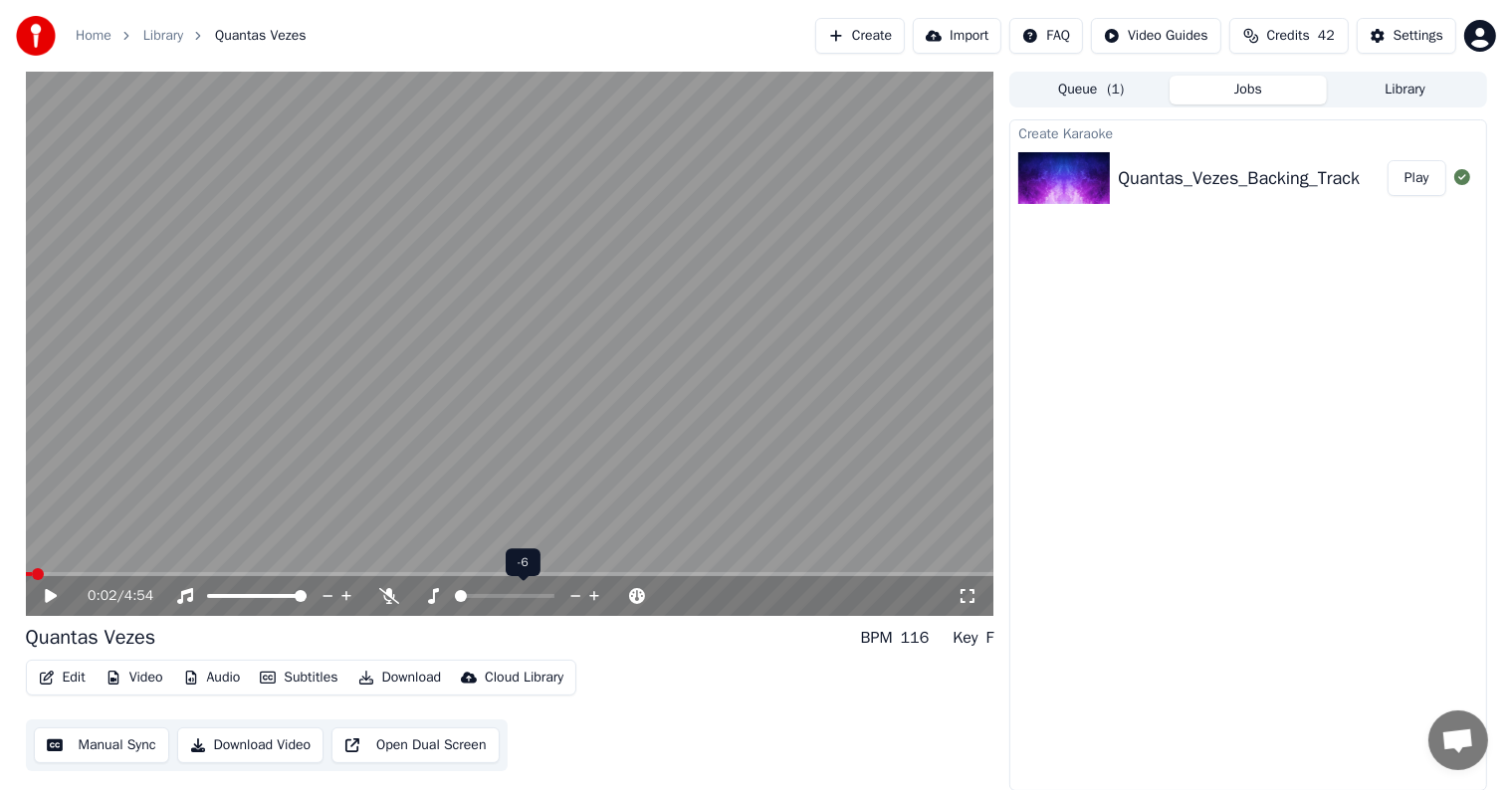 click at bounding box center [461, 596] 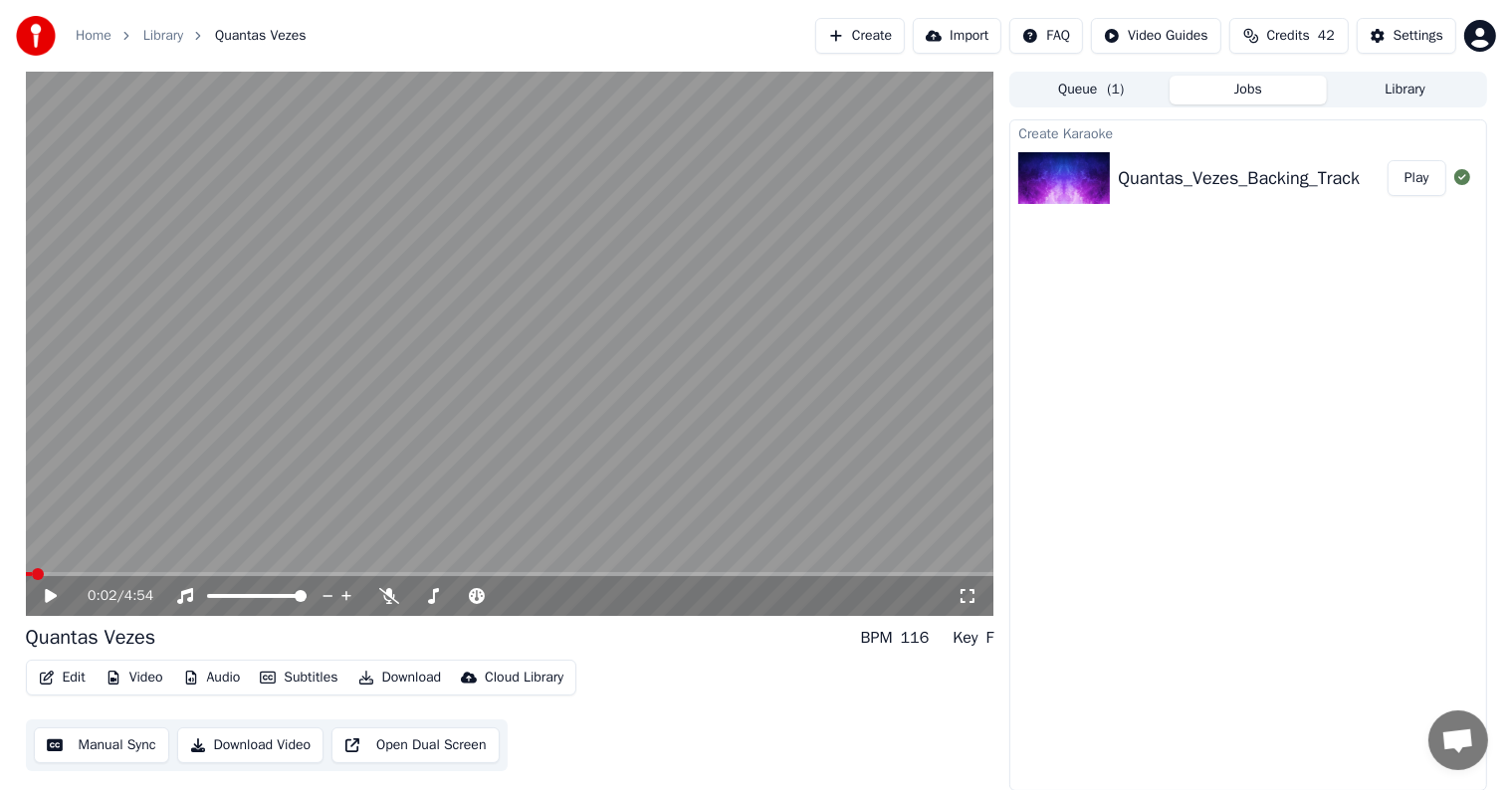 drag, startPoint x: 904, startPoint y: 640, endPoint x: 916, endPoint y: 640, distance: 12 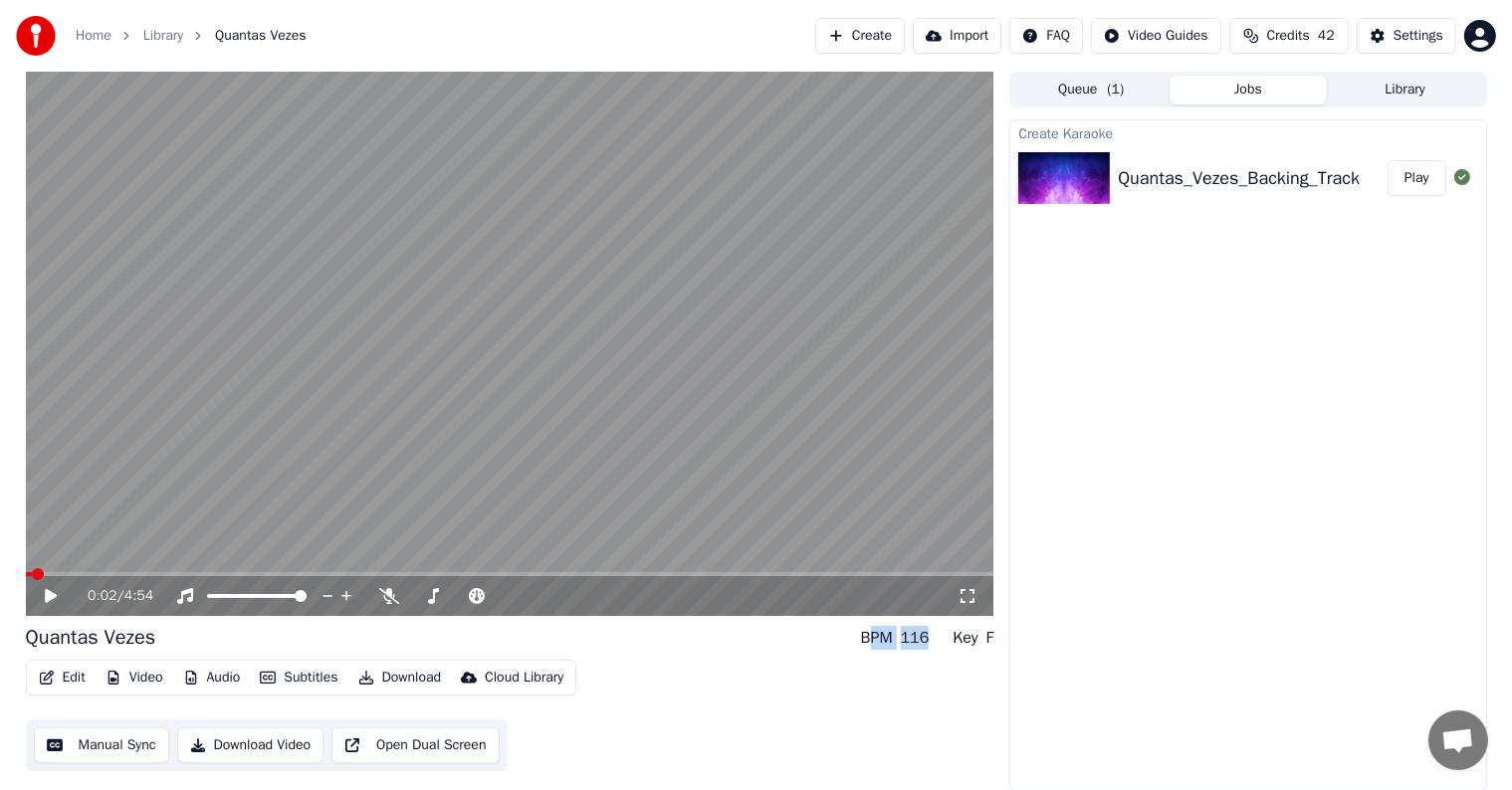drag, startPoint x: 925, startPoint y: 640, endPoint x: 840, endPoint y: 638, distance: 85.02353 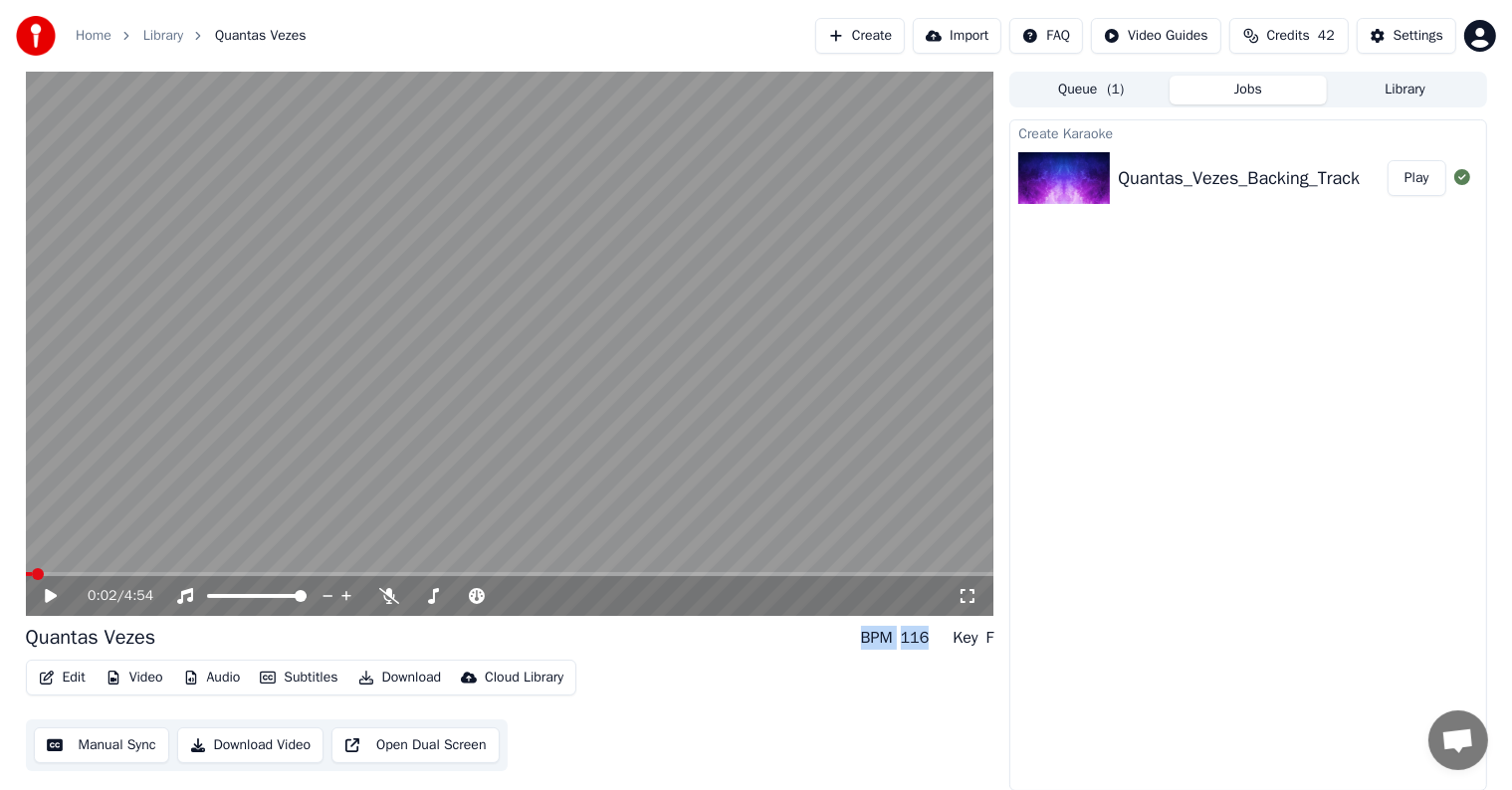 click on "Quantas Vezes BPM 116 Key F" at bounding box center [510, 638] 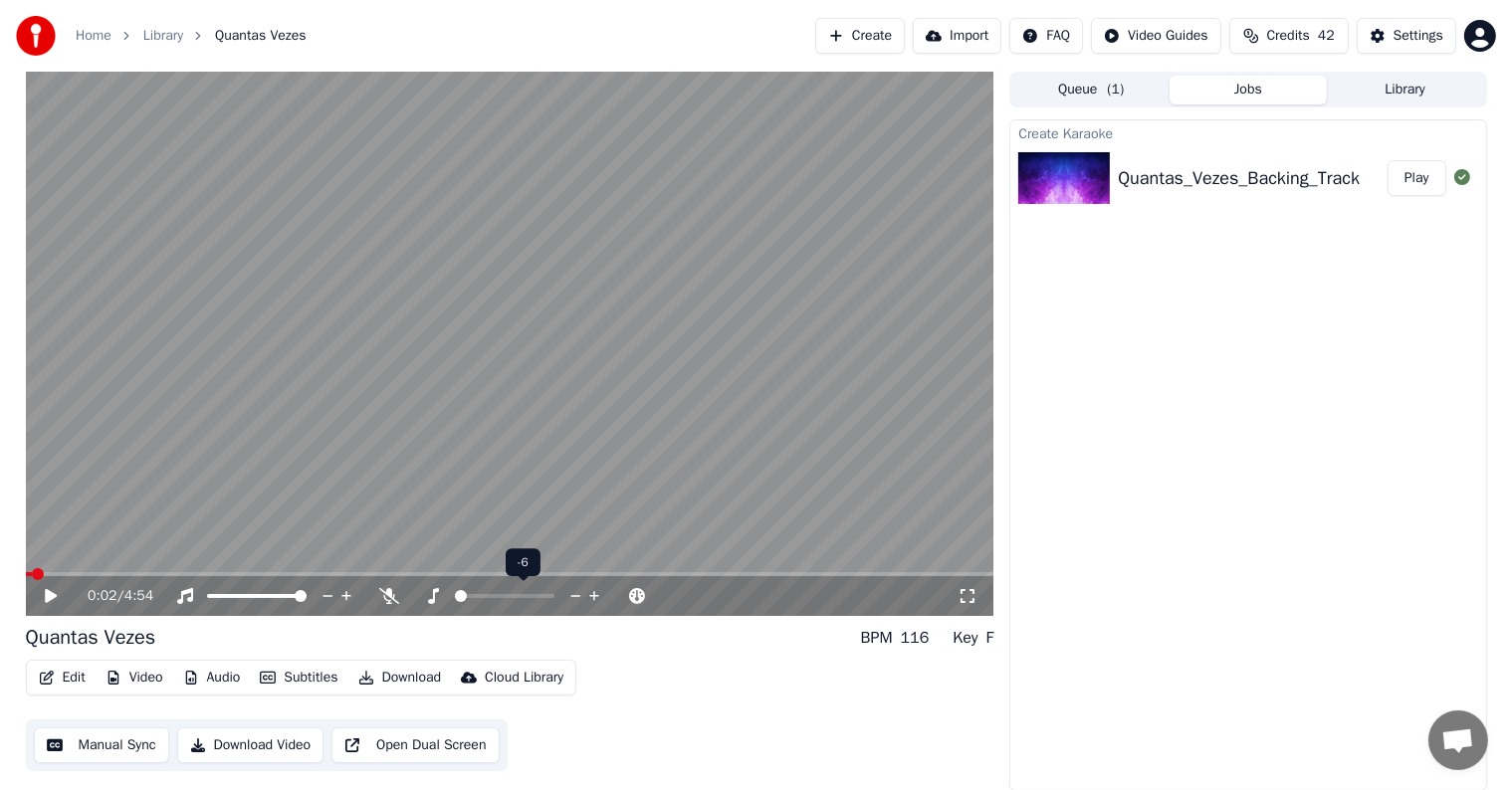 click at bounding box center (461, 596) 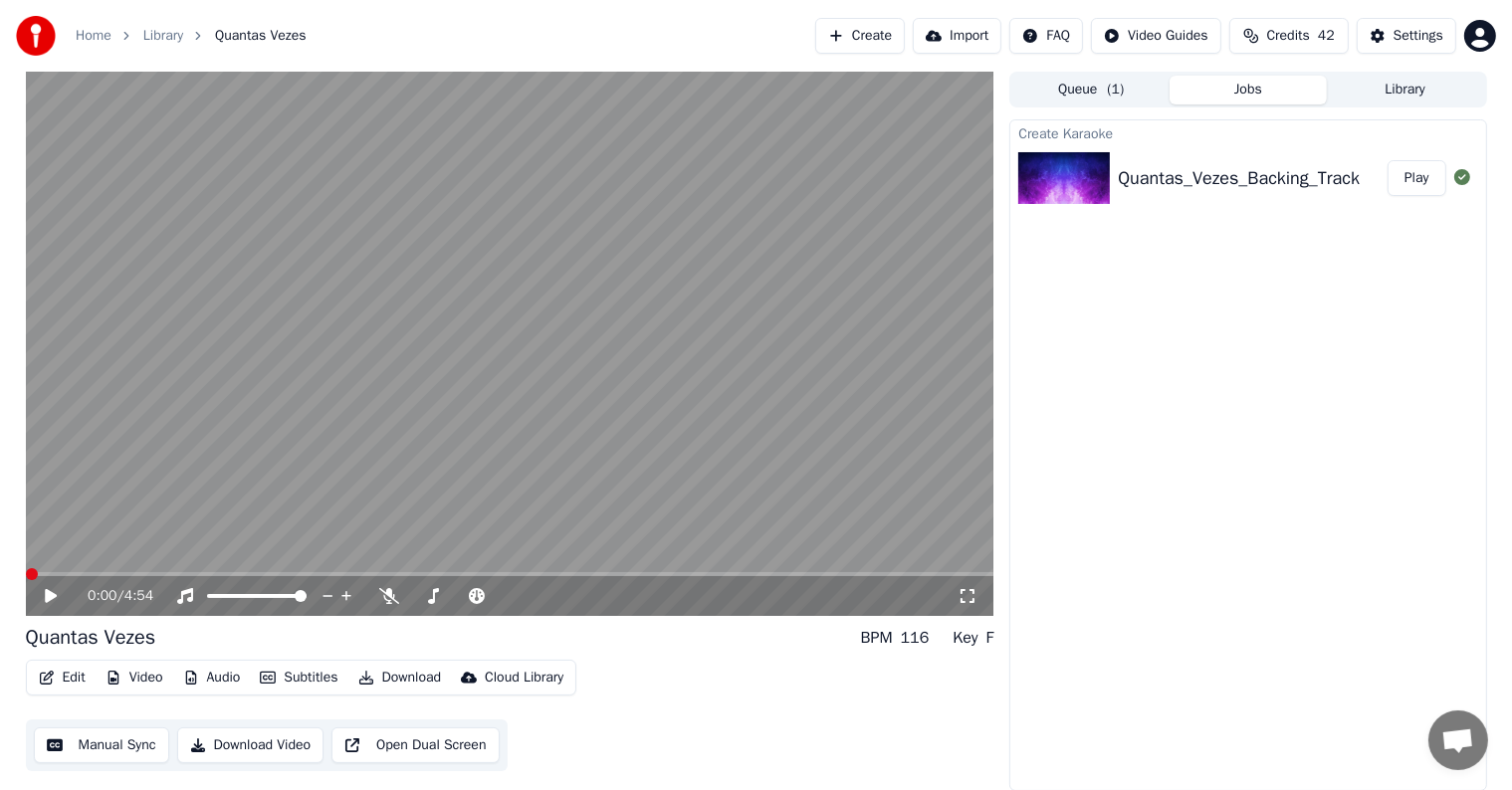 click at bounding box center (32, 574) 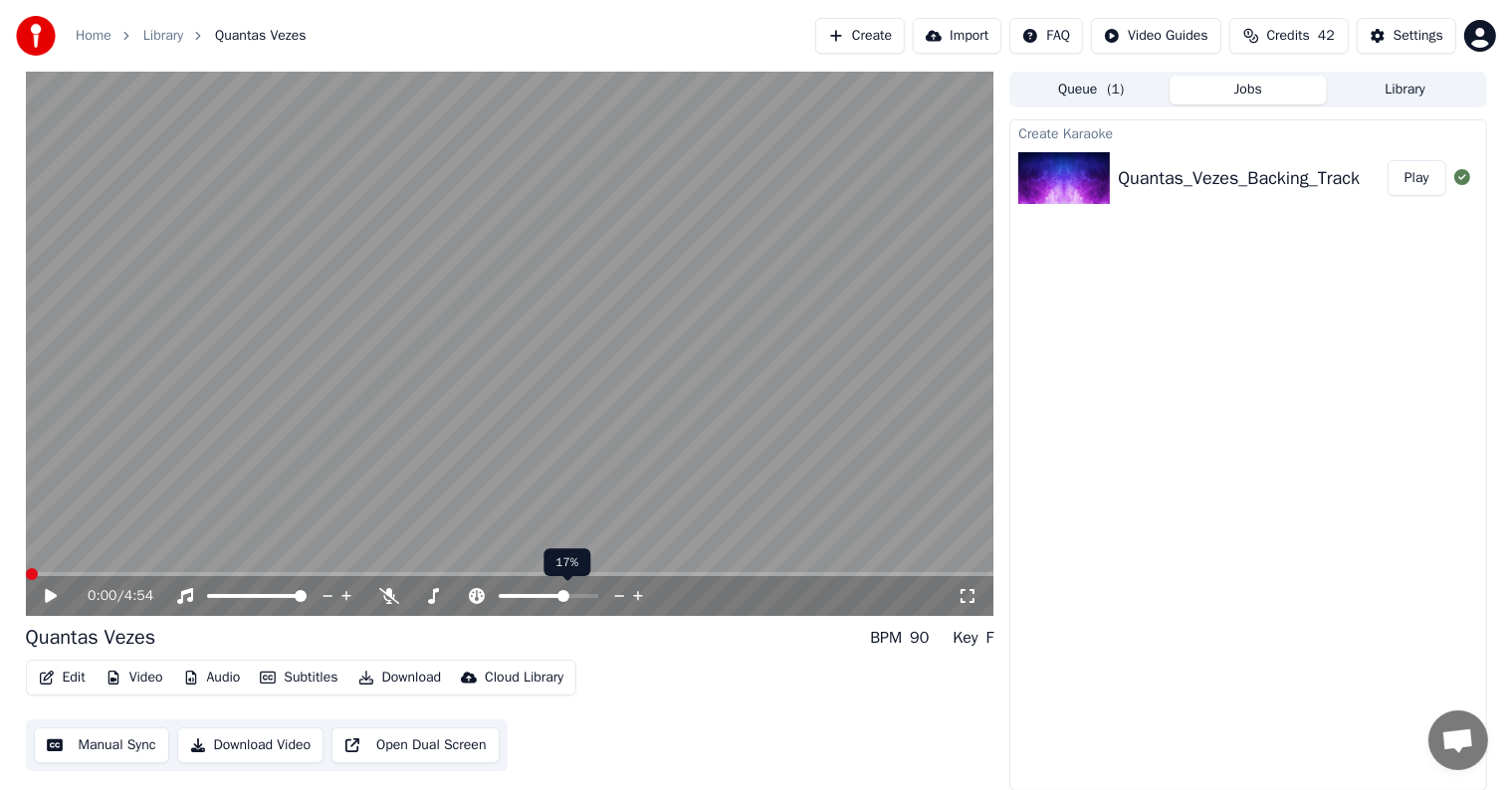 click at bounding box center [563, 596] 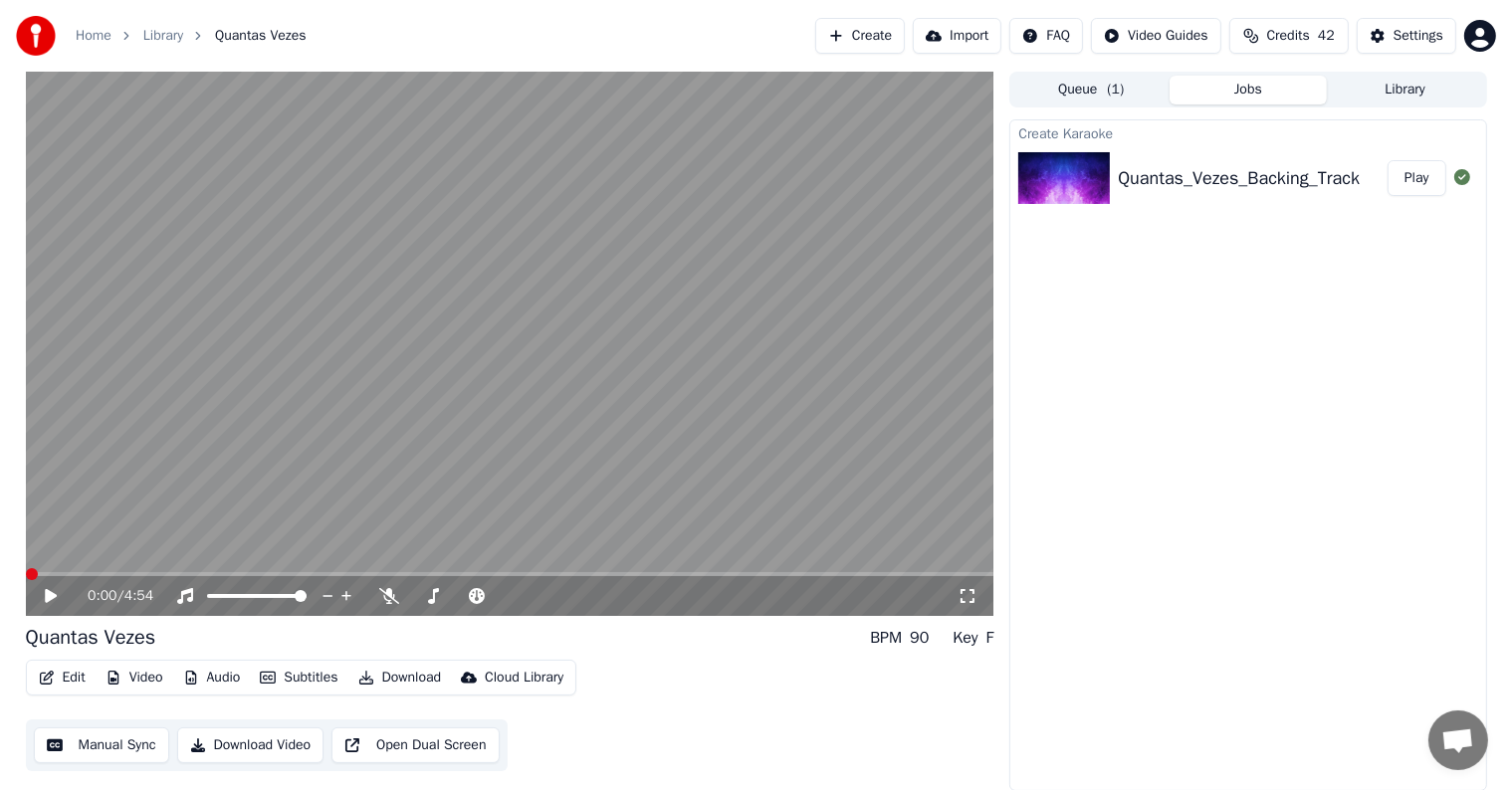 click 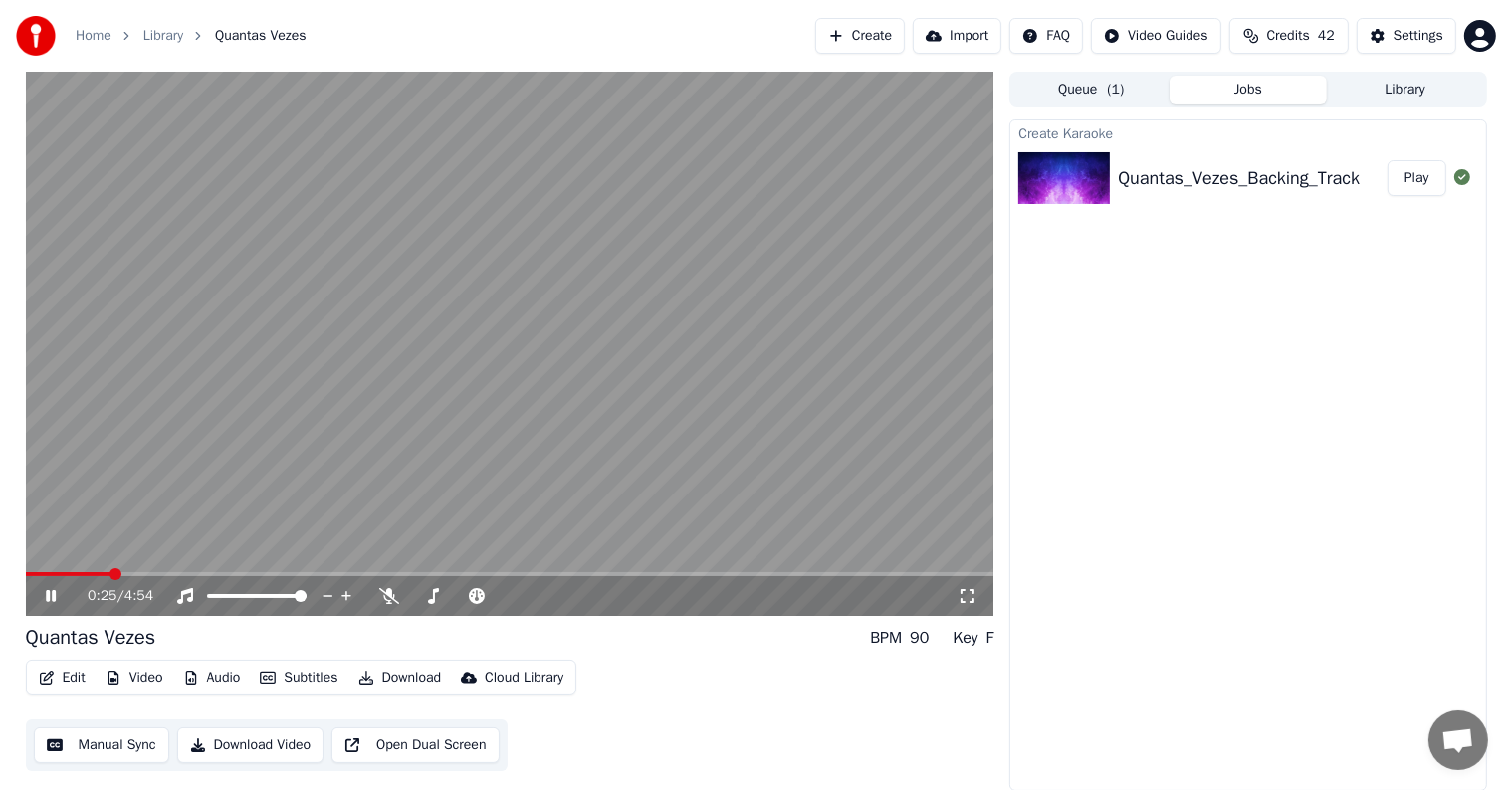 click 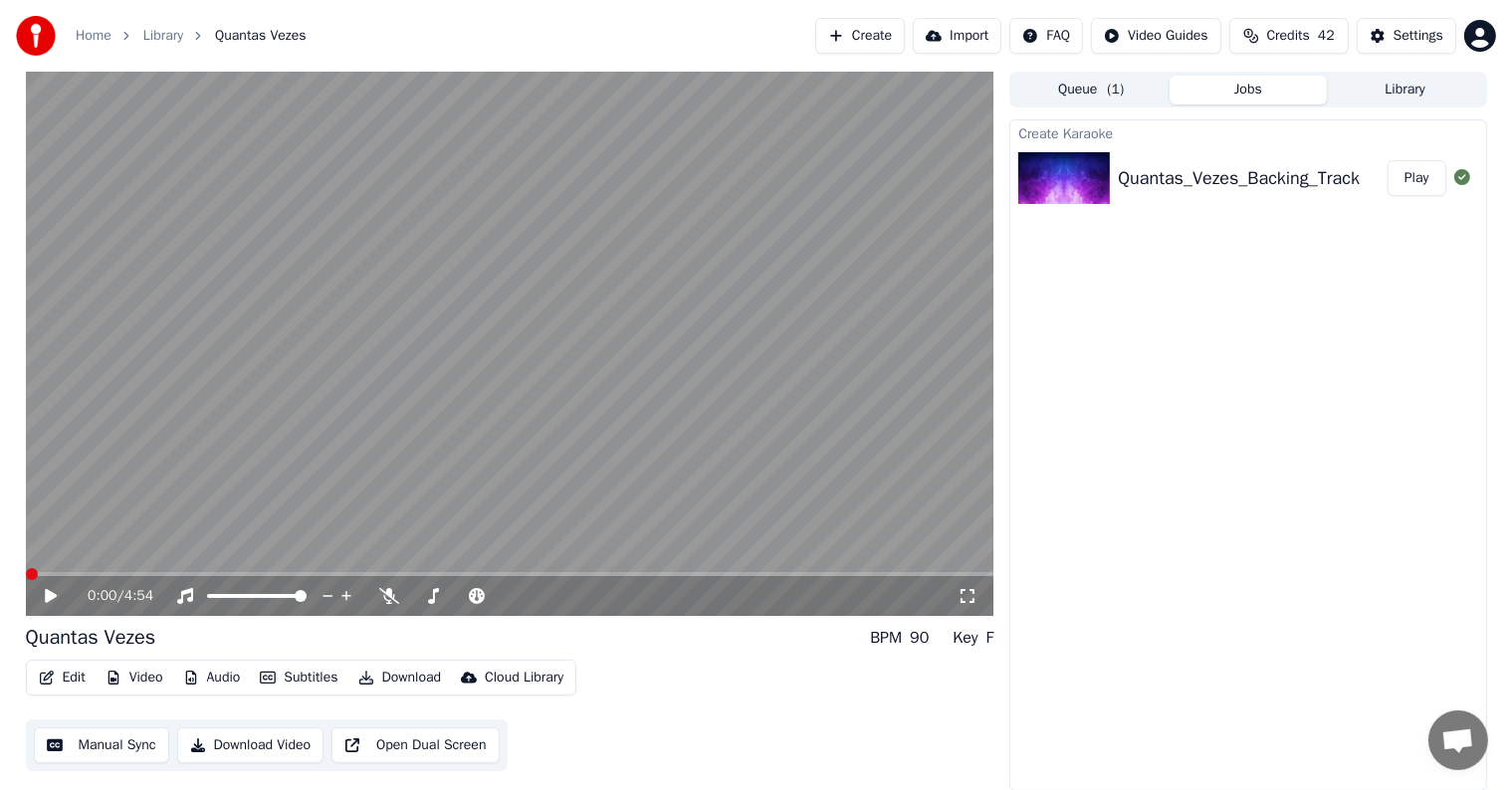click at bounding box center [32, 574] 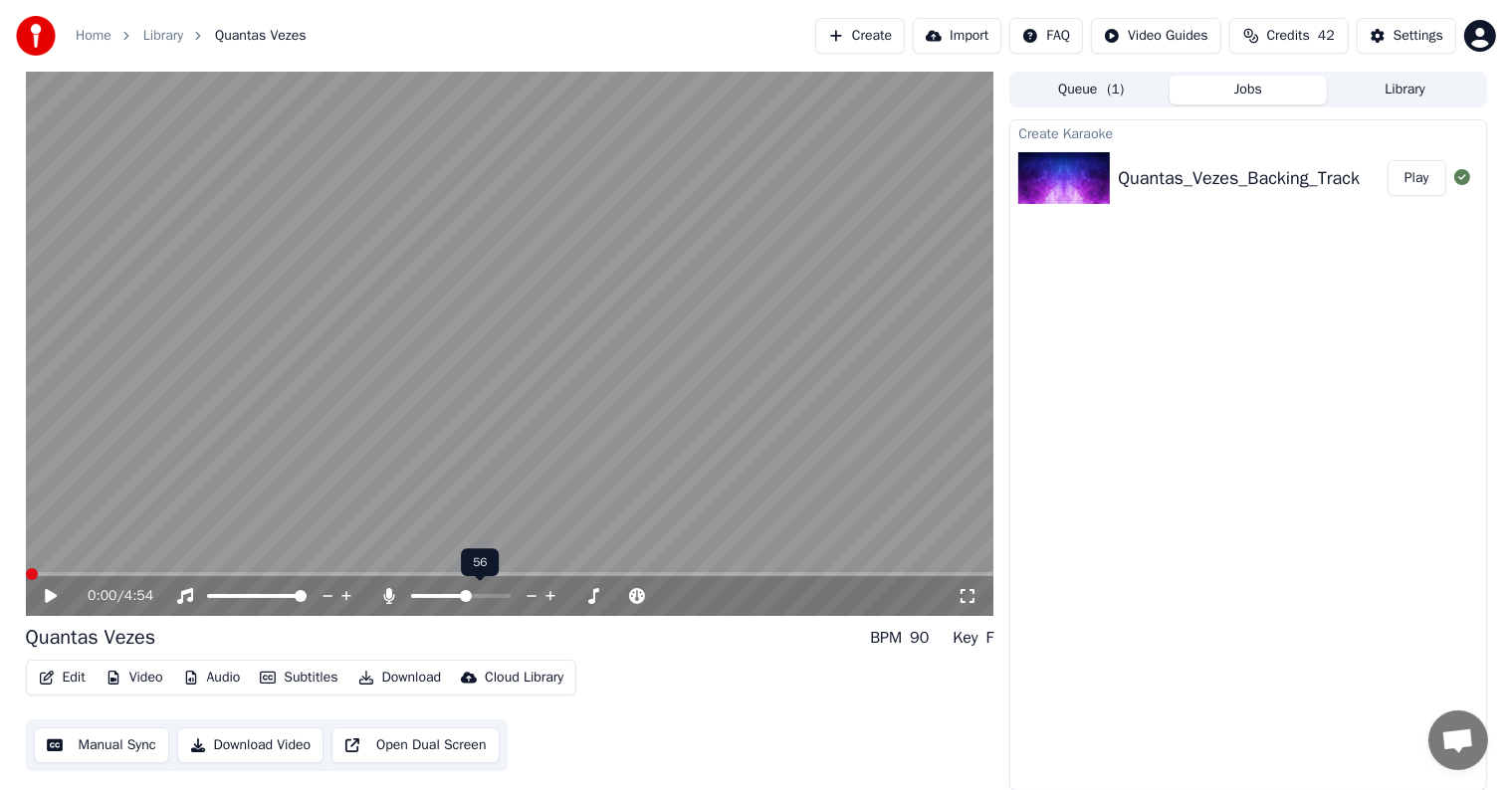 click at bounding box center (466, 596) 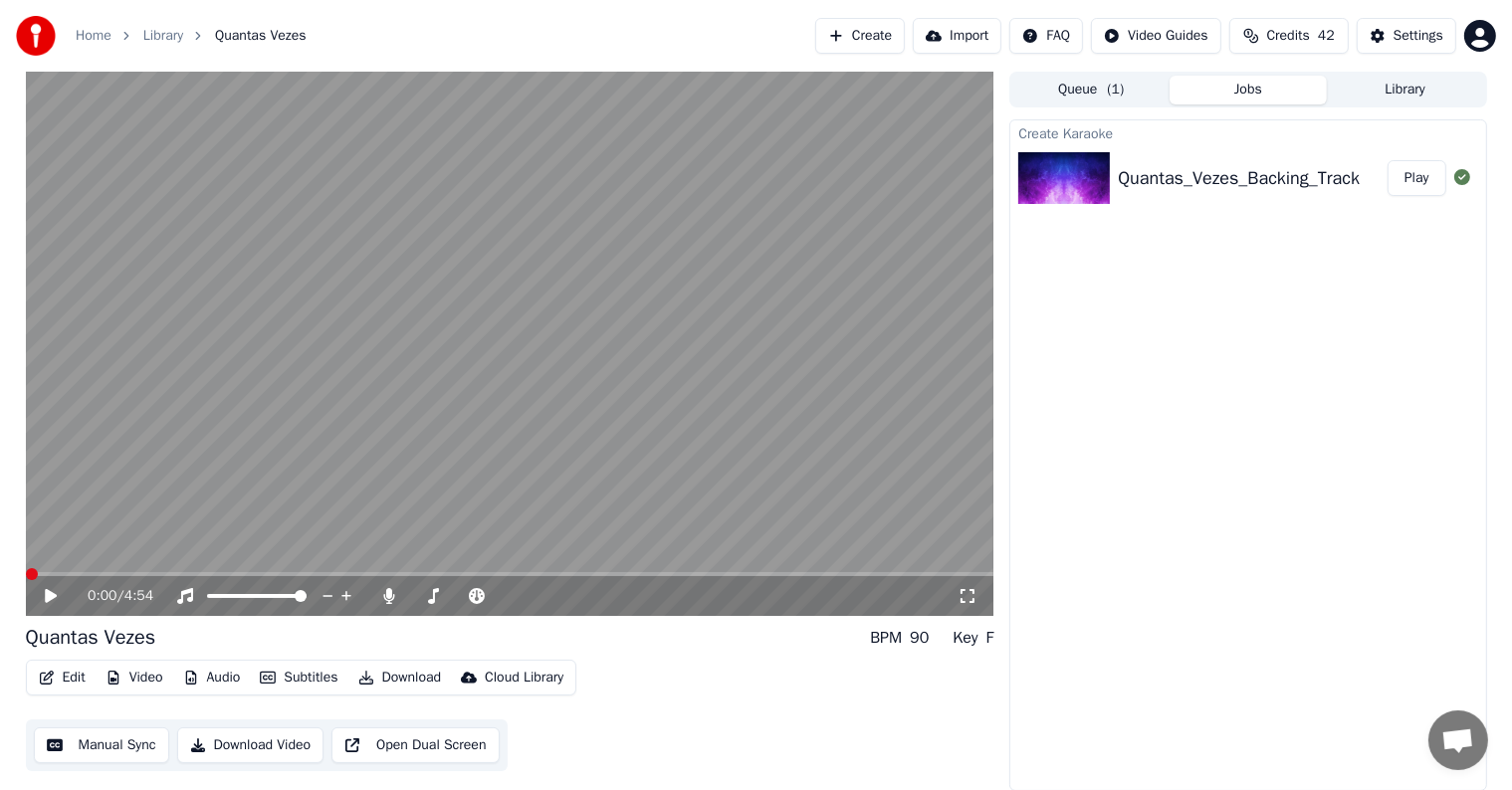 click at bounding box center [32, 574] 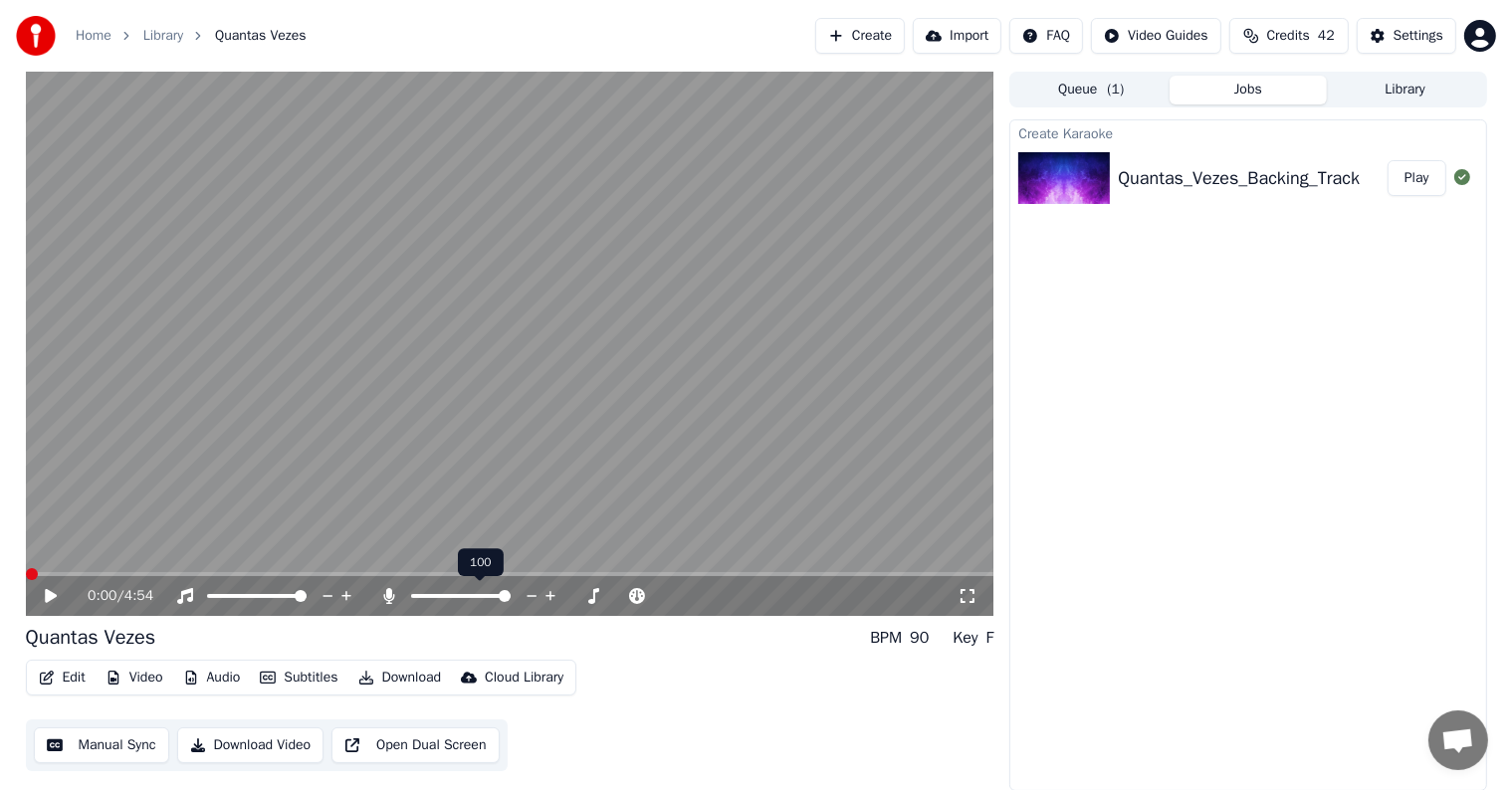 click at bounding box center (505, 596) 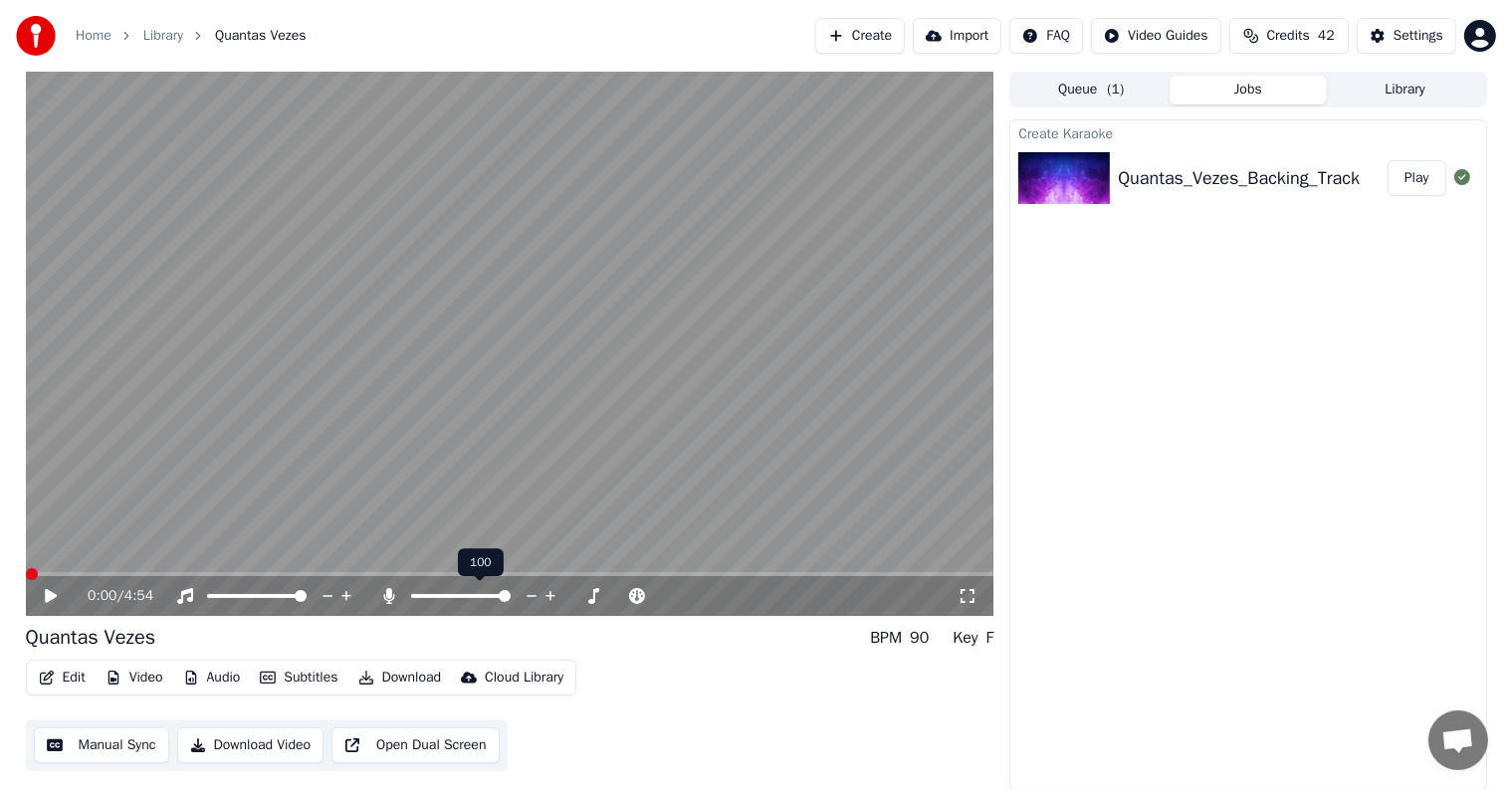 click at bounding box center [505, 596] 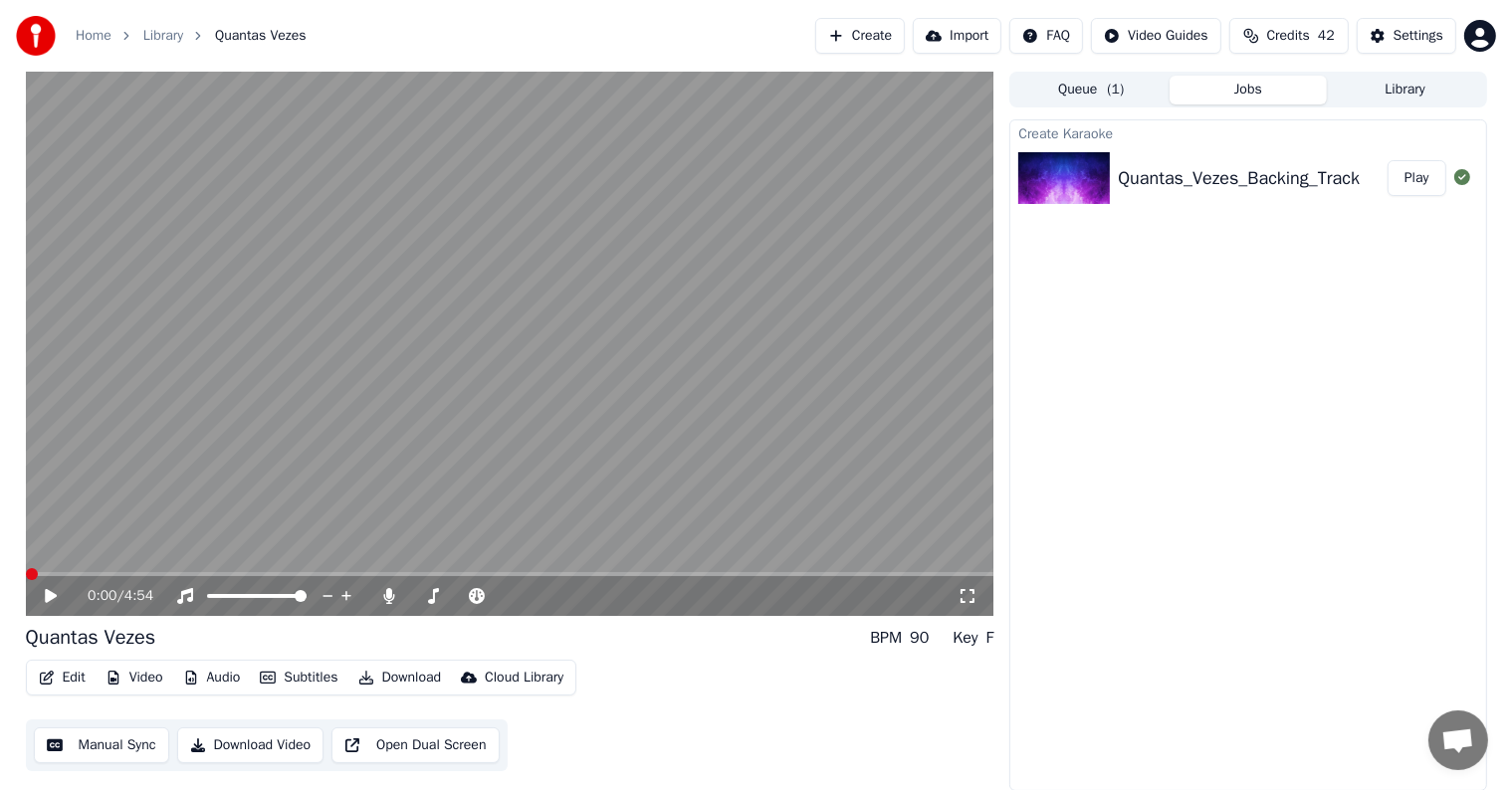 click 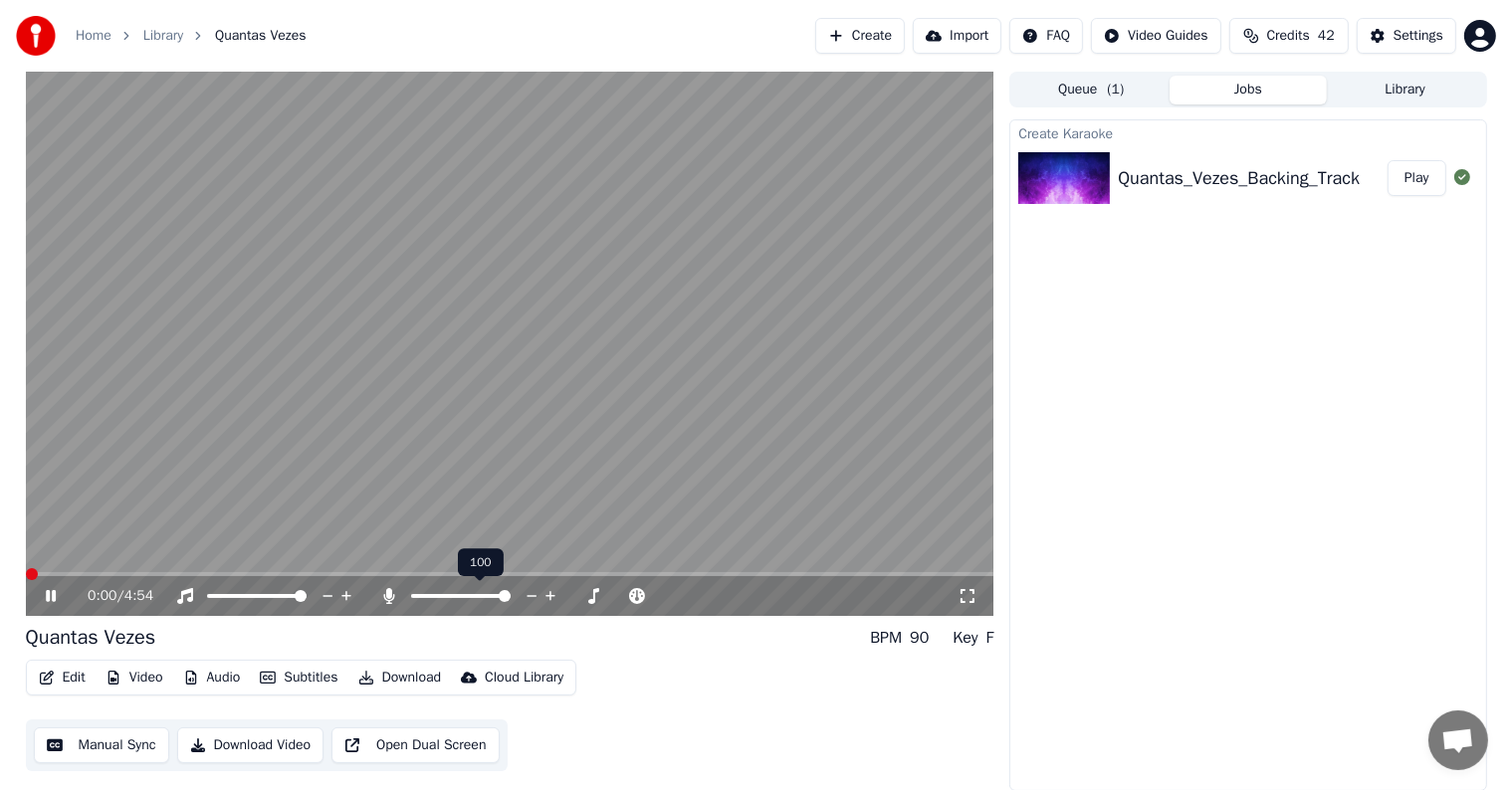 click at bounding box center [505, 596] 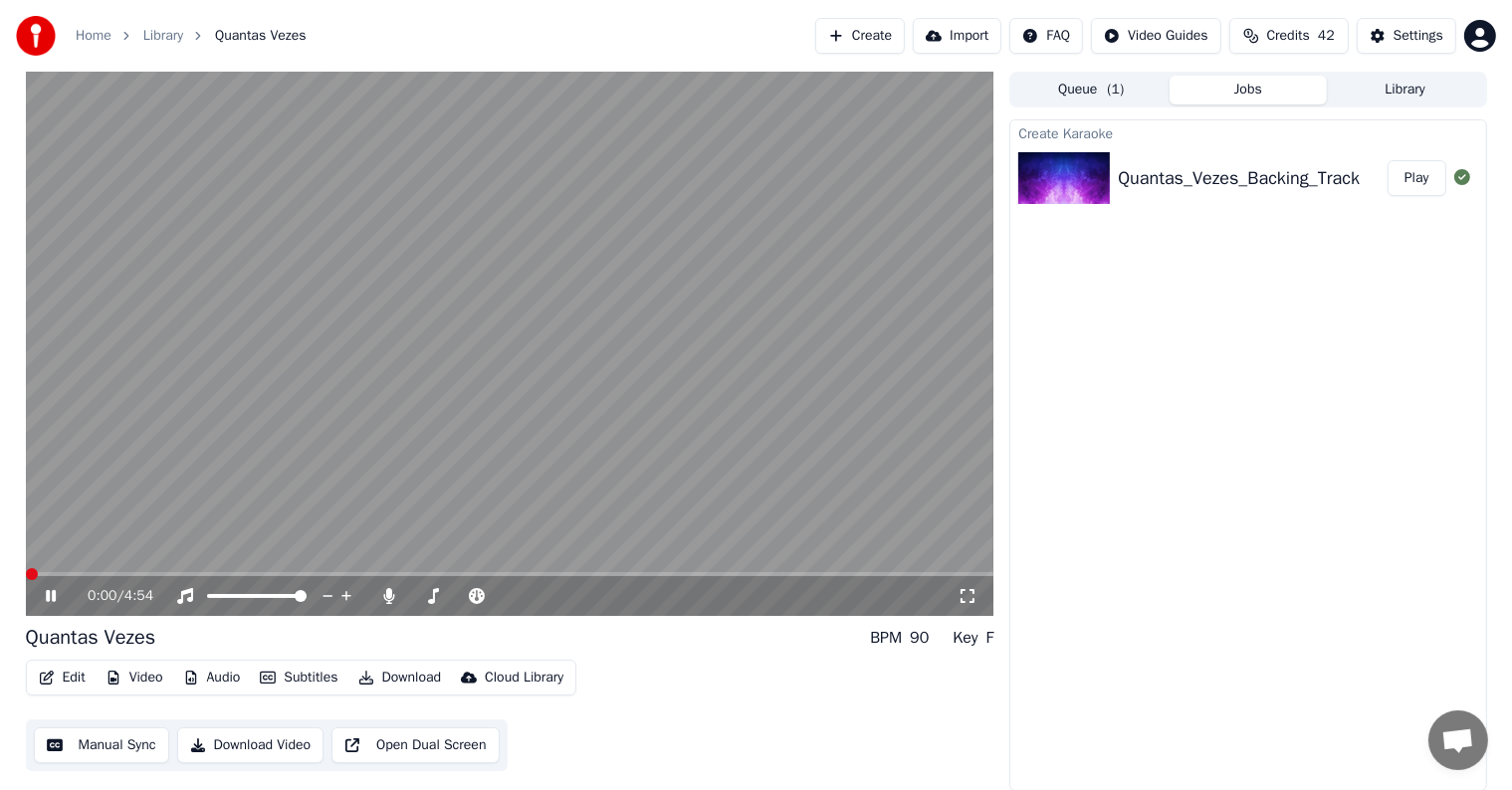click 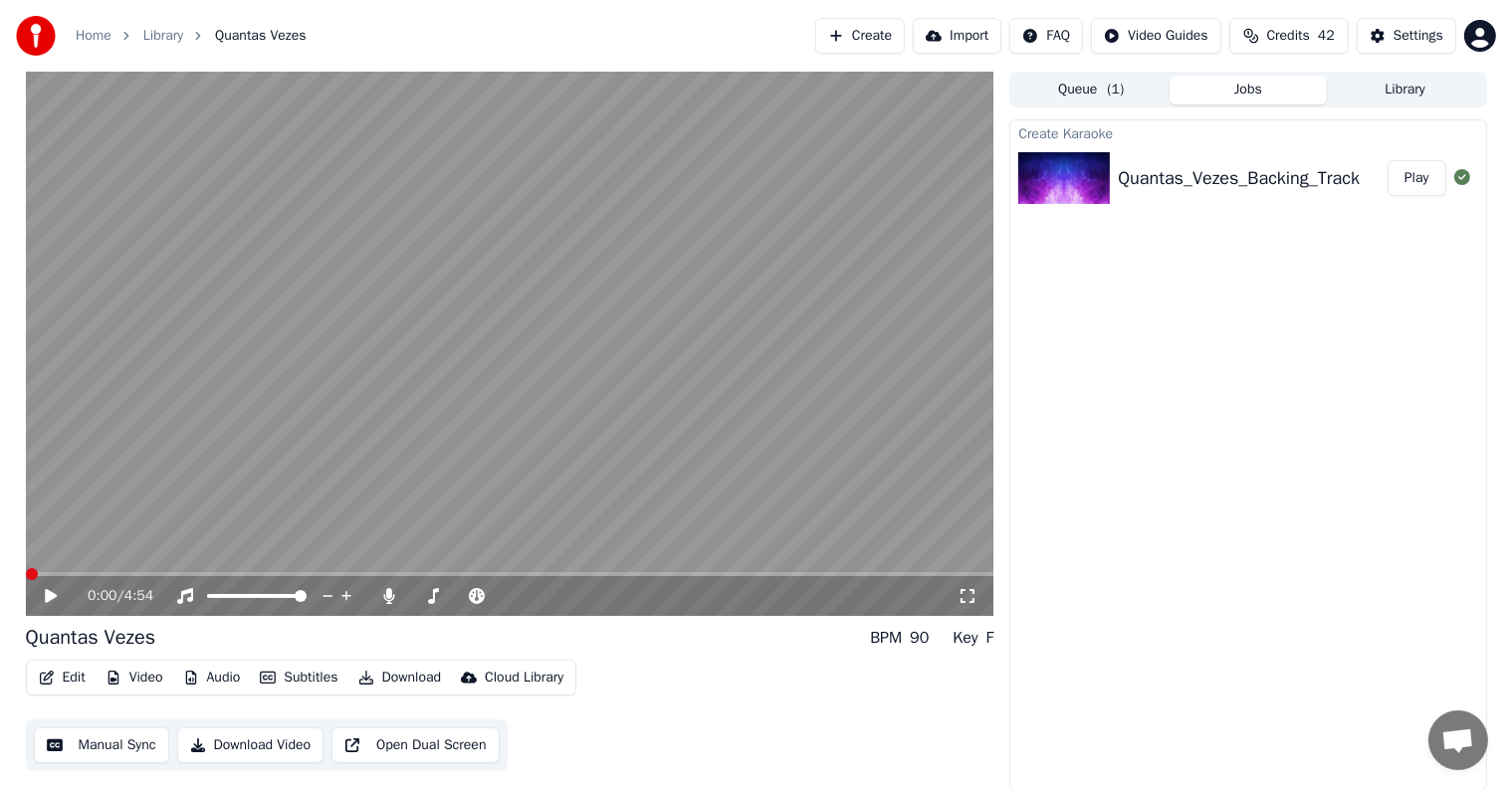 click 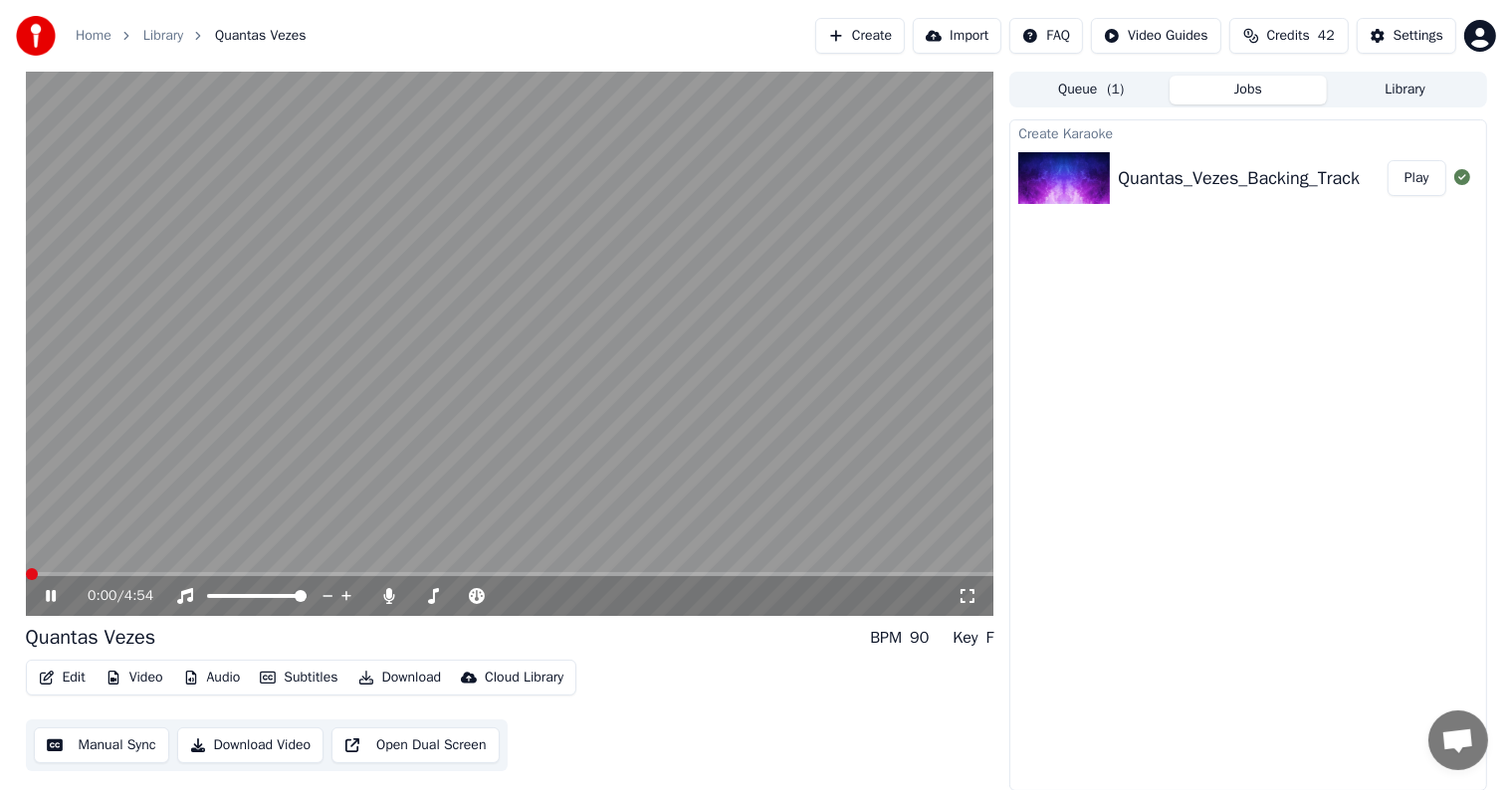 click at bounding box center (32, 574) 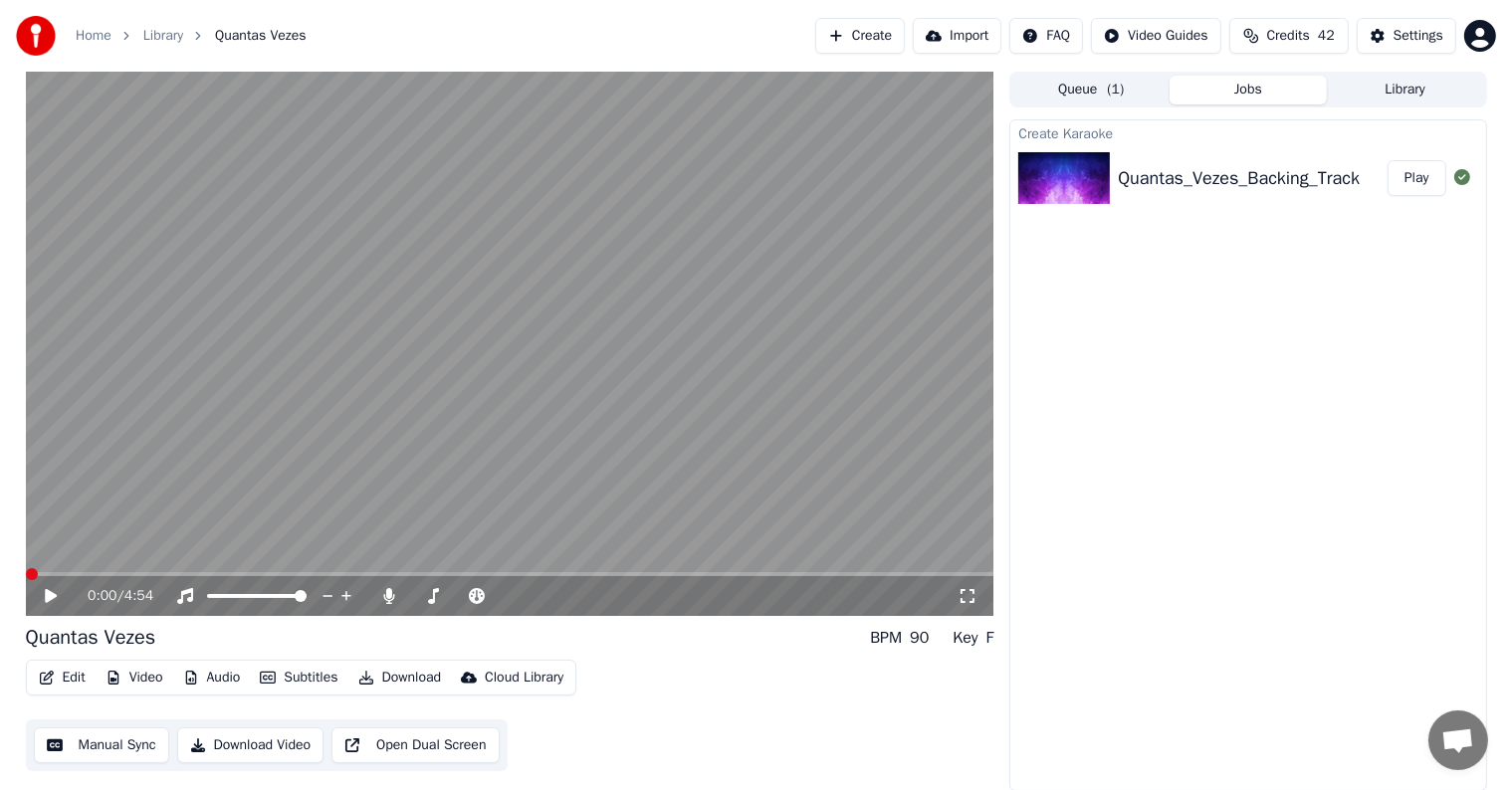 click at bounding box center (32, 574) 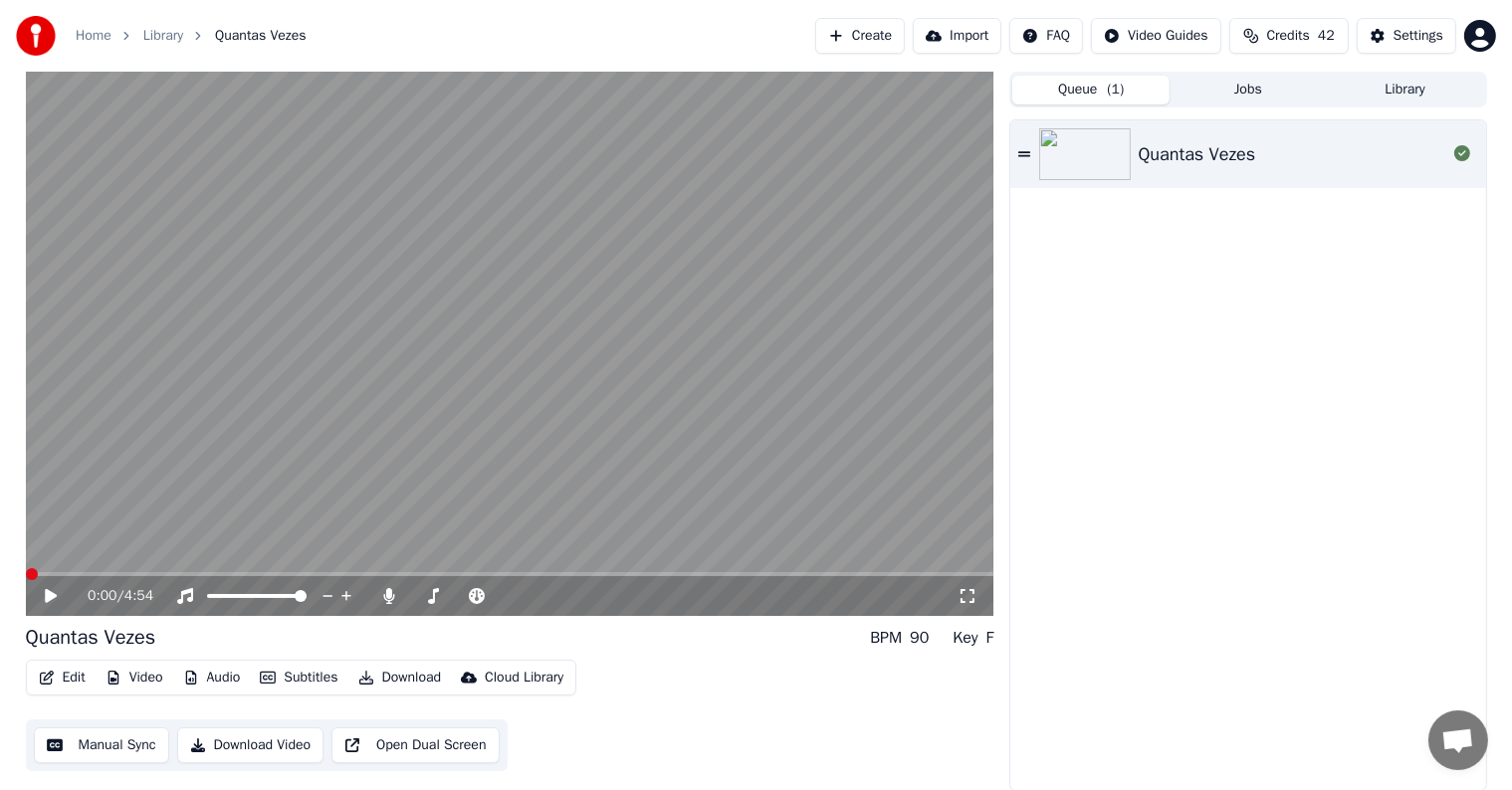 click on "Quantas Vezes" at bounding box center [1197, 154] 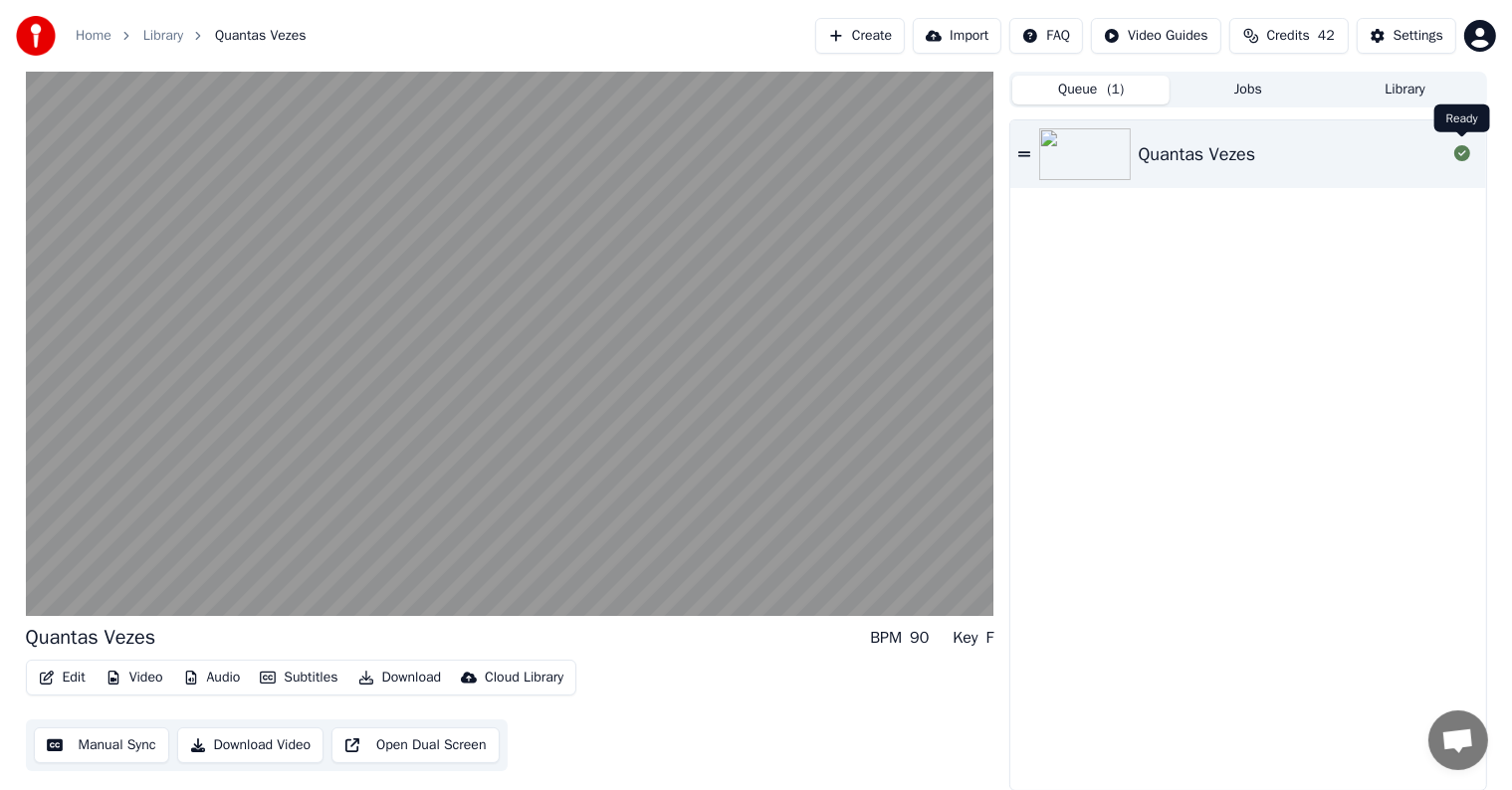 click 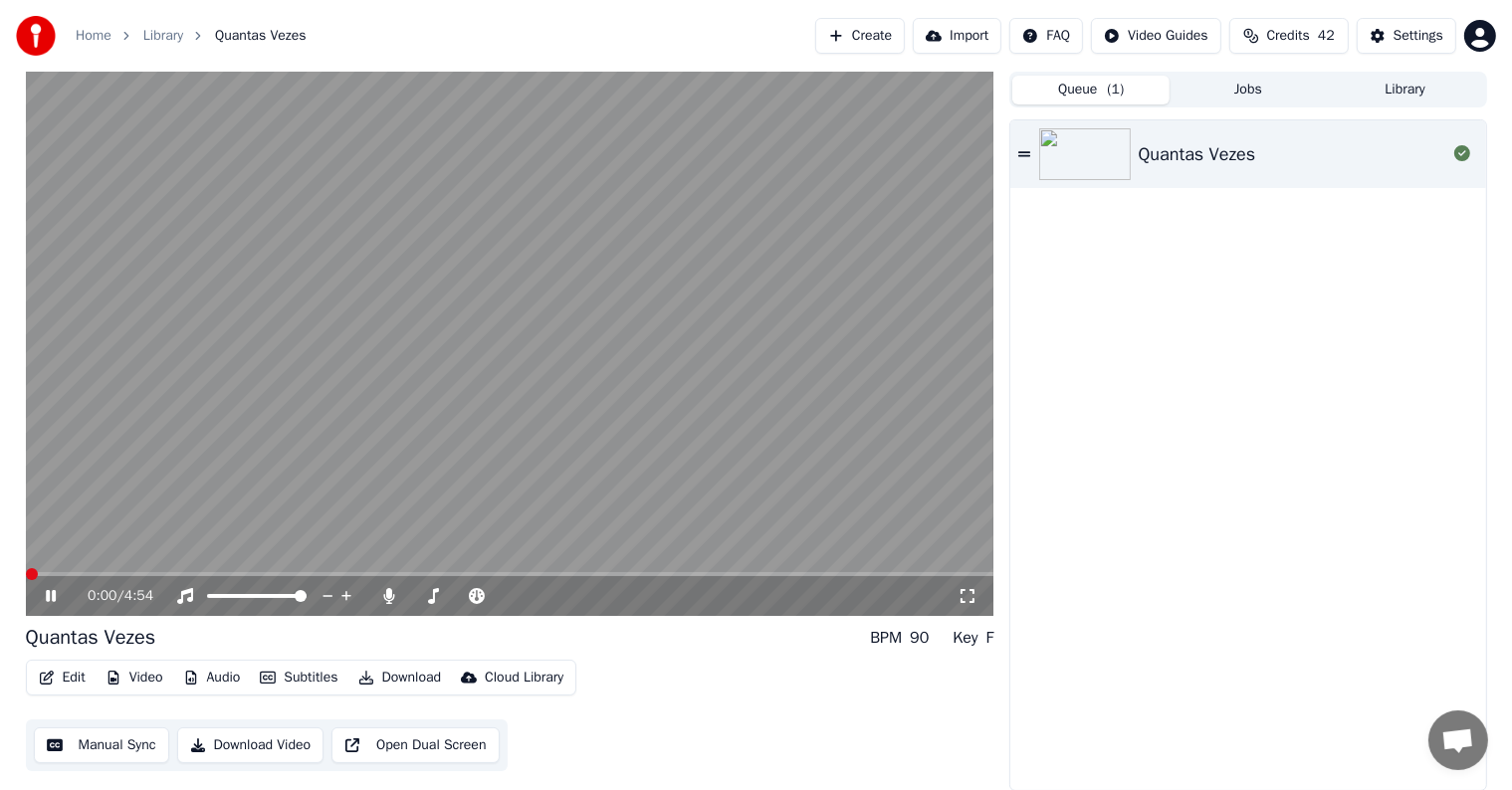 click at bounding box center (32, 574) 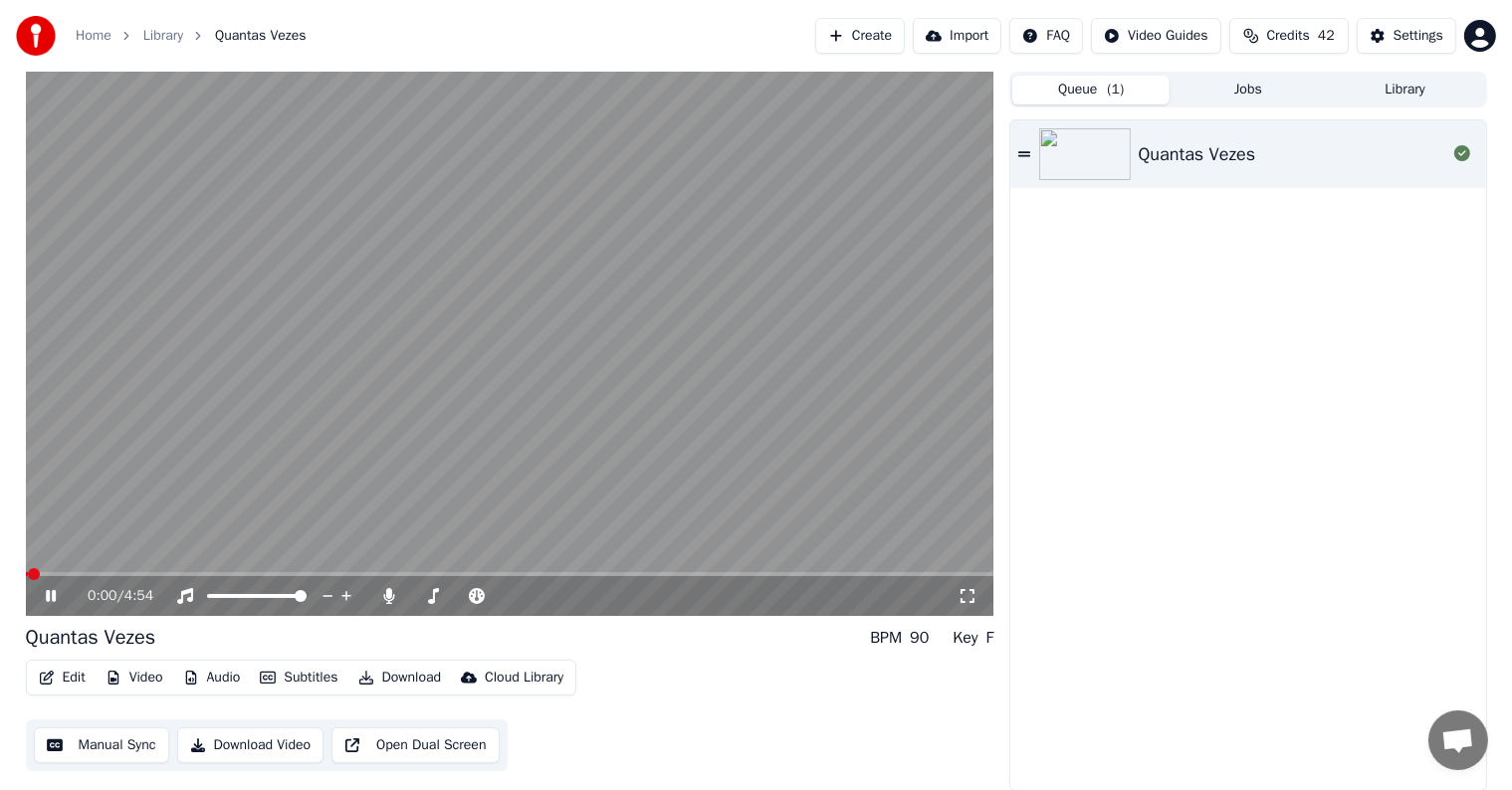 drag, startPoint x: 56, startPoint y: 592, endPoint x: 44, endPoint y: 584, distance: 14.422205 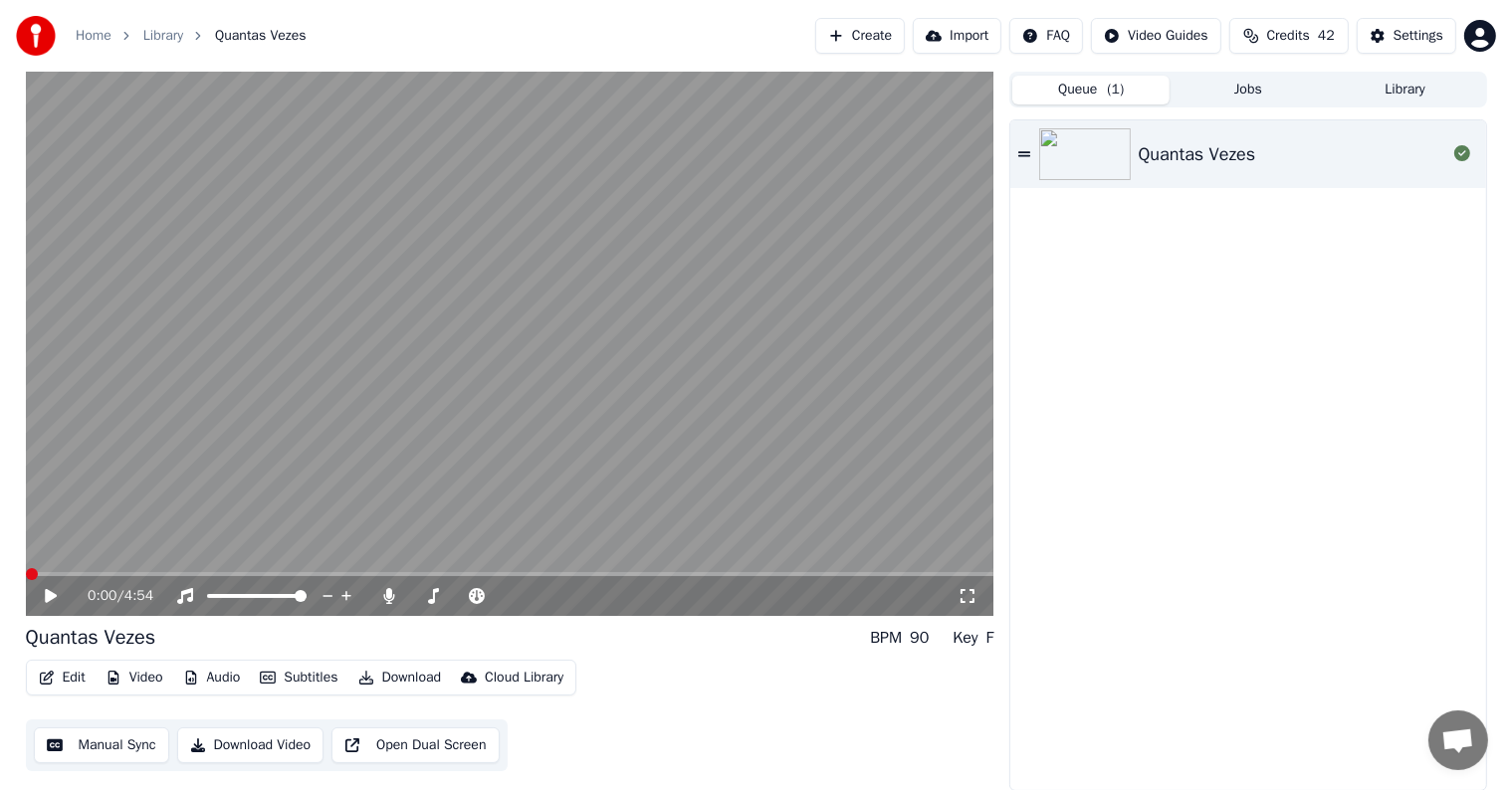 click at bounding box center (32, 574) 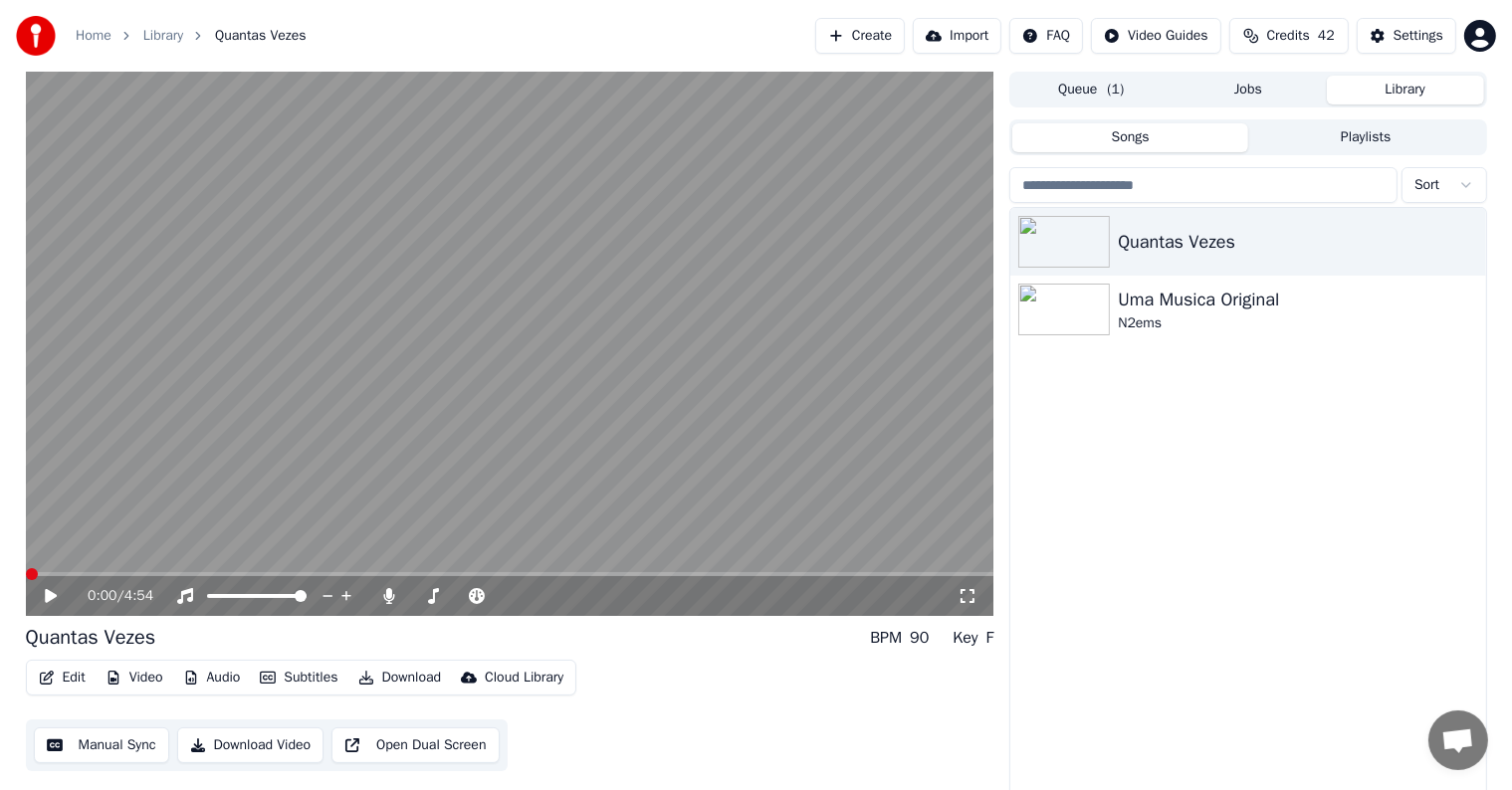 click on "Library" at bounding box center (1405, 90) 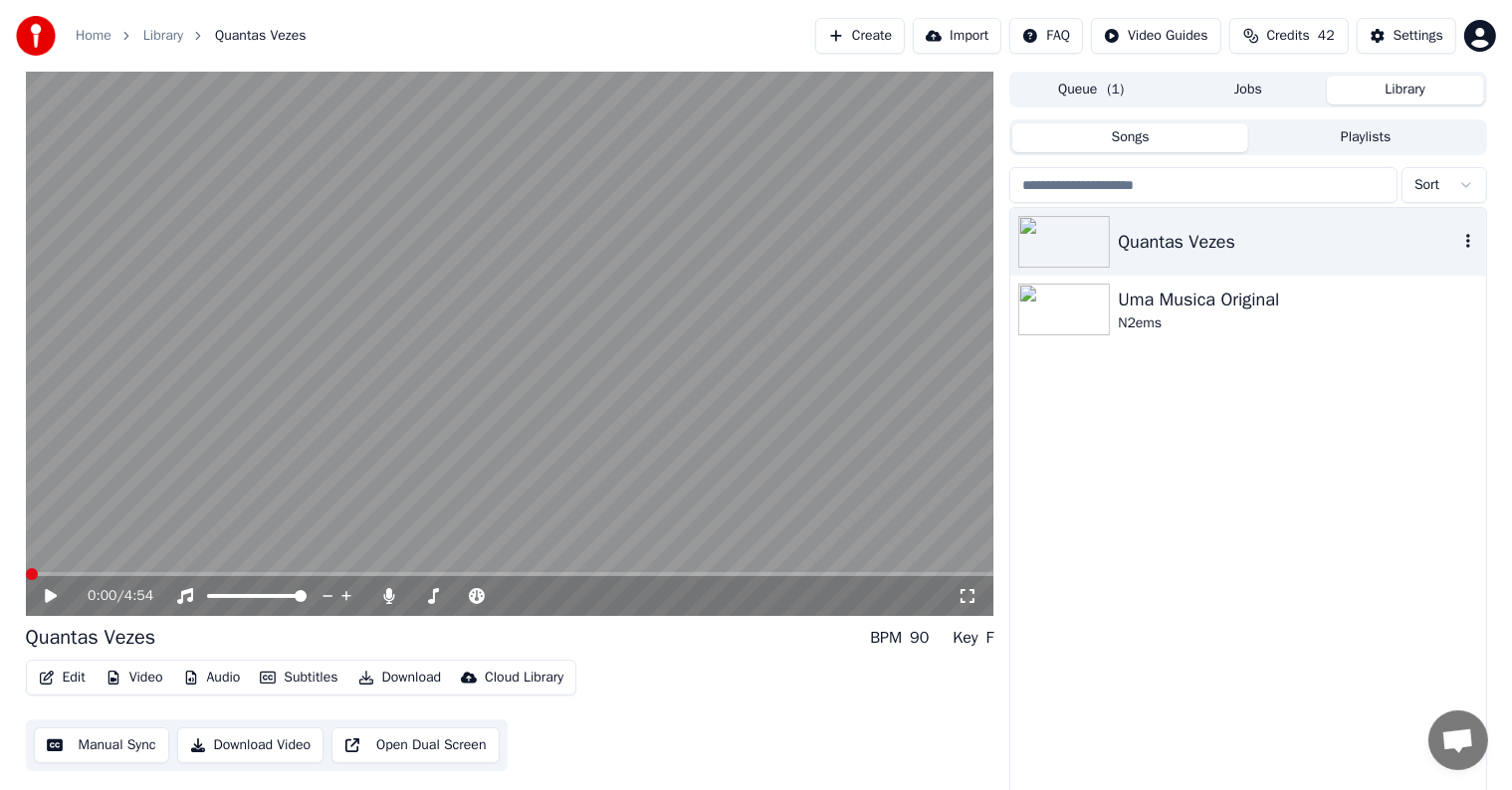 click on "Quantas Vezes" at bounding box center (1287, 242) 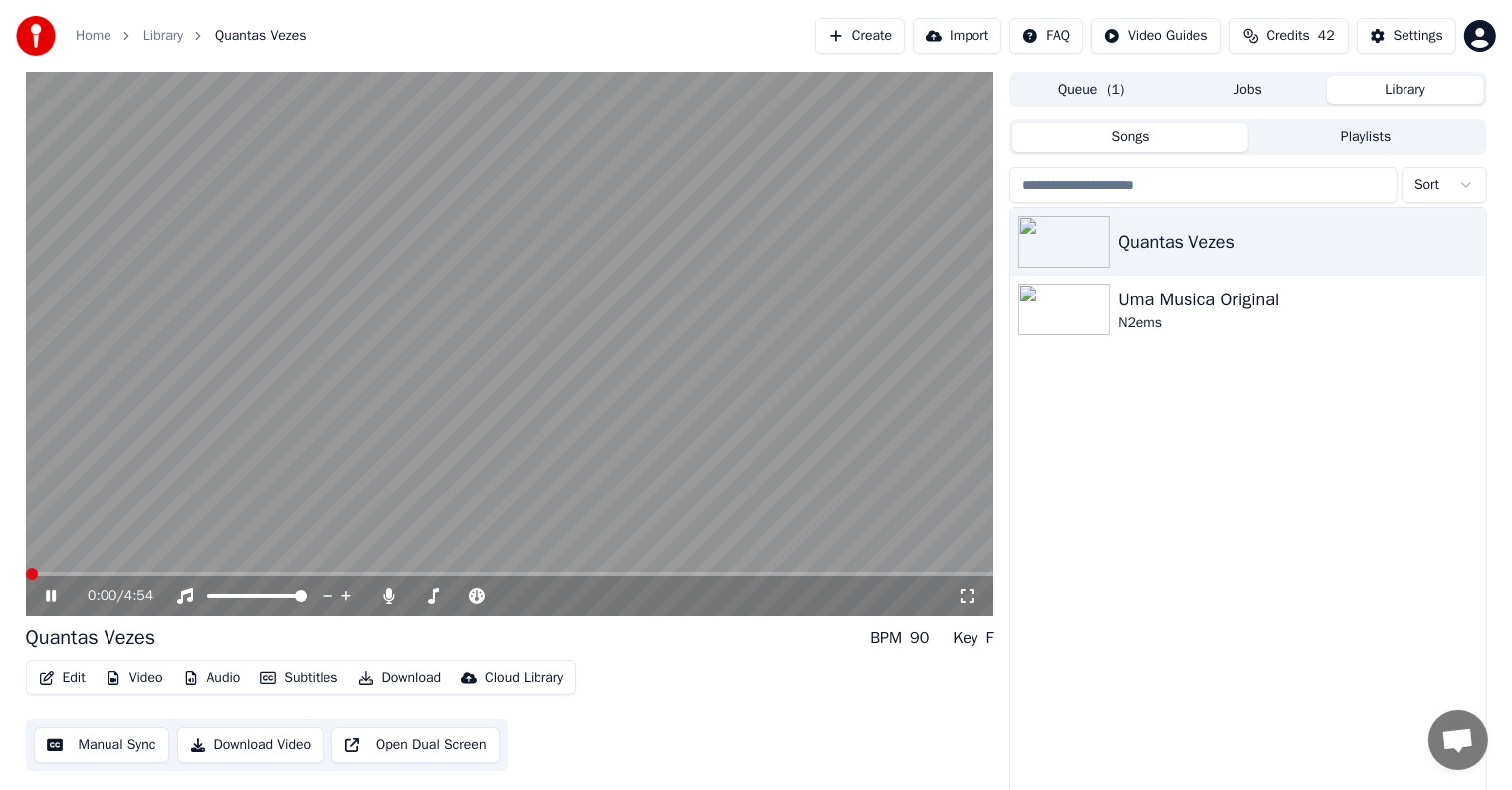 click at bounding box center (32, 574) 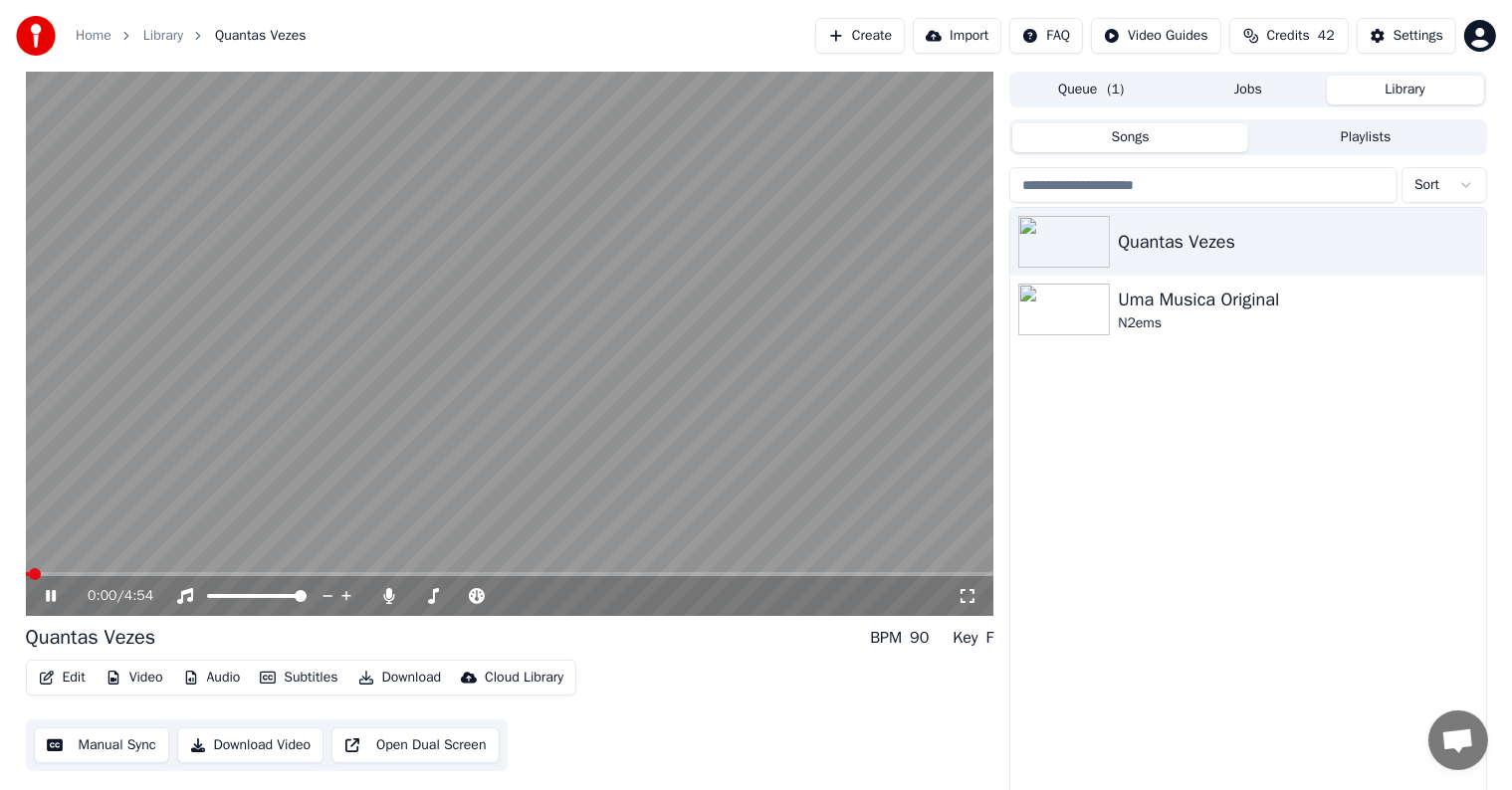 click 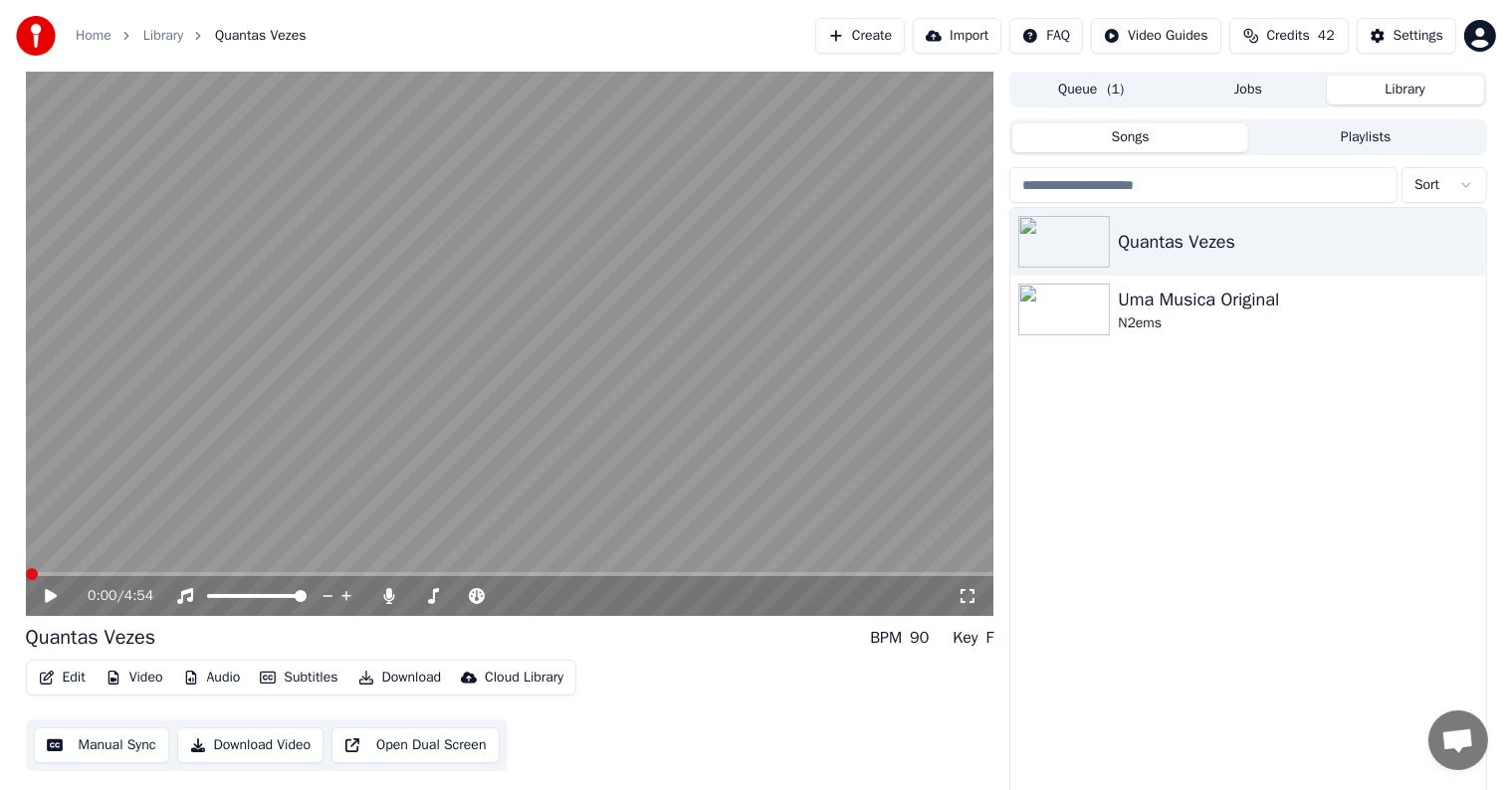 click at bounding box center (32, 574) 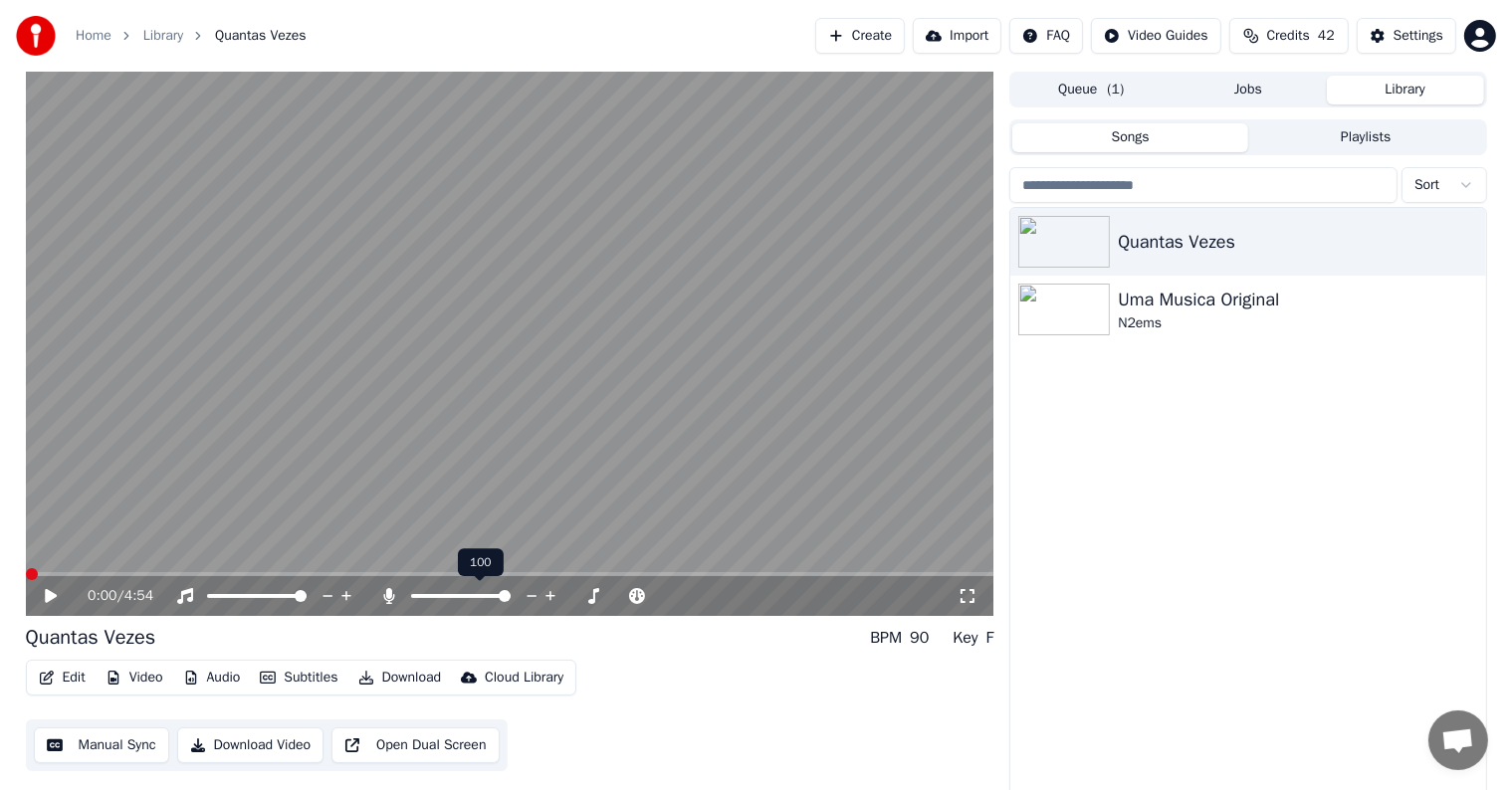 click at bounding box center (505, 596) 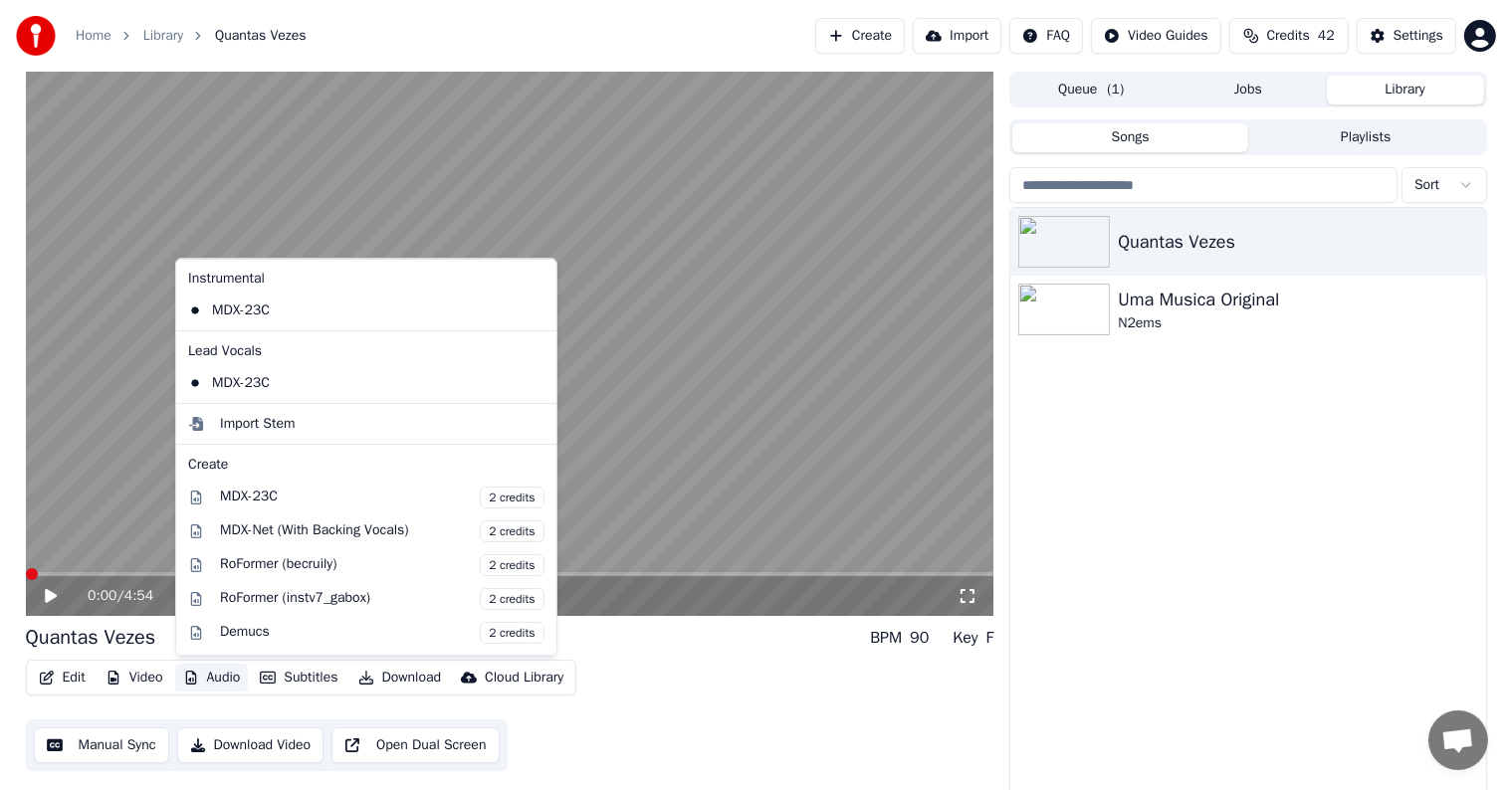 click on "Audio" at bounding box center [212, 678] 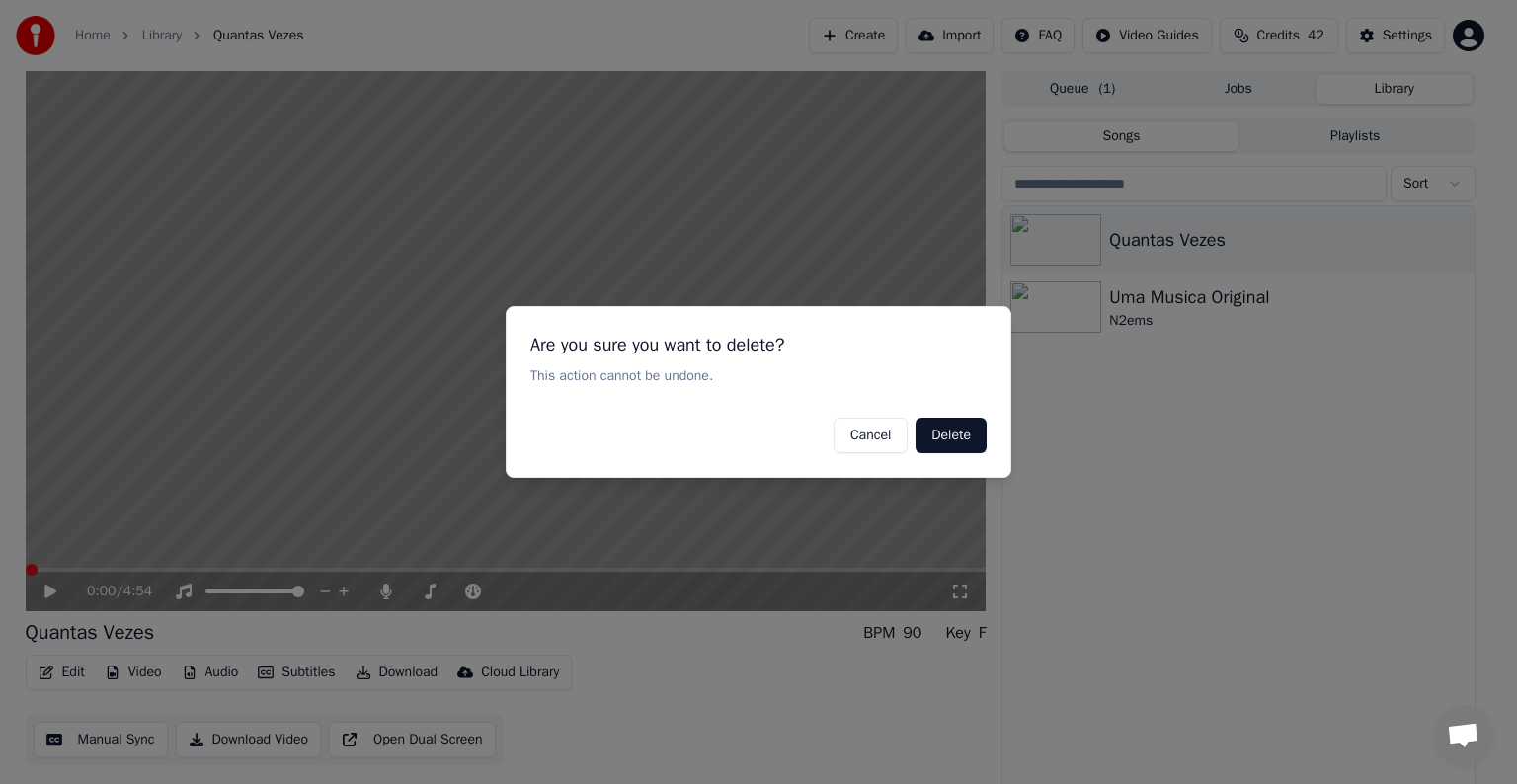click on "Delete" at bounding box center [951, 435] 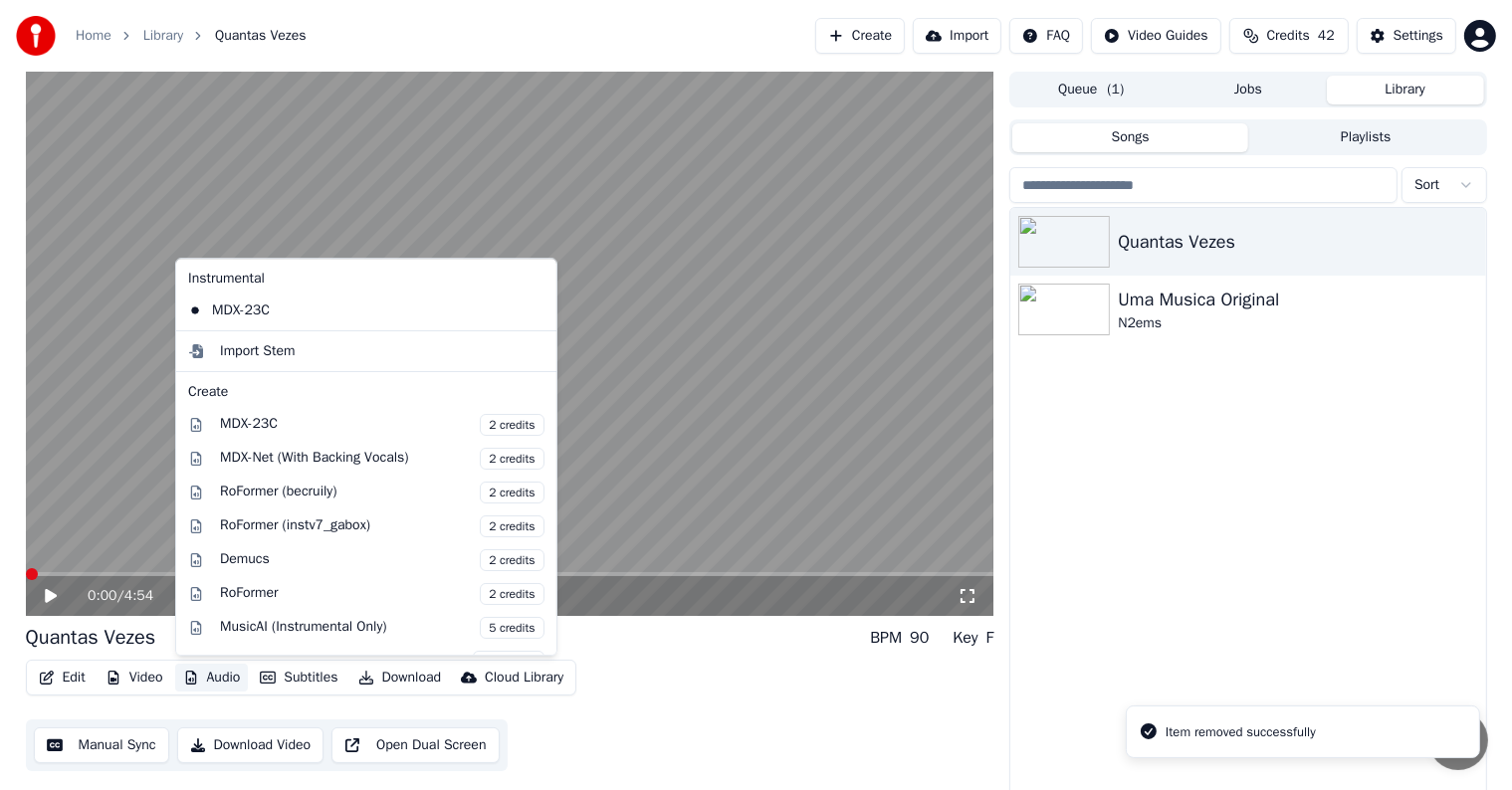 click on "Audio" at bounding box center [212, 678] 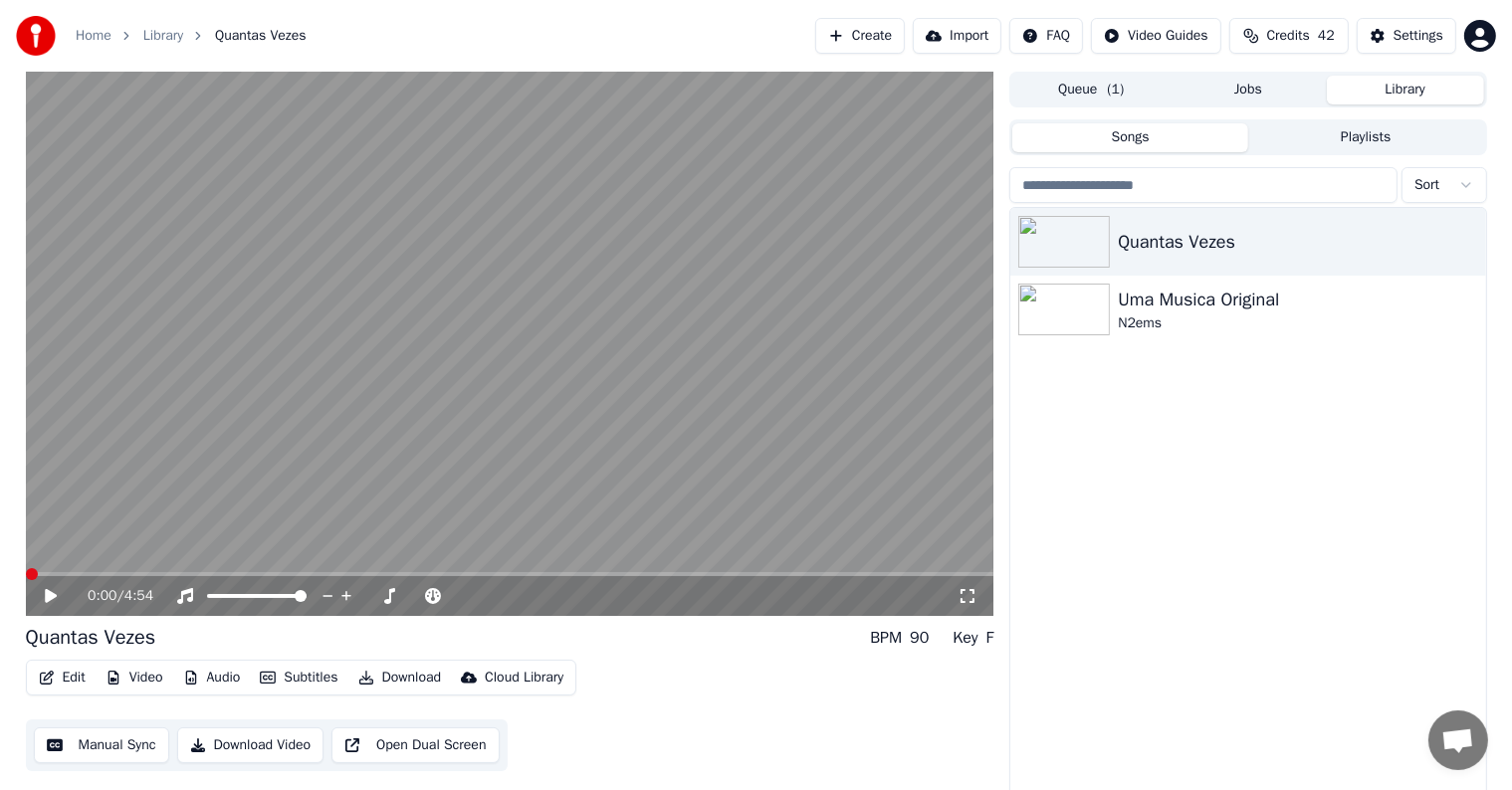 click at bounding box center [32, 574] 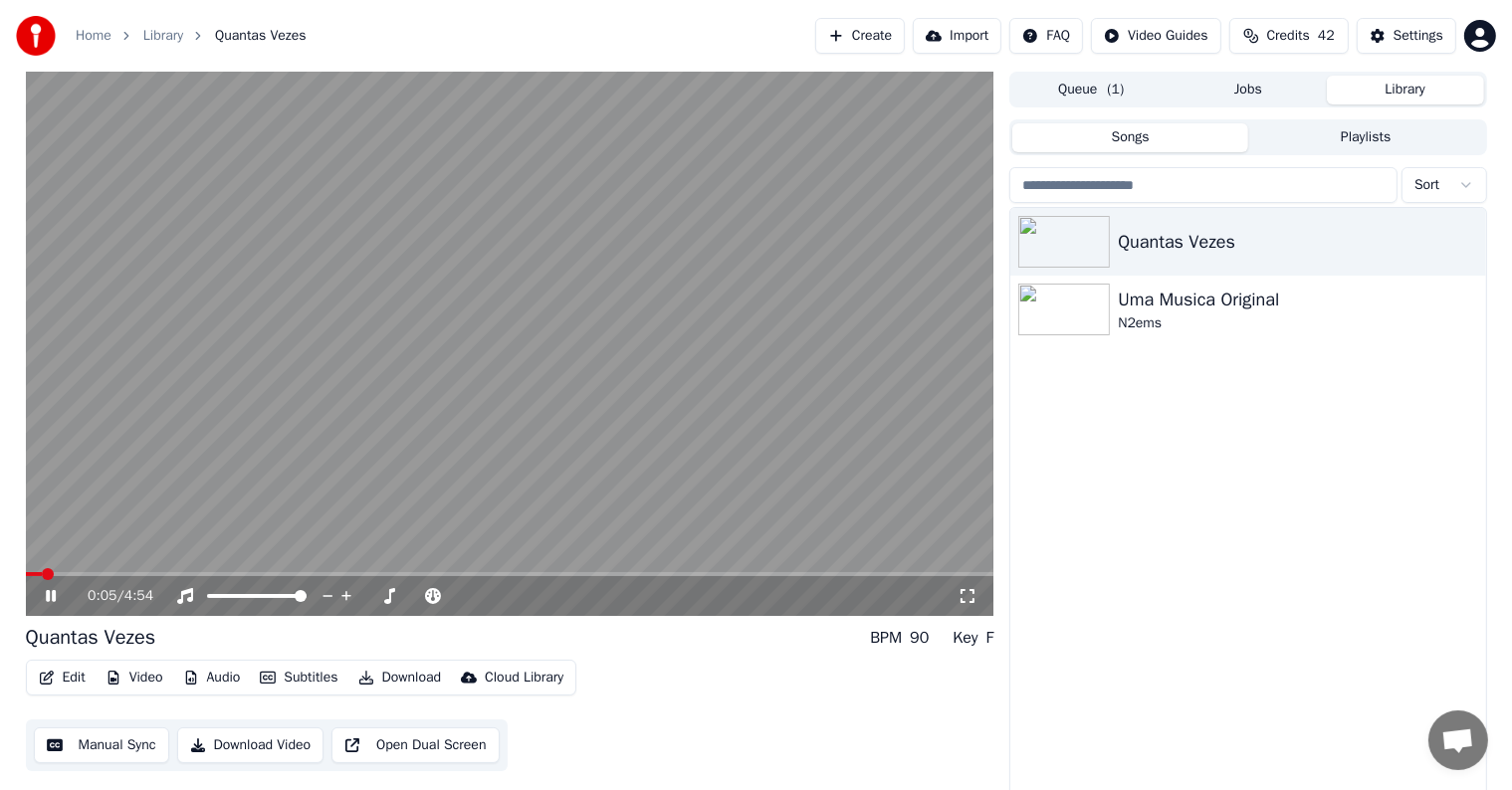 click 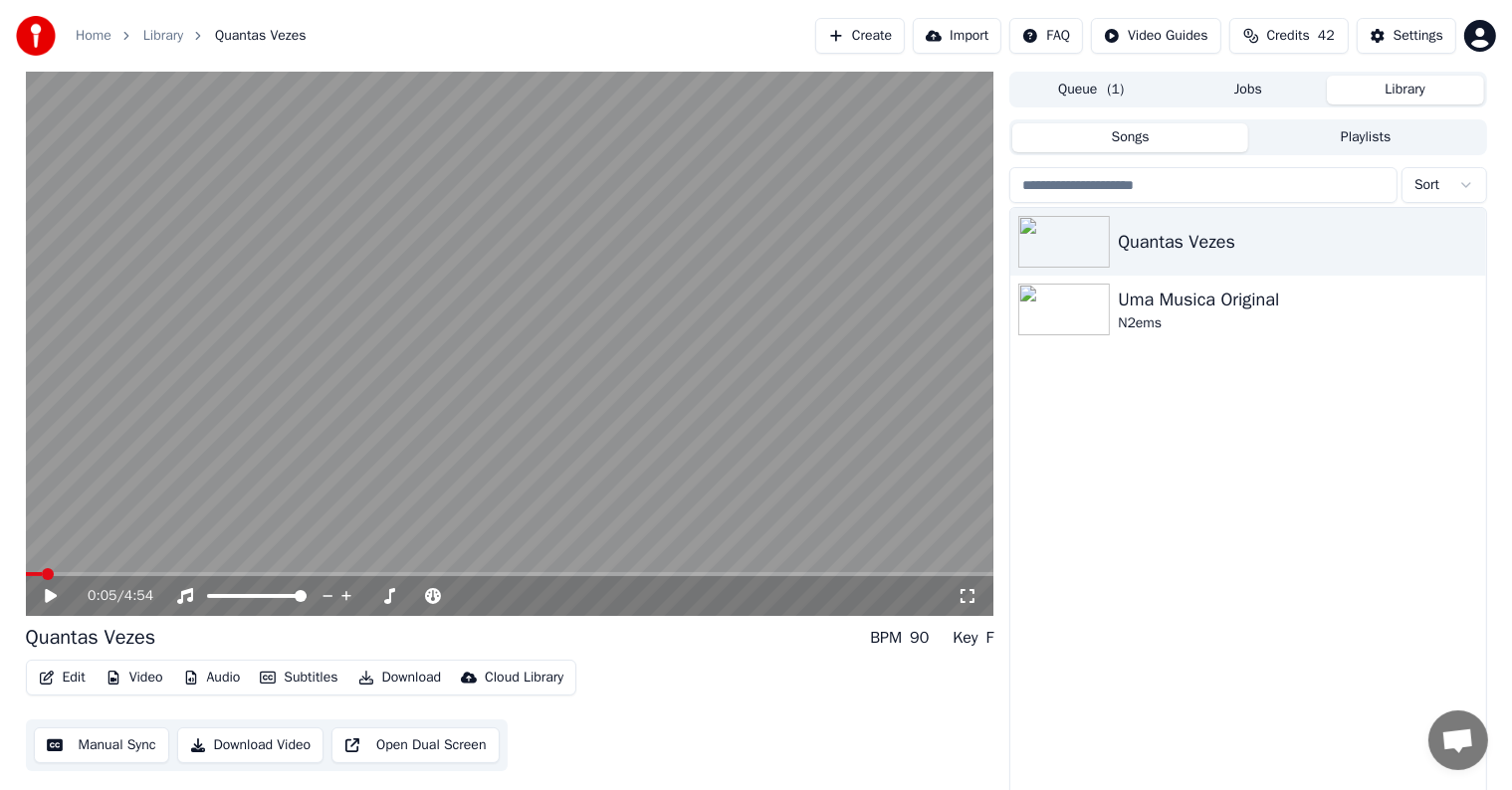click 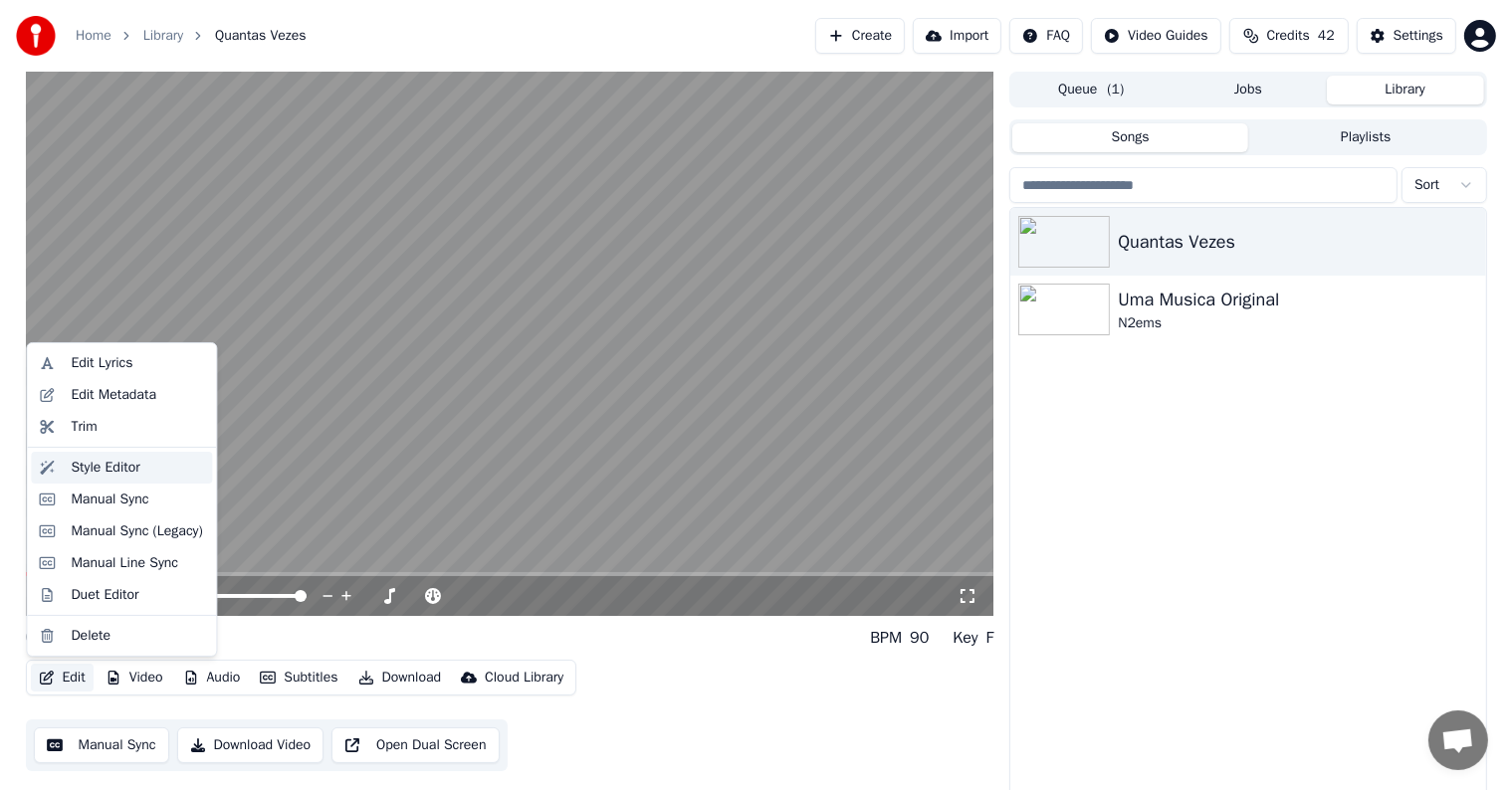 click on "Style Editor" at bounding box center (105, 468) 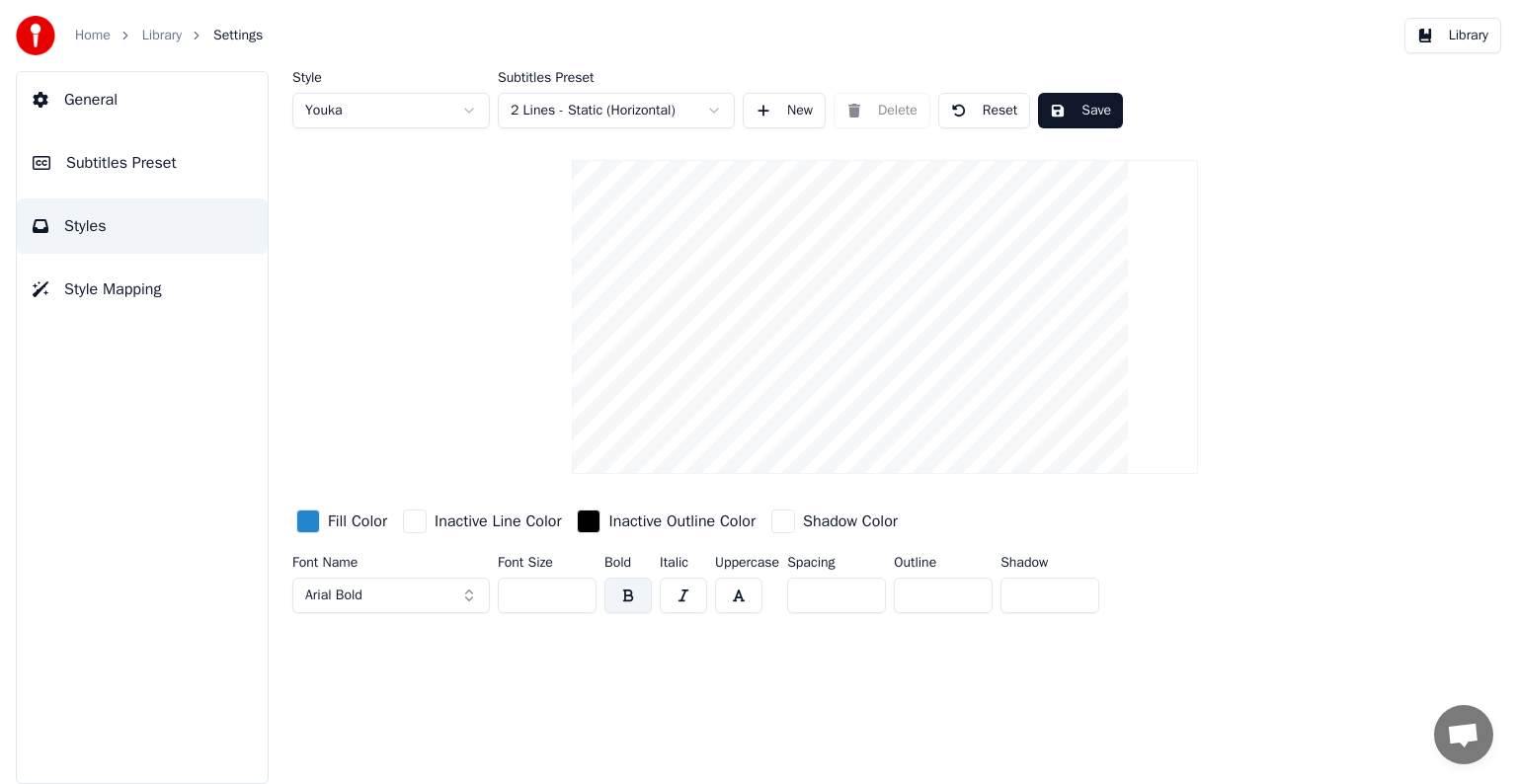 click on "Style Mapping" at bounding box center [113, 289] 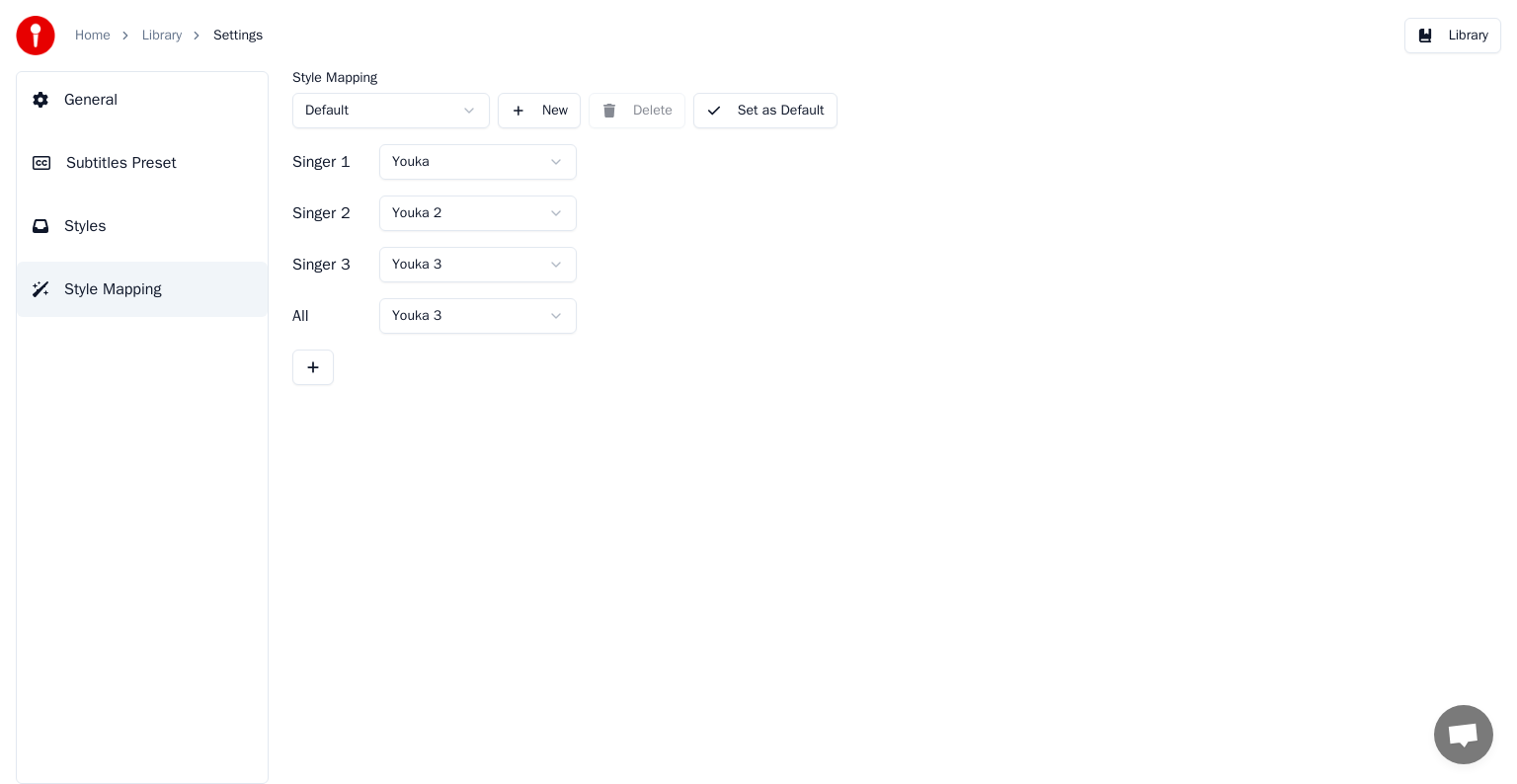 click on "General" at bounding box center [91, 100] 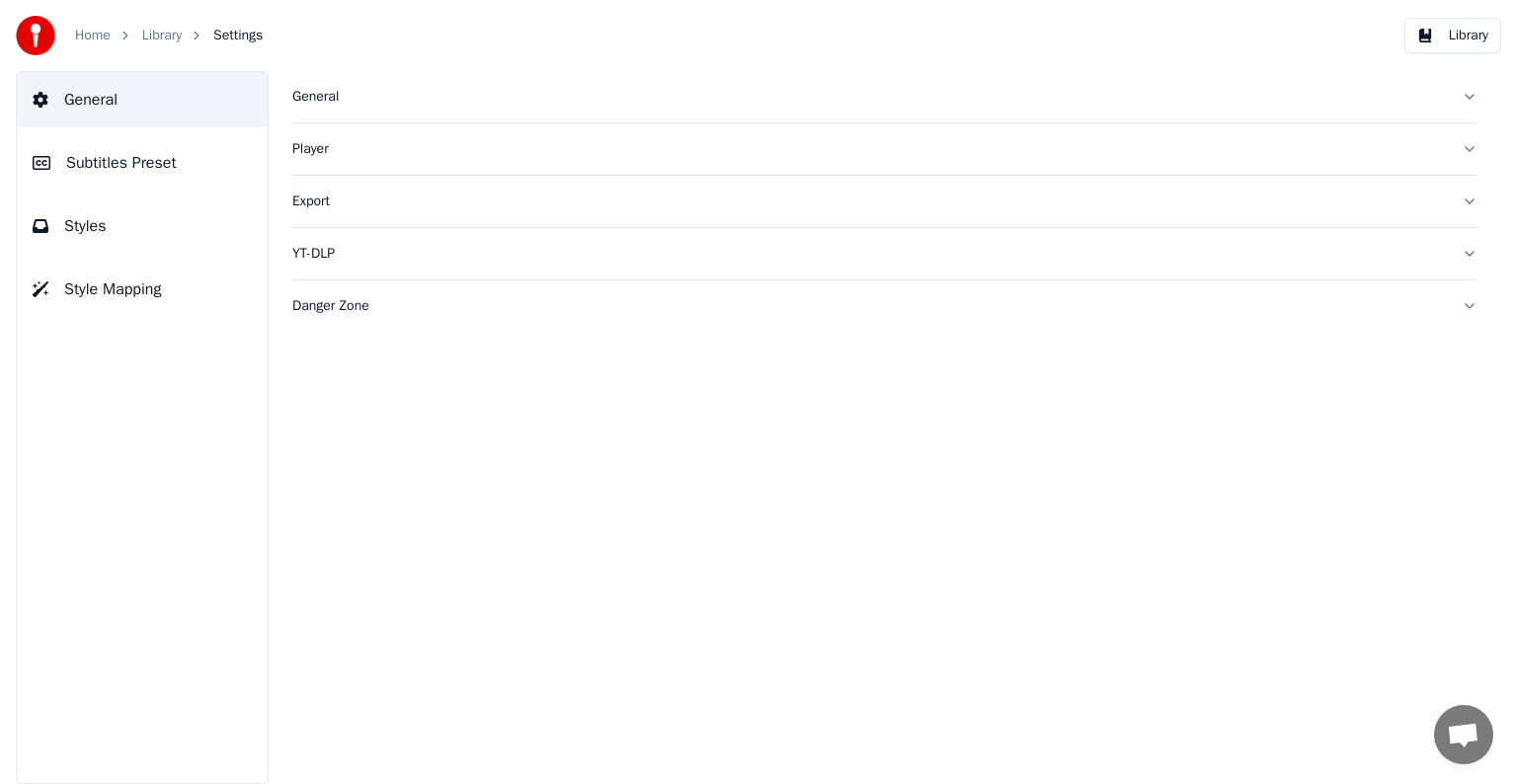 click on "Danger Zone" at bounding box center (885, 306) 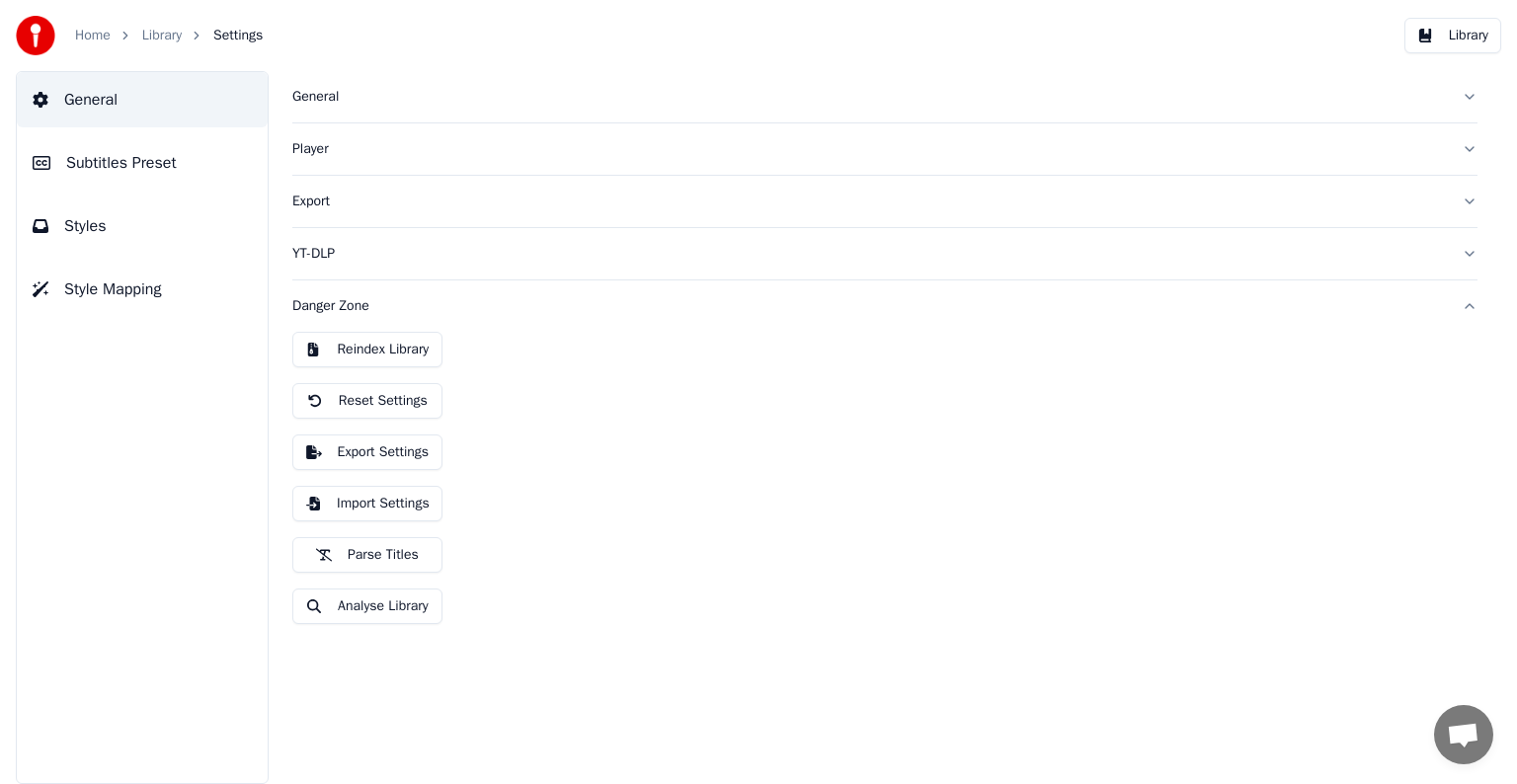 click on "Danger Zone" at bounding box center (885, 306) 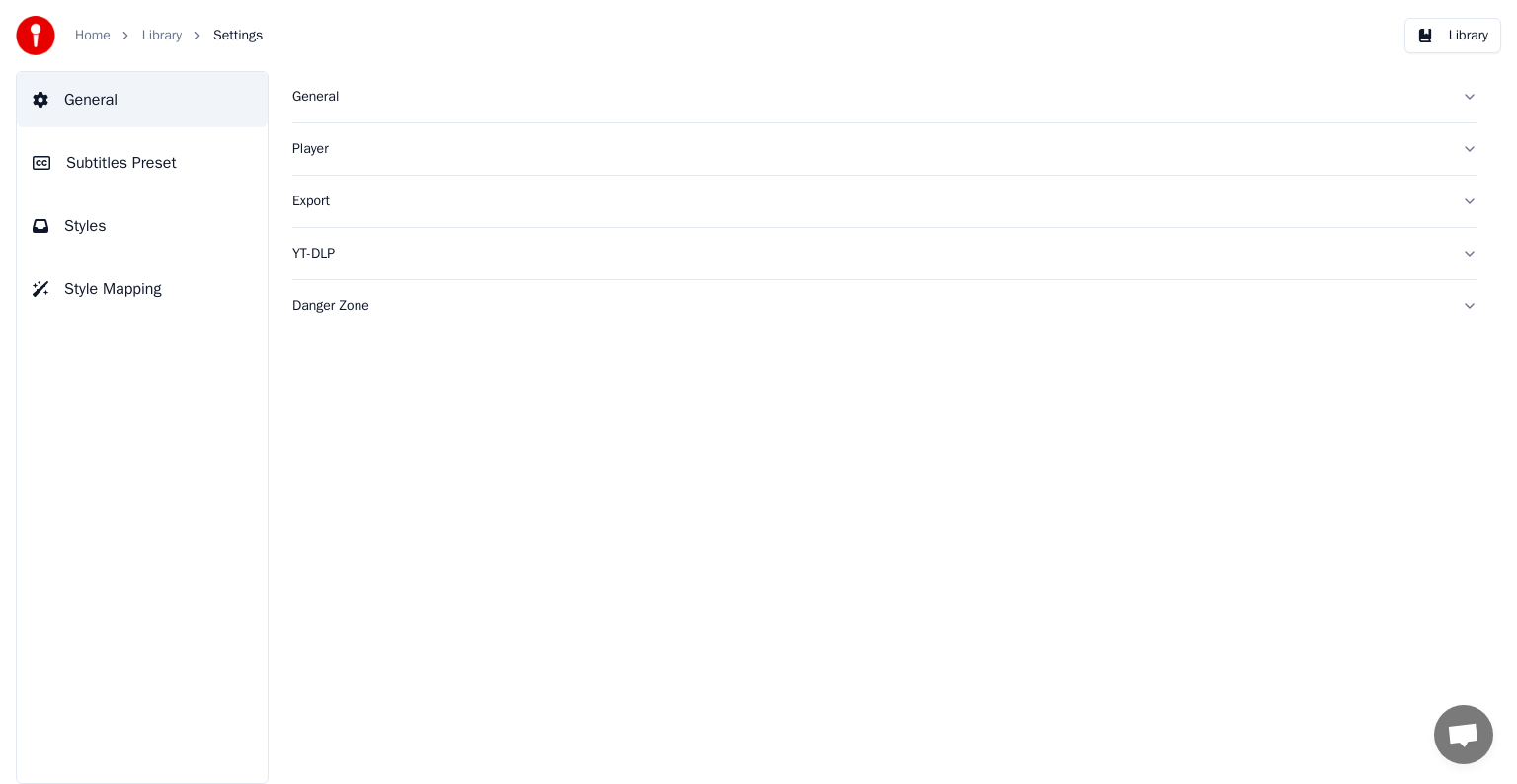 click on "YT-DLP" at bounding box center [885, 254] 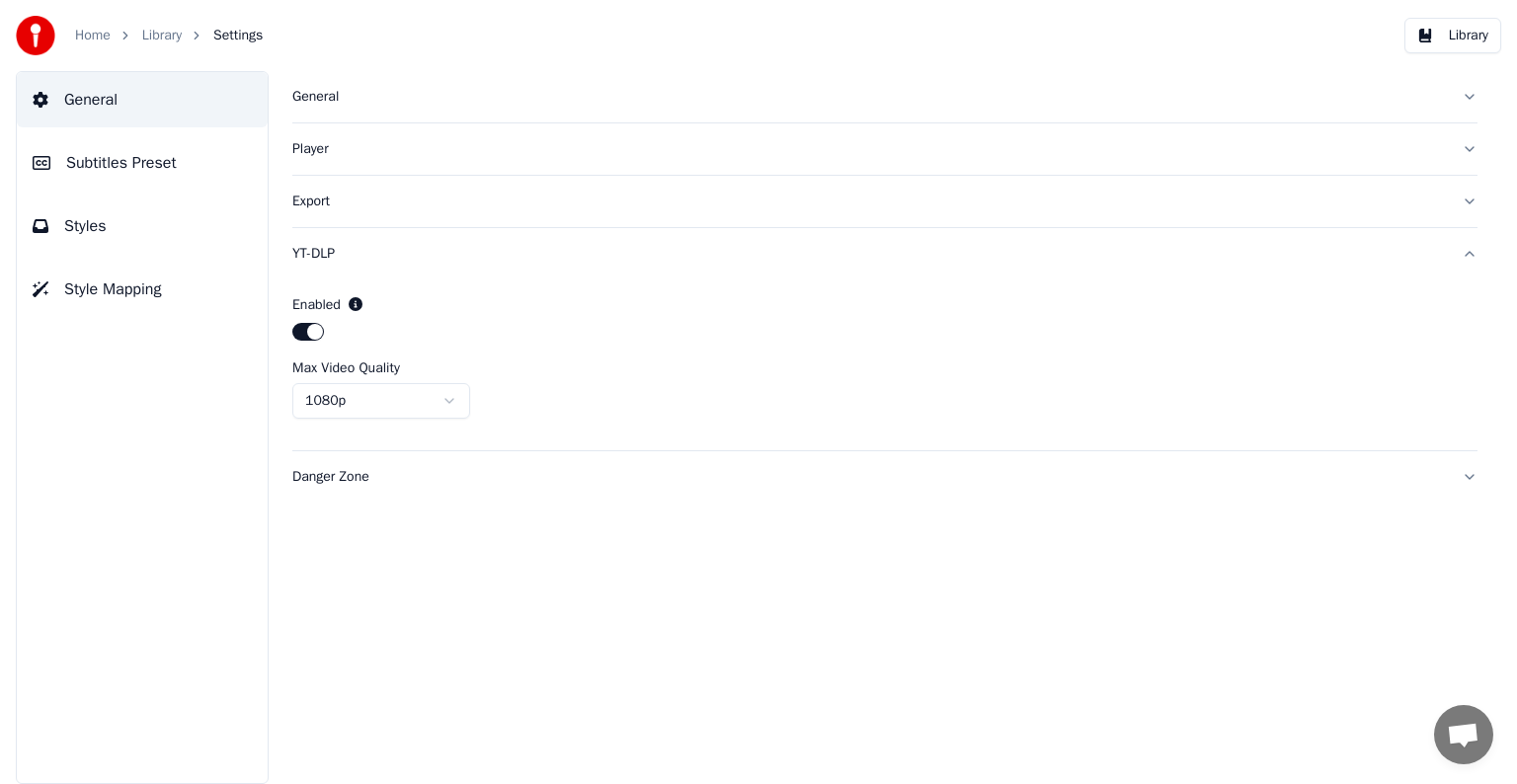 click on "YT-DLP" at bounding box center [885, 254] 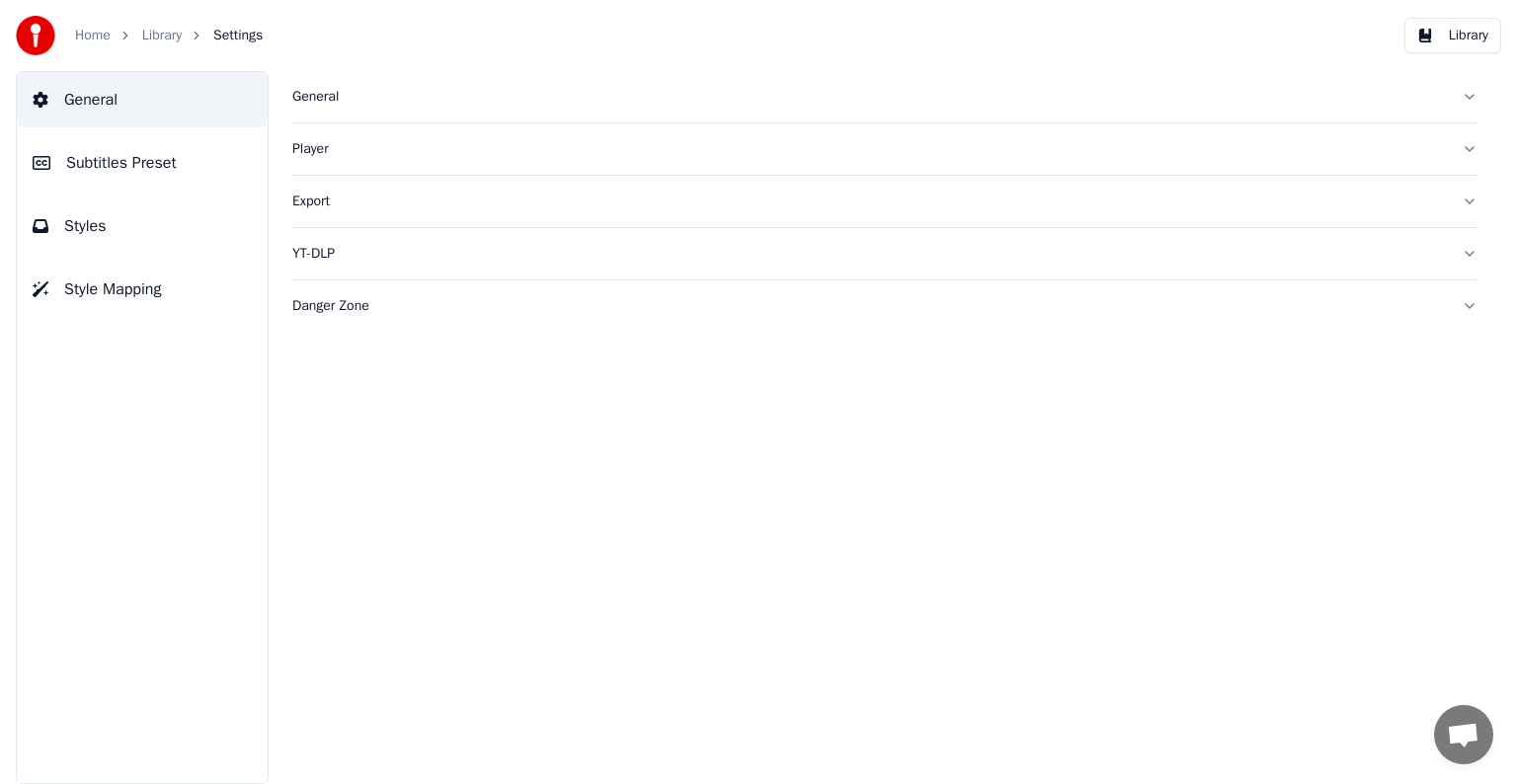 click on "Export" at bounding box center (885, 201) 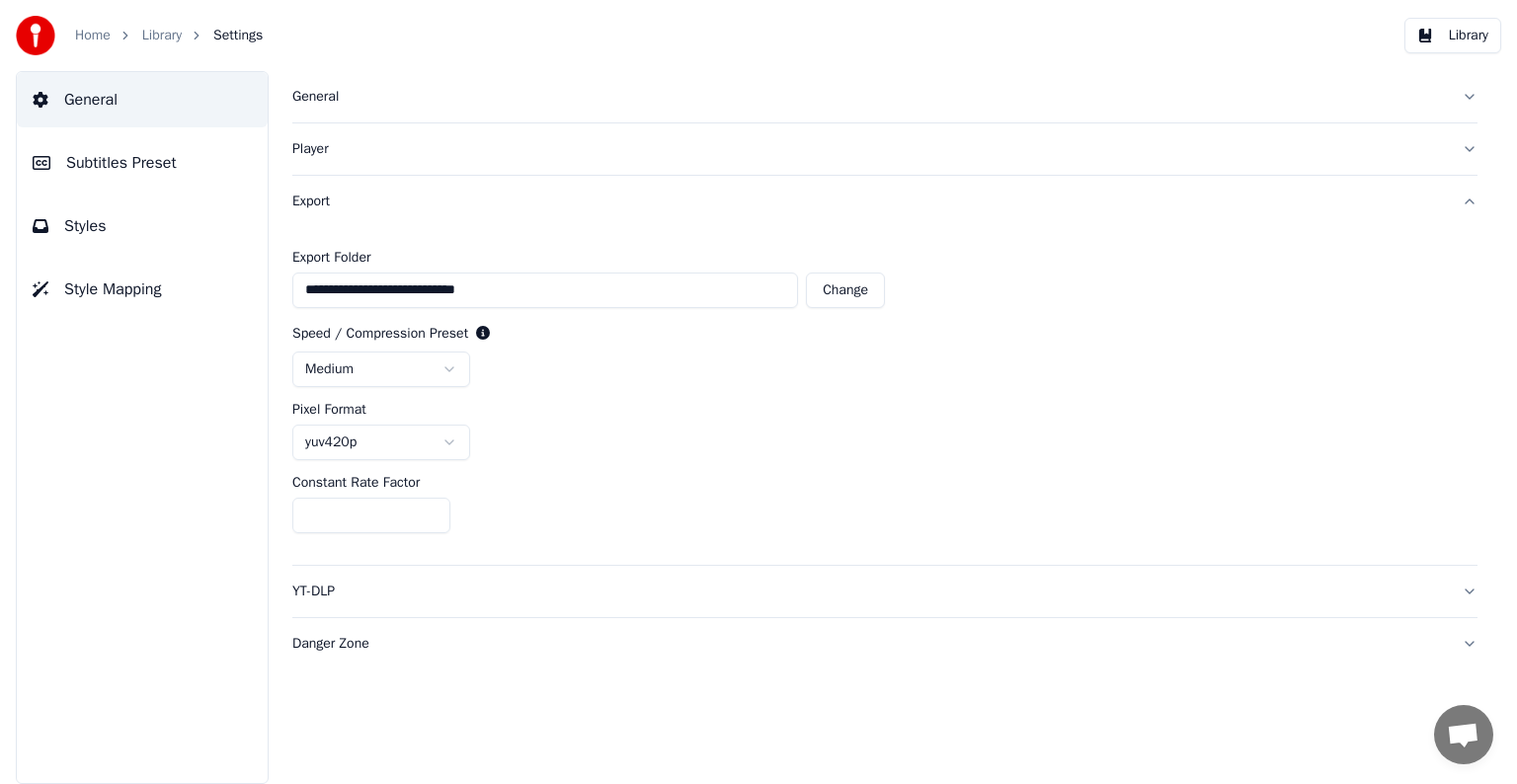 click on "**********" at bounding box center [758, 392] 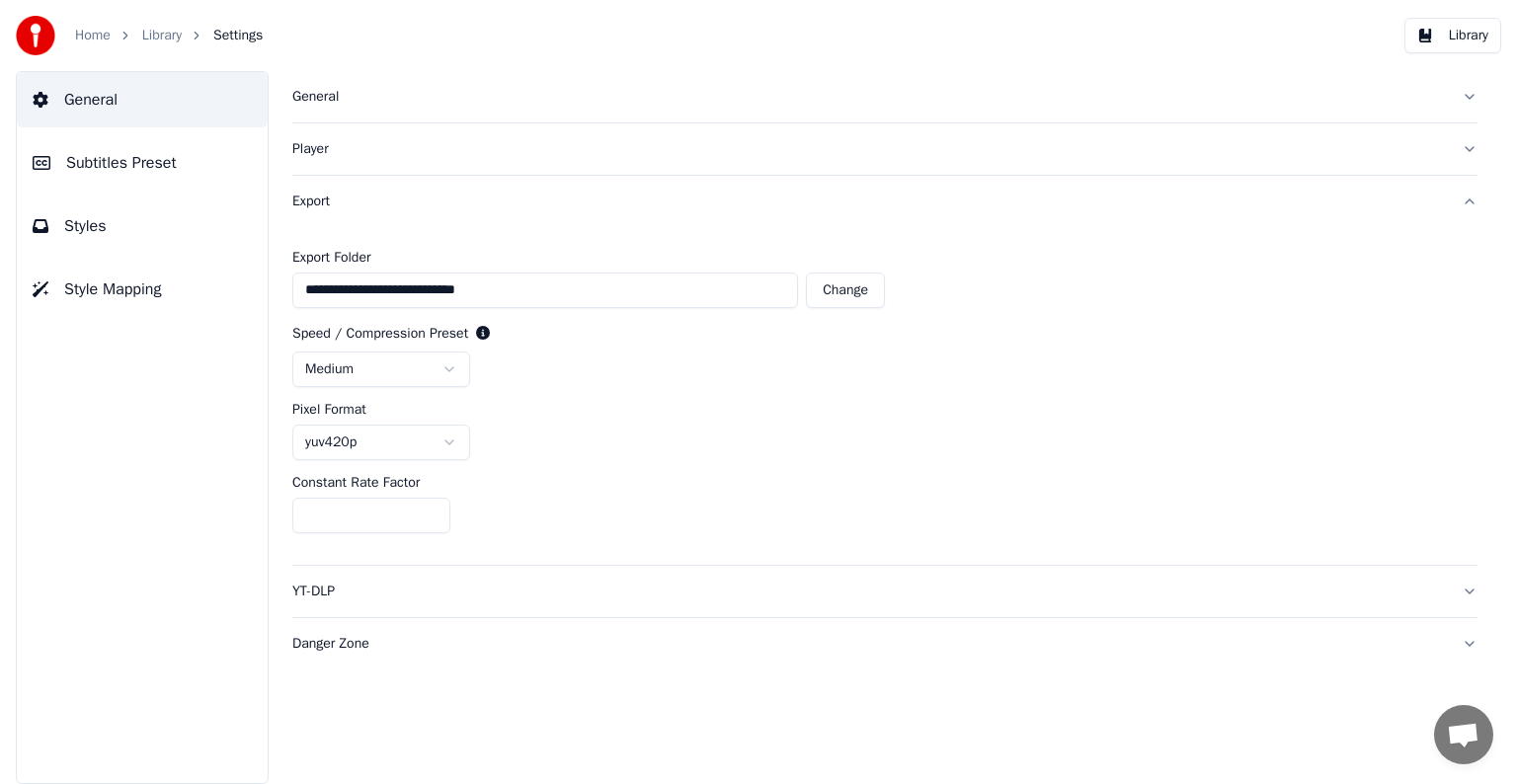 click on "**********" at bounding box center (758, 392) 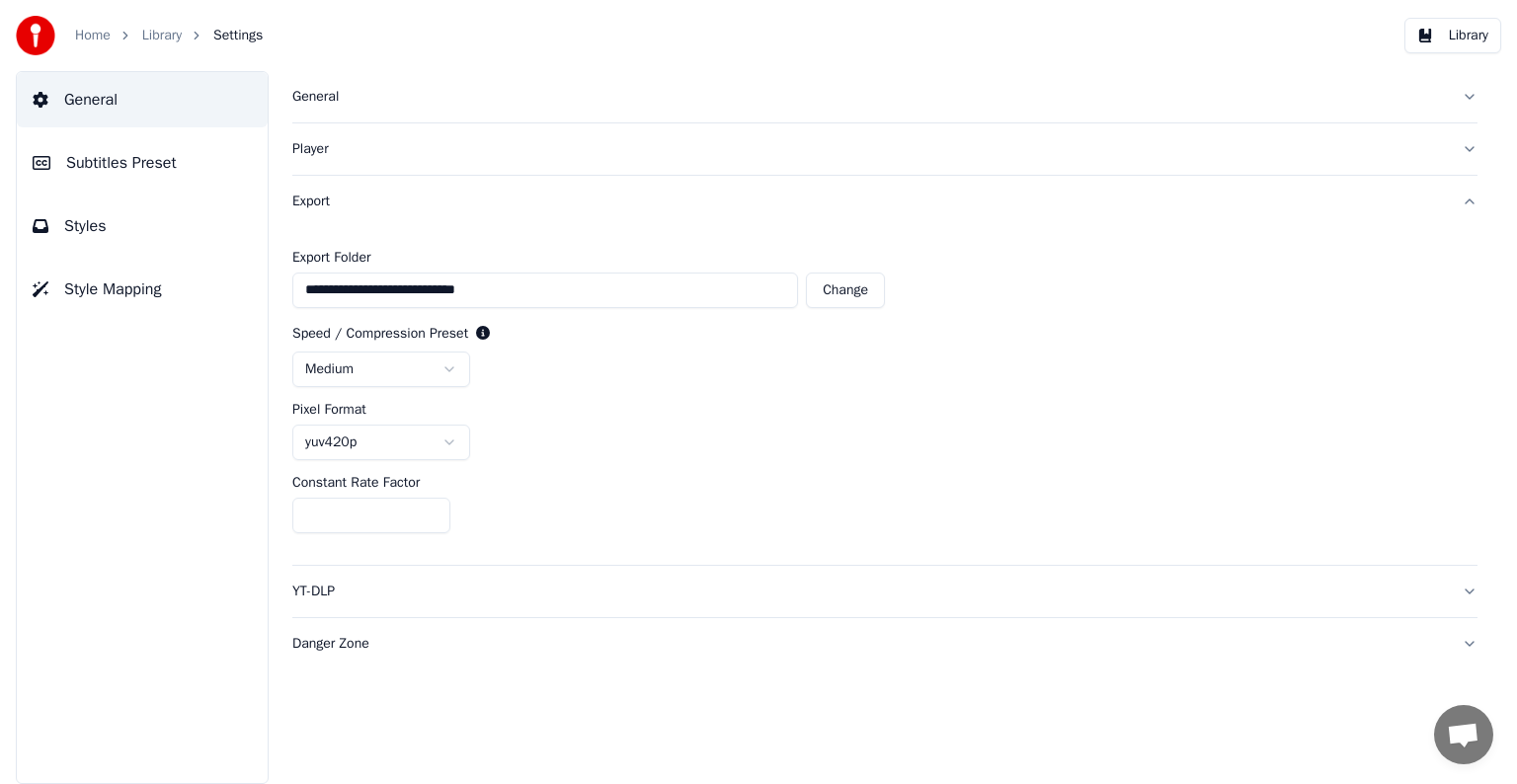 click on "Export" at bounding box center [885, 201] 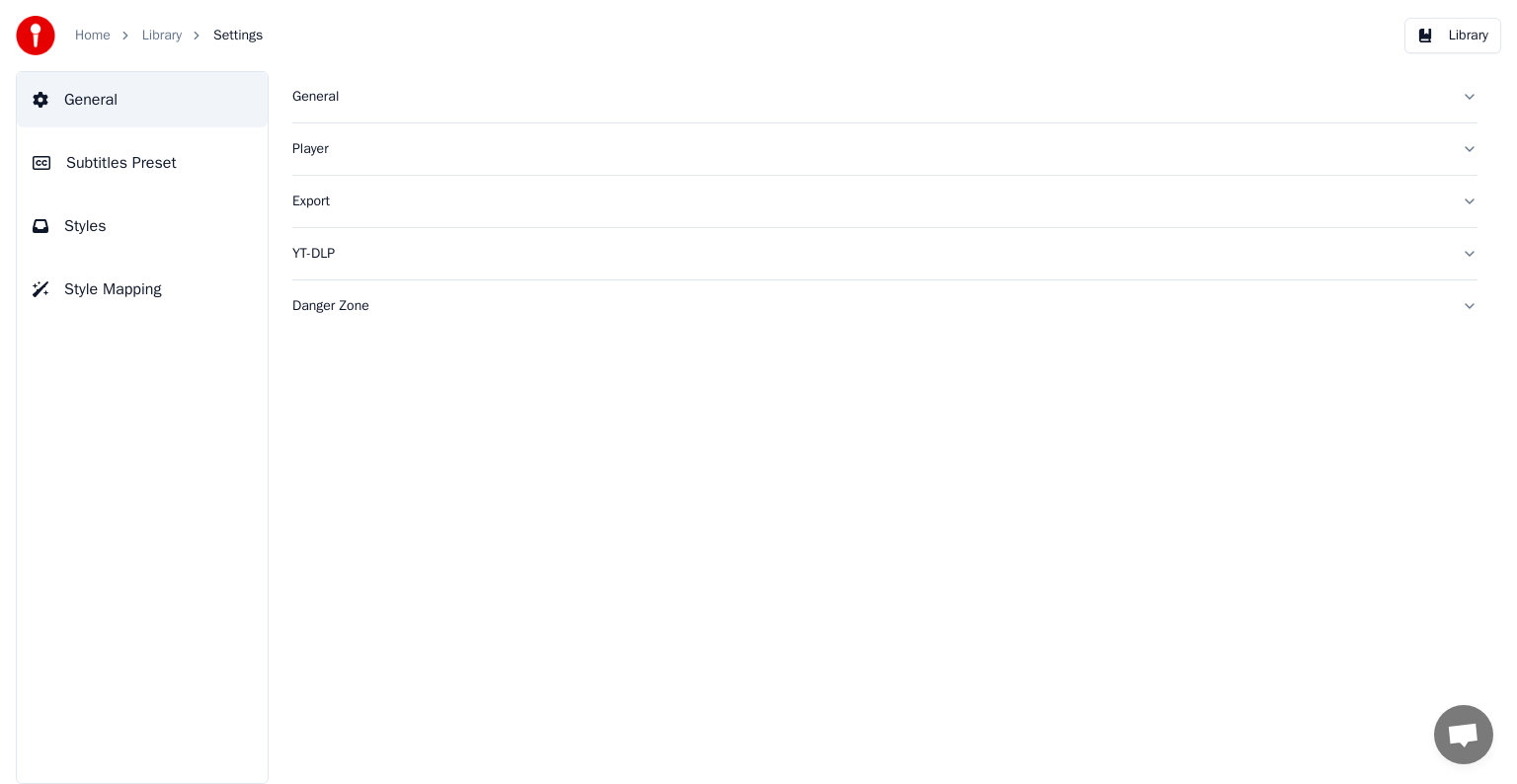 click on "Player" at bounding box center (885, 149) 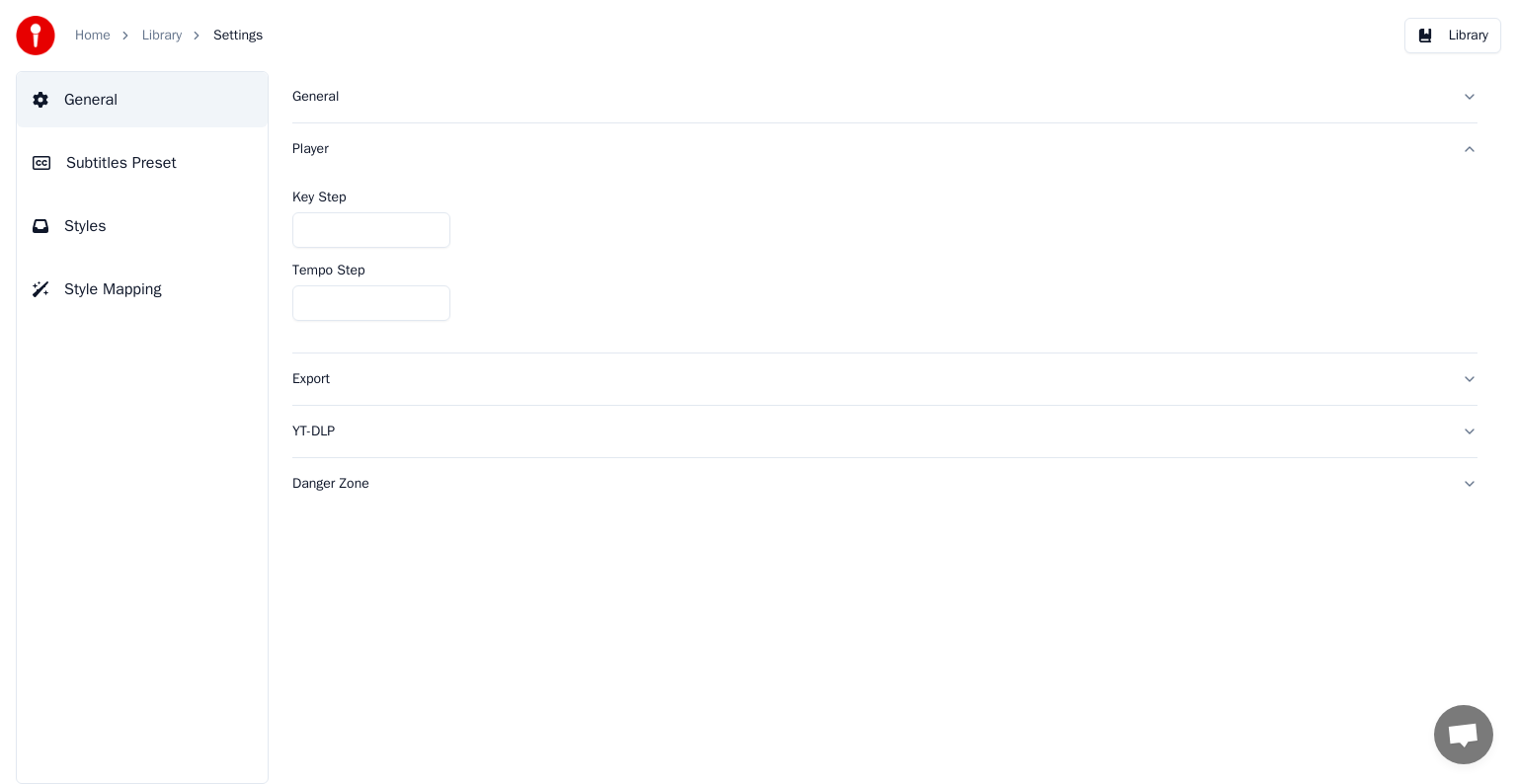 click on "Player" at bounding box center (885, 149) 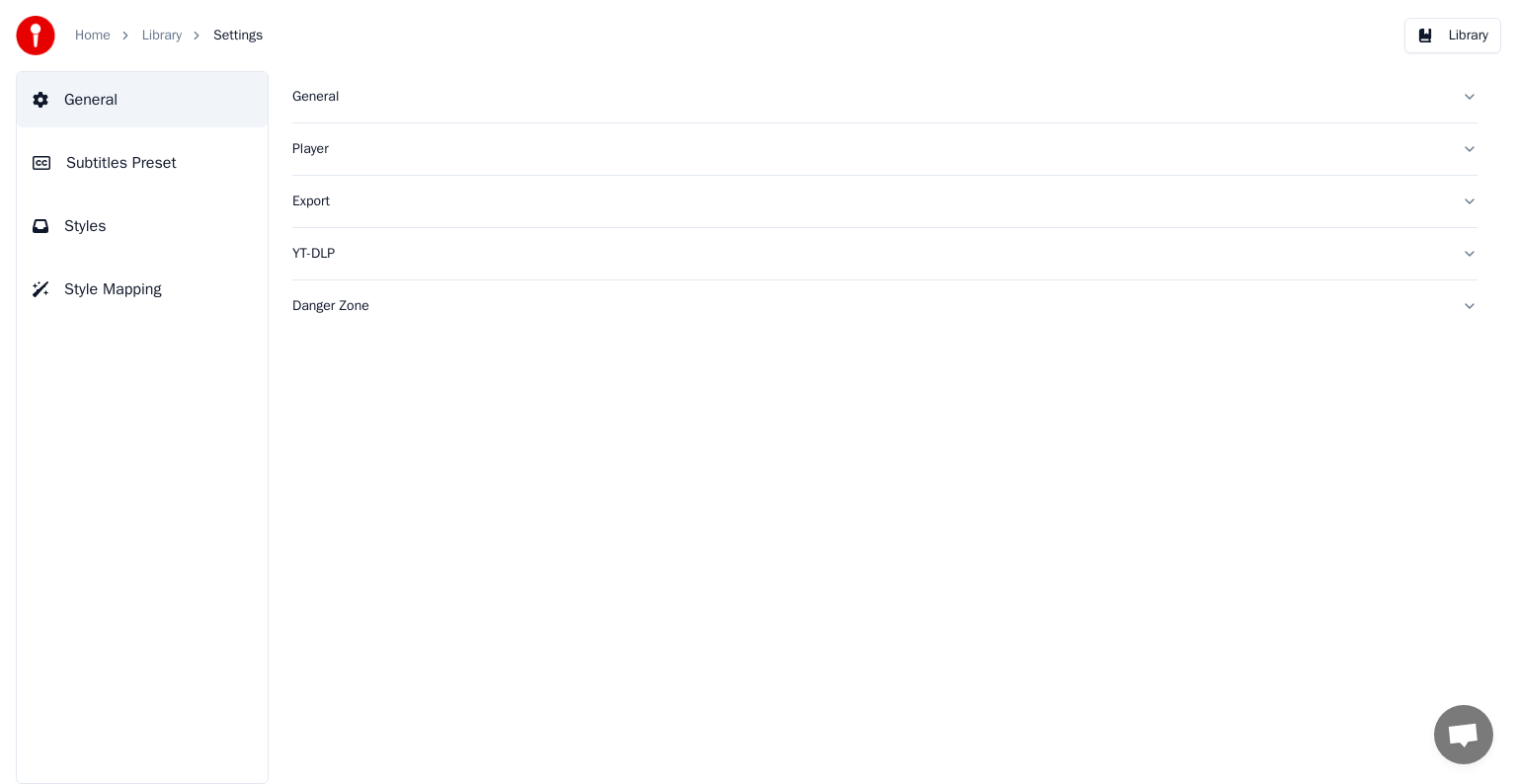 click on "General" at bounding box center [885, 97] 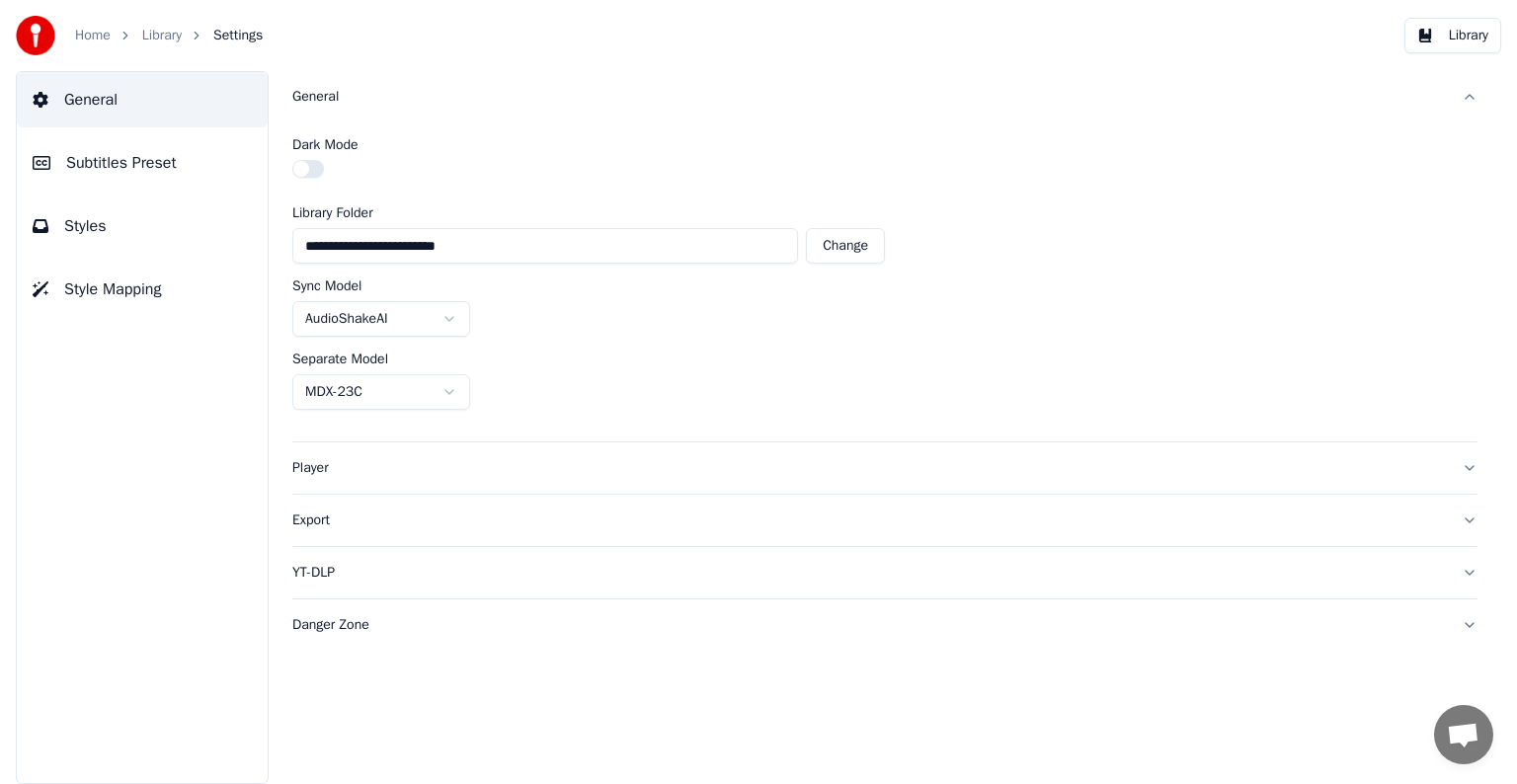 click on "General" at bounding box center [885, 97] 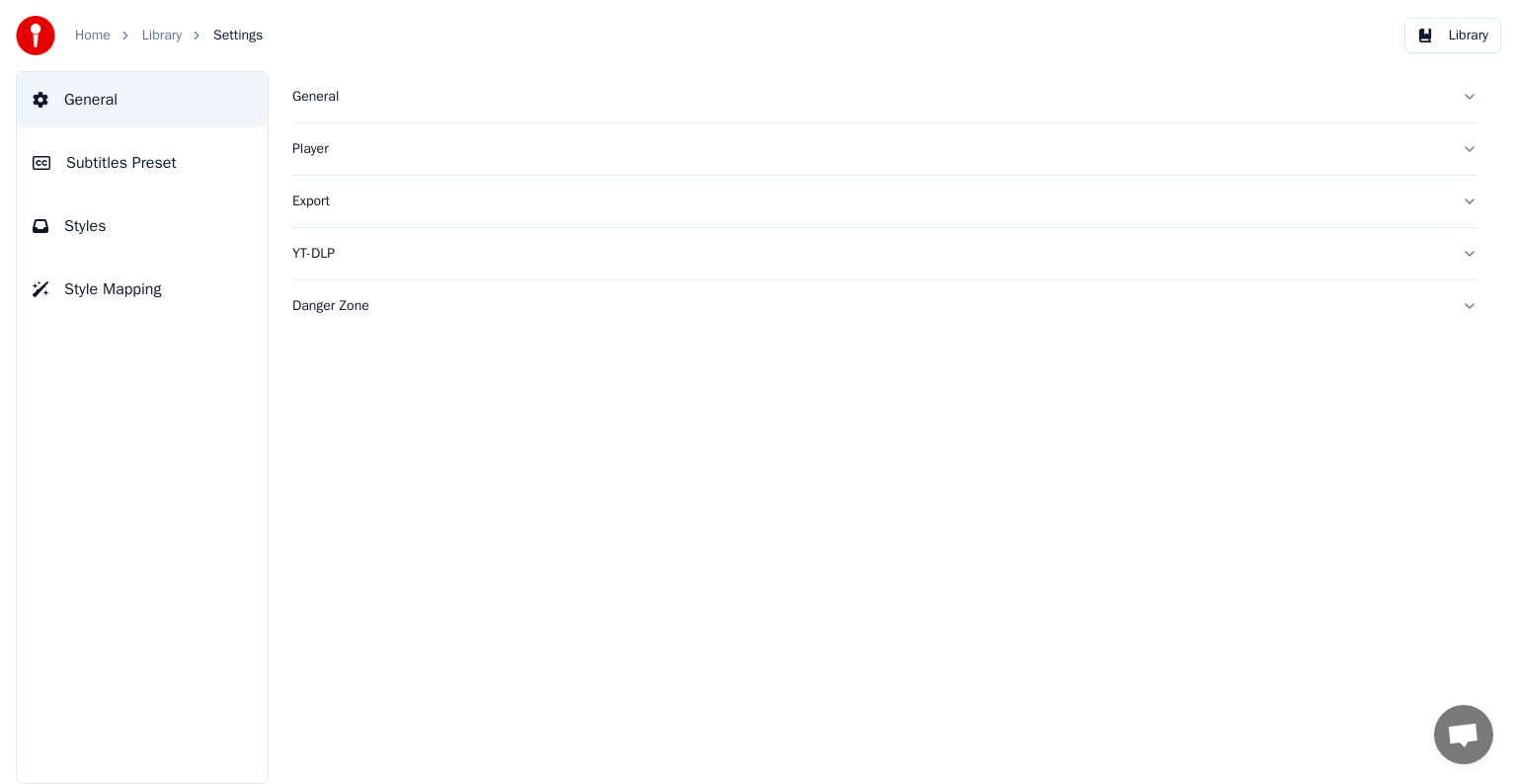 click on "Subtitles Preset" at bounding box center [121, 163] 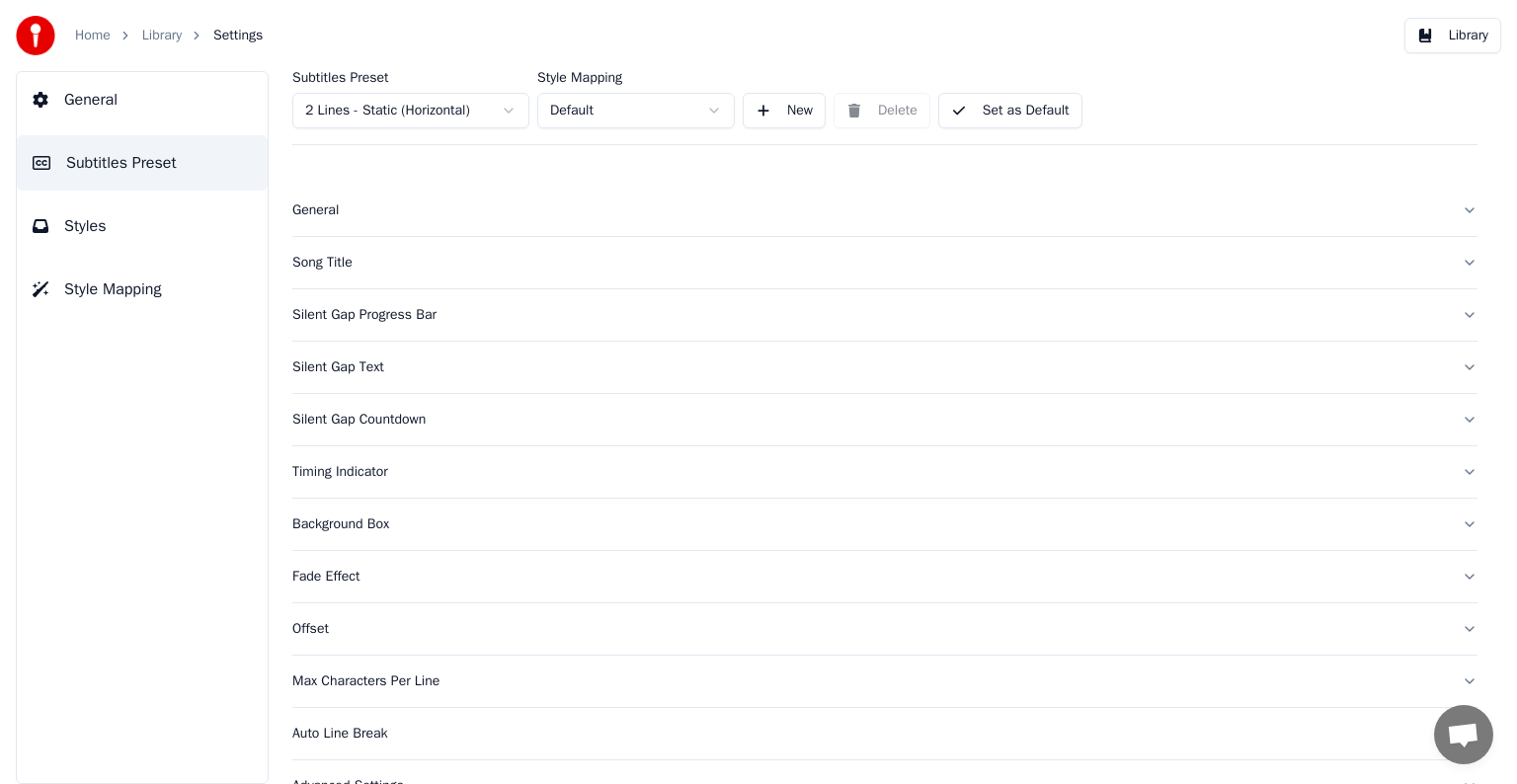 scroll, scrollTop: 40, scrollLeft: 0, axis: vertical 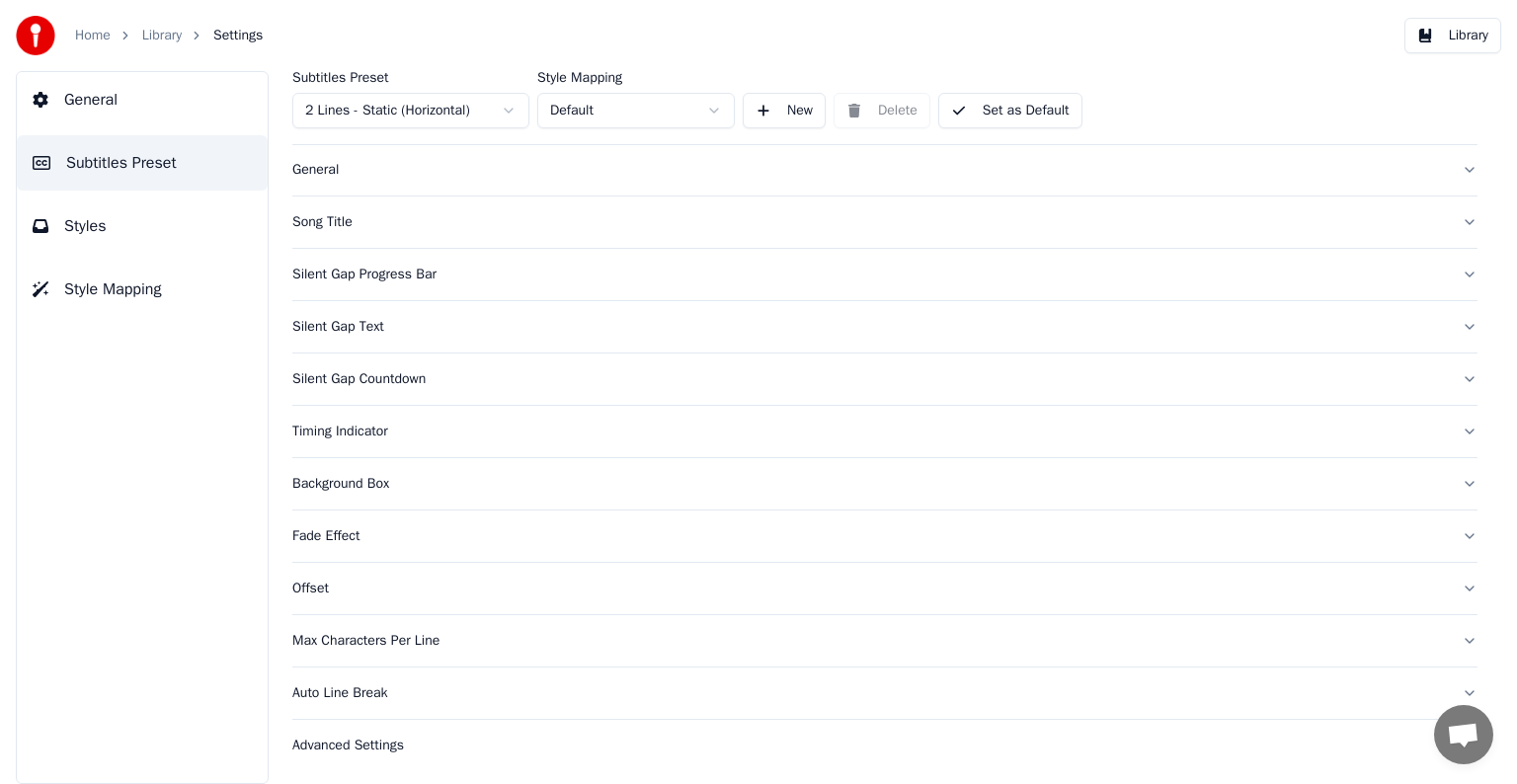 click on "Advanced Settings" at bounding box center [869, 745] 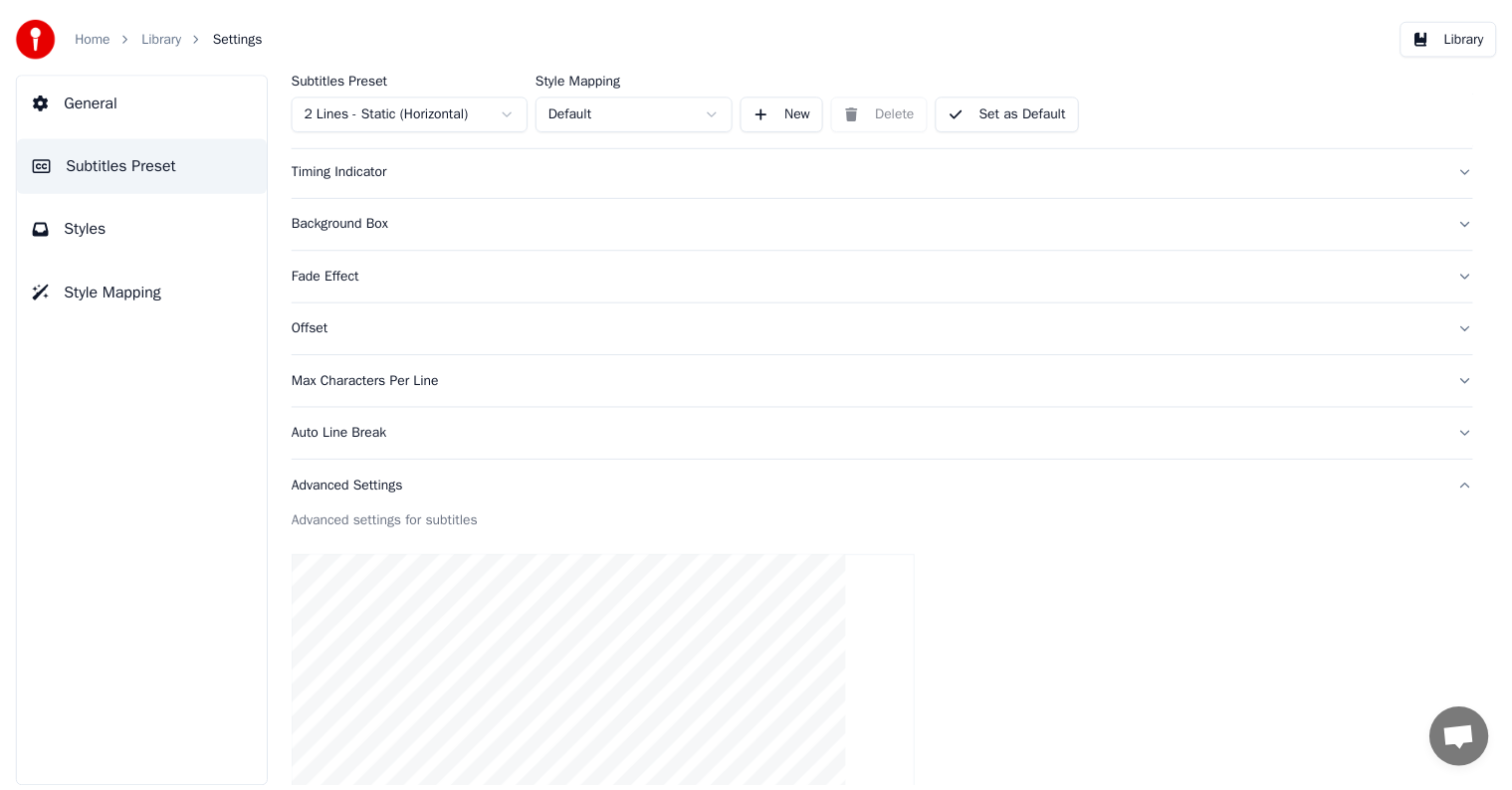 scroll, scrollTop: 0, scrollLeft: 0, axis: both 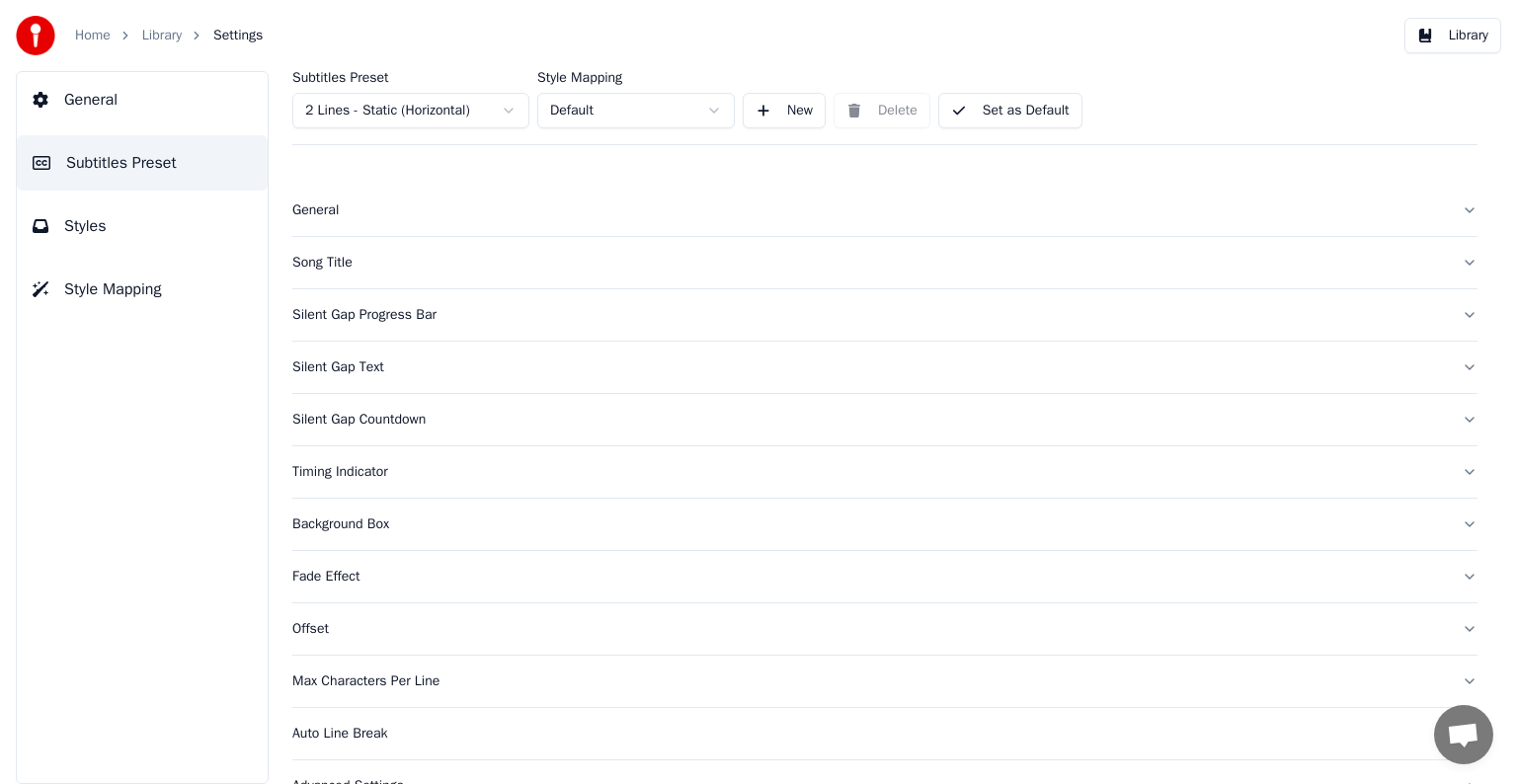 click on "Library" at bounding box center [162, 36] 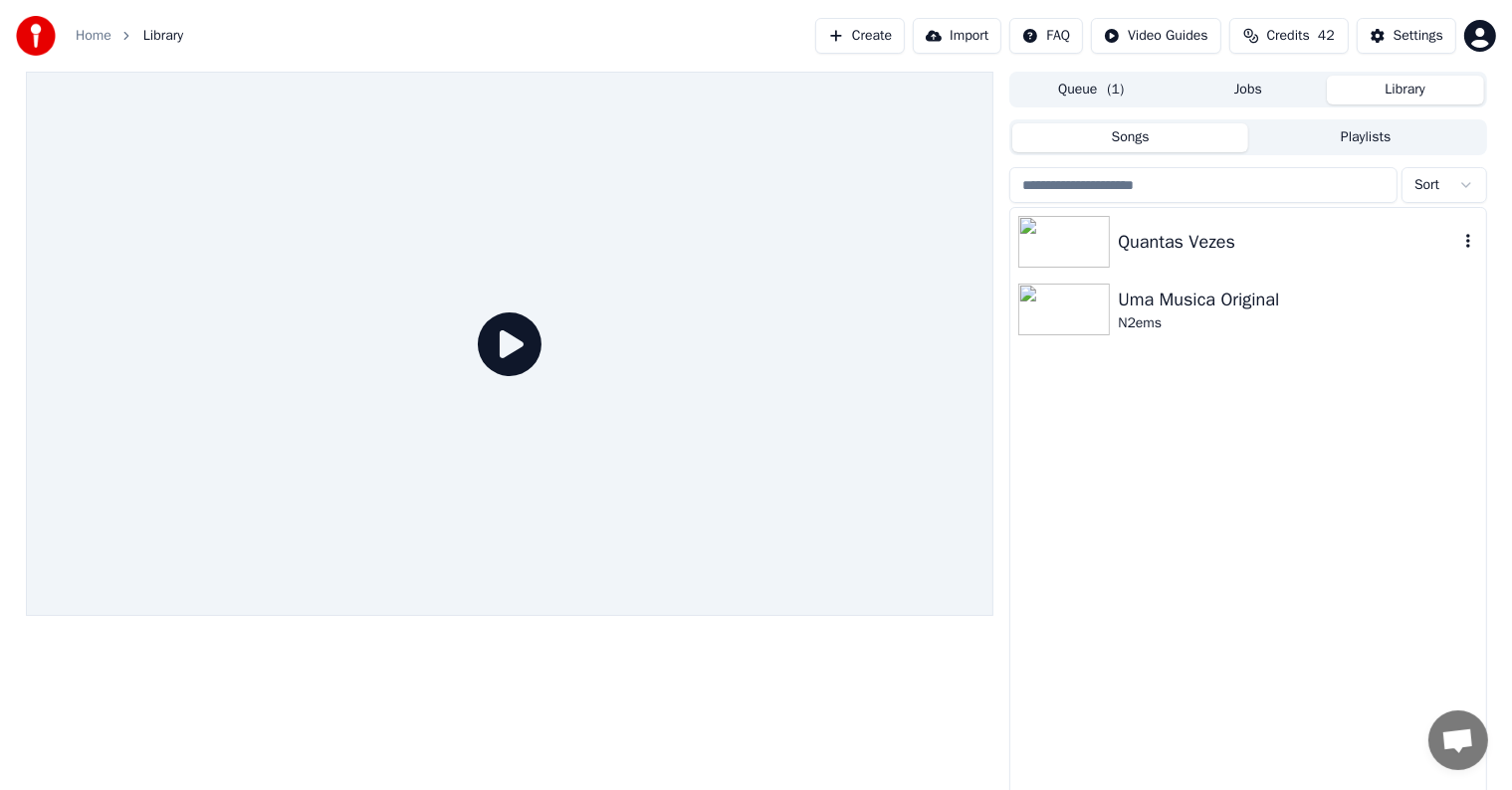 click on "Quantas Vezes" at bounding box center [1287, 242] 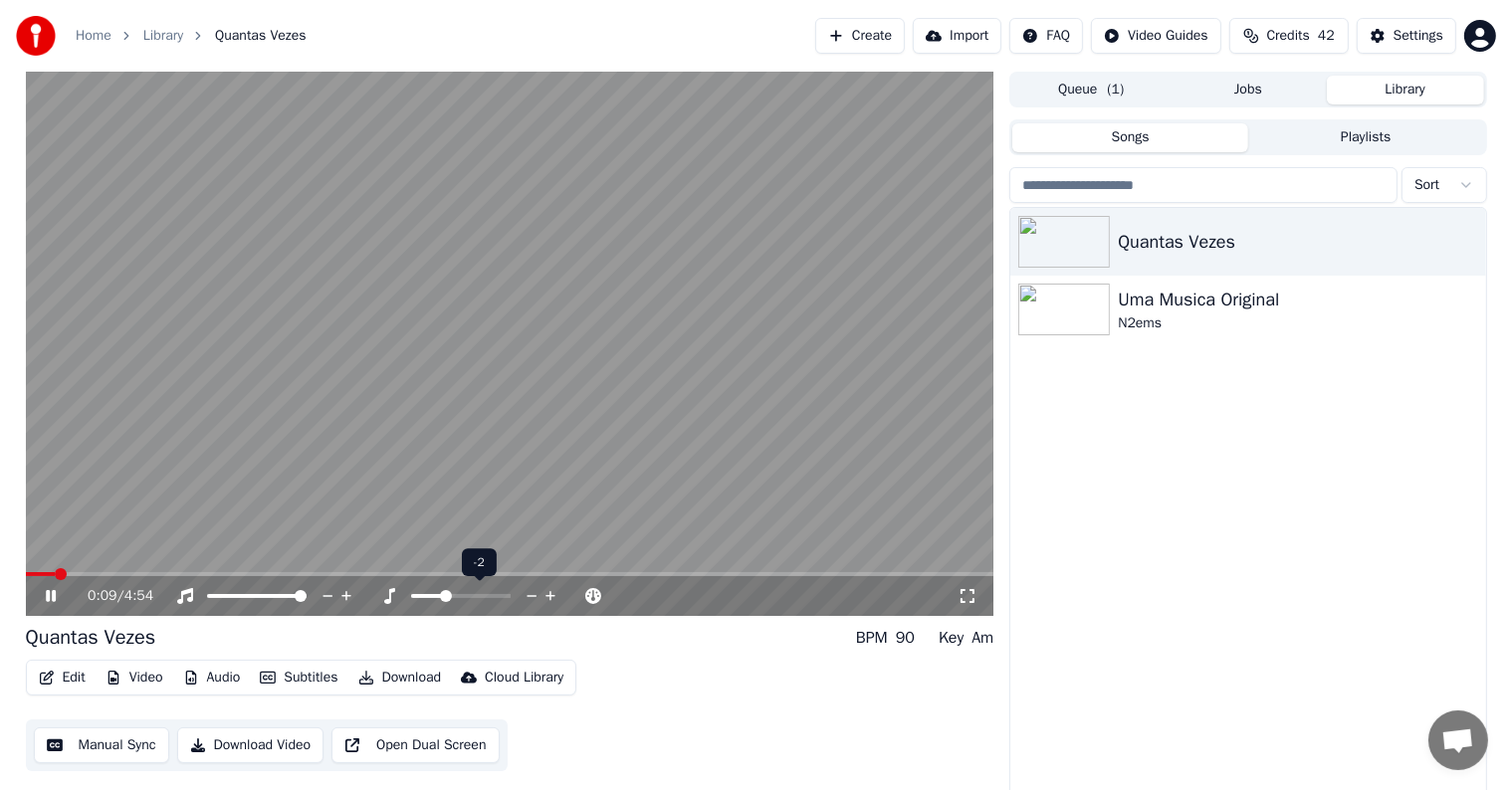 click at bounding box center [446, 596] 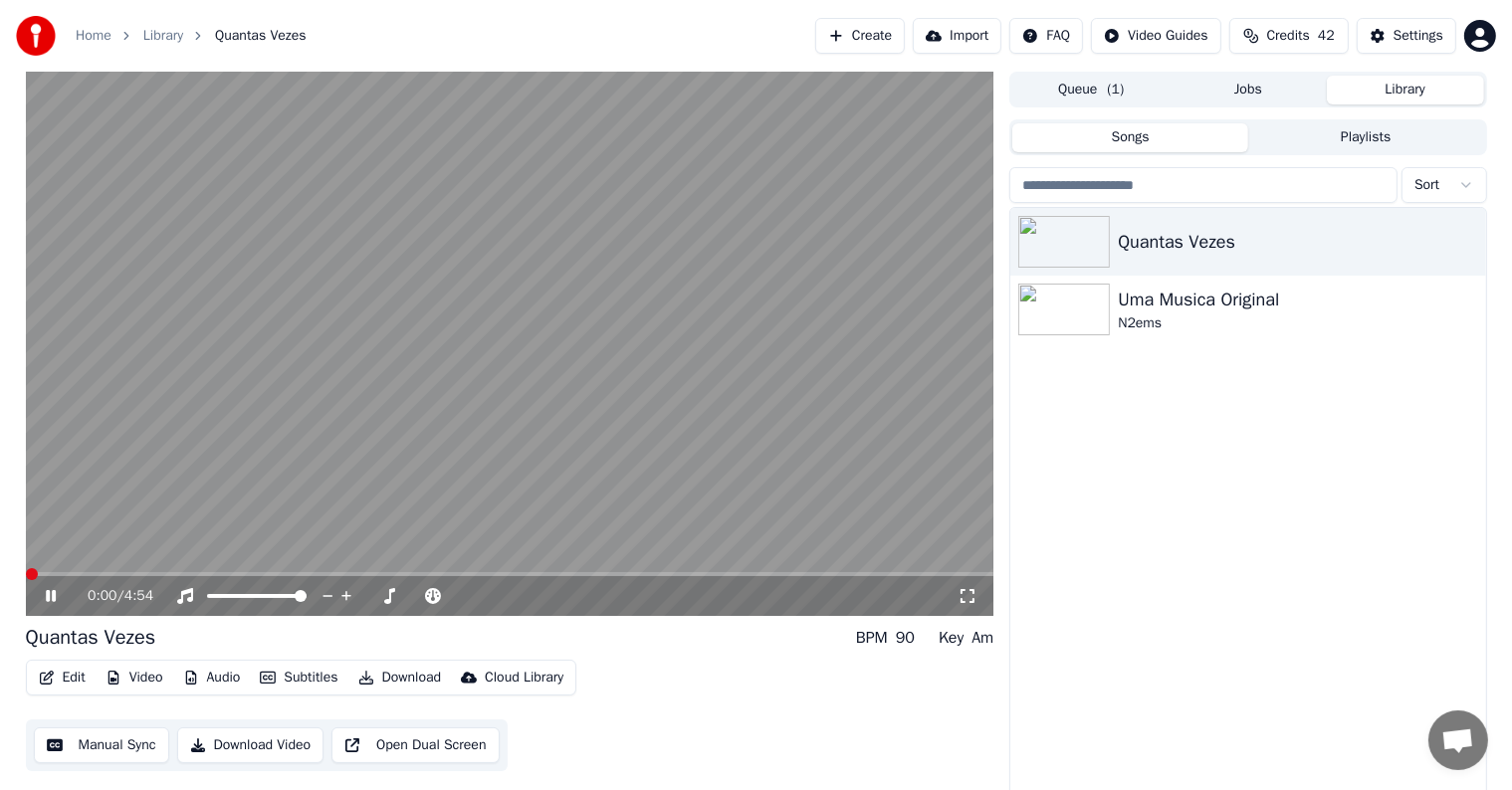 click at bounding box center [32, 574] 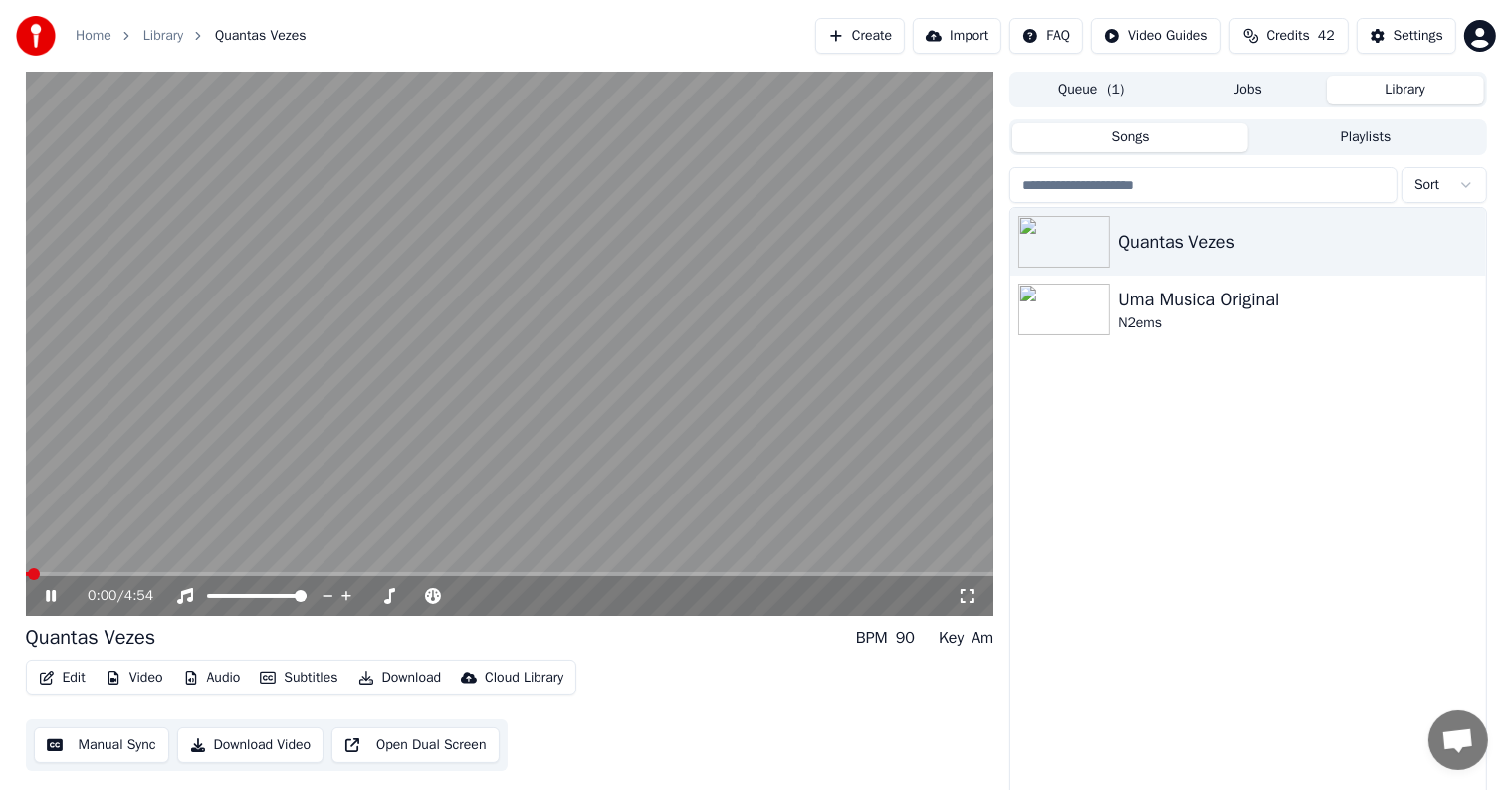 click 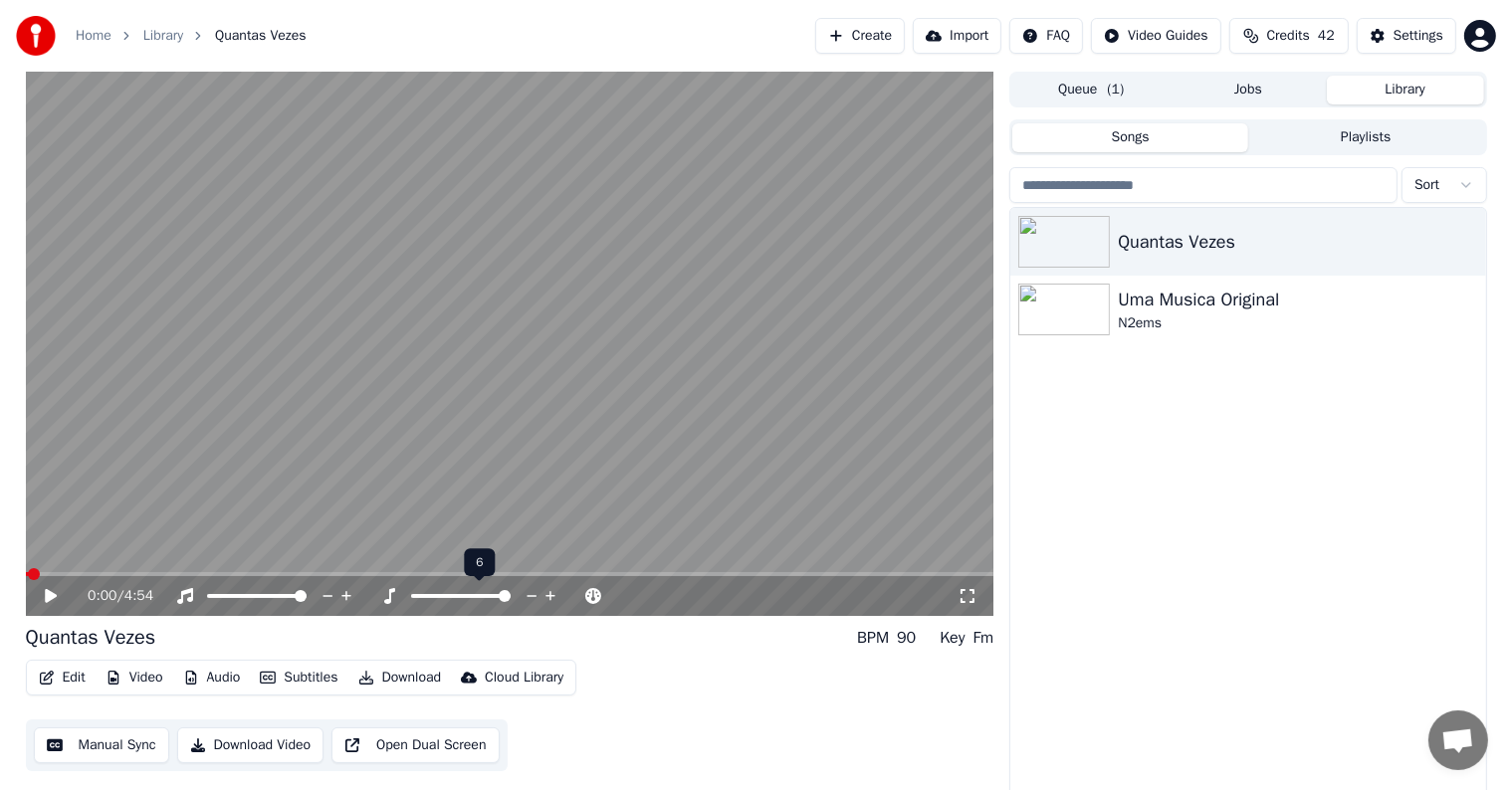 click at bounding box center (505, 596) 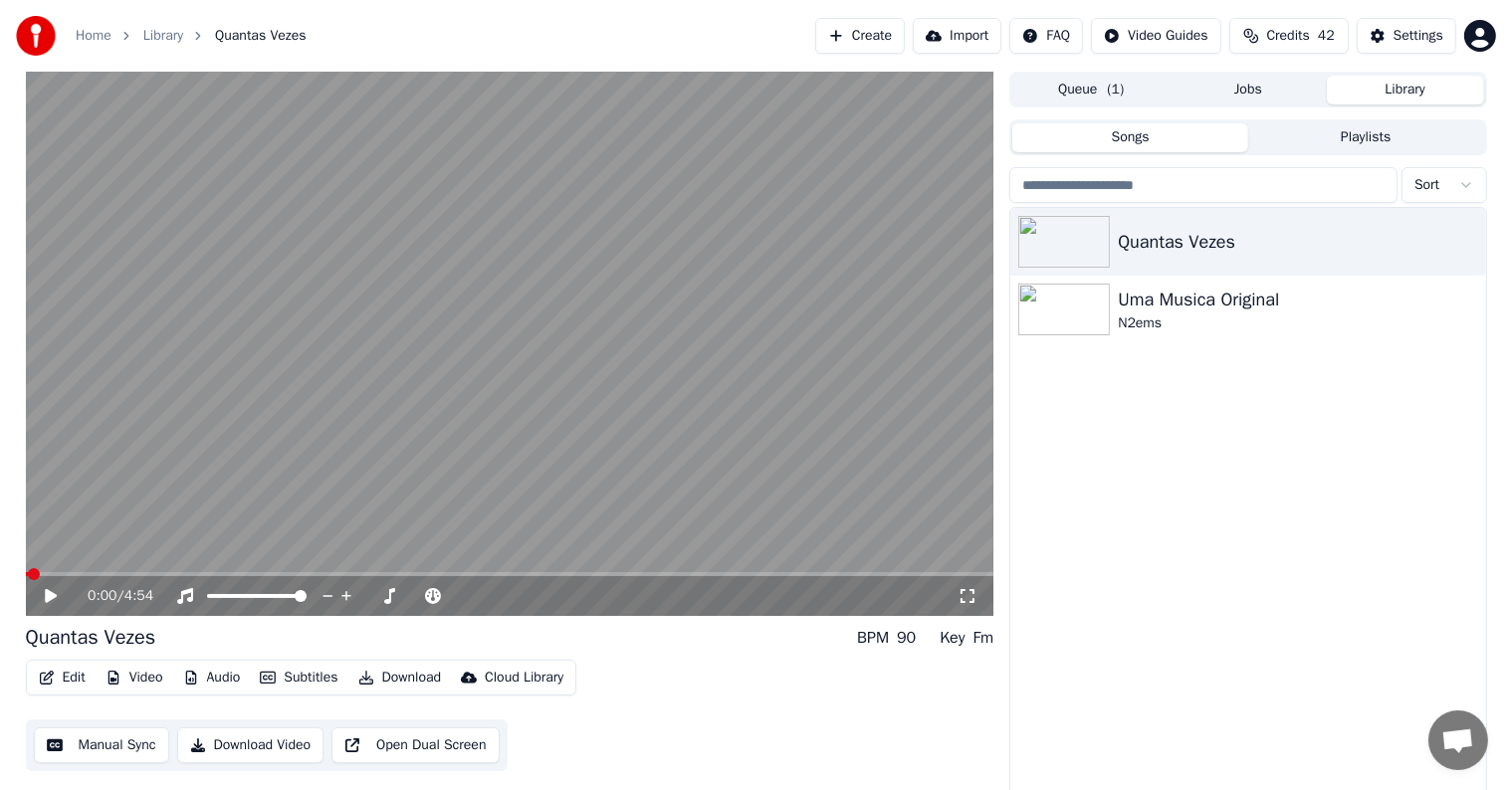 click 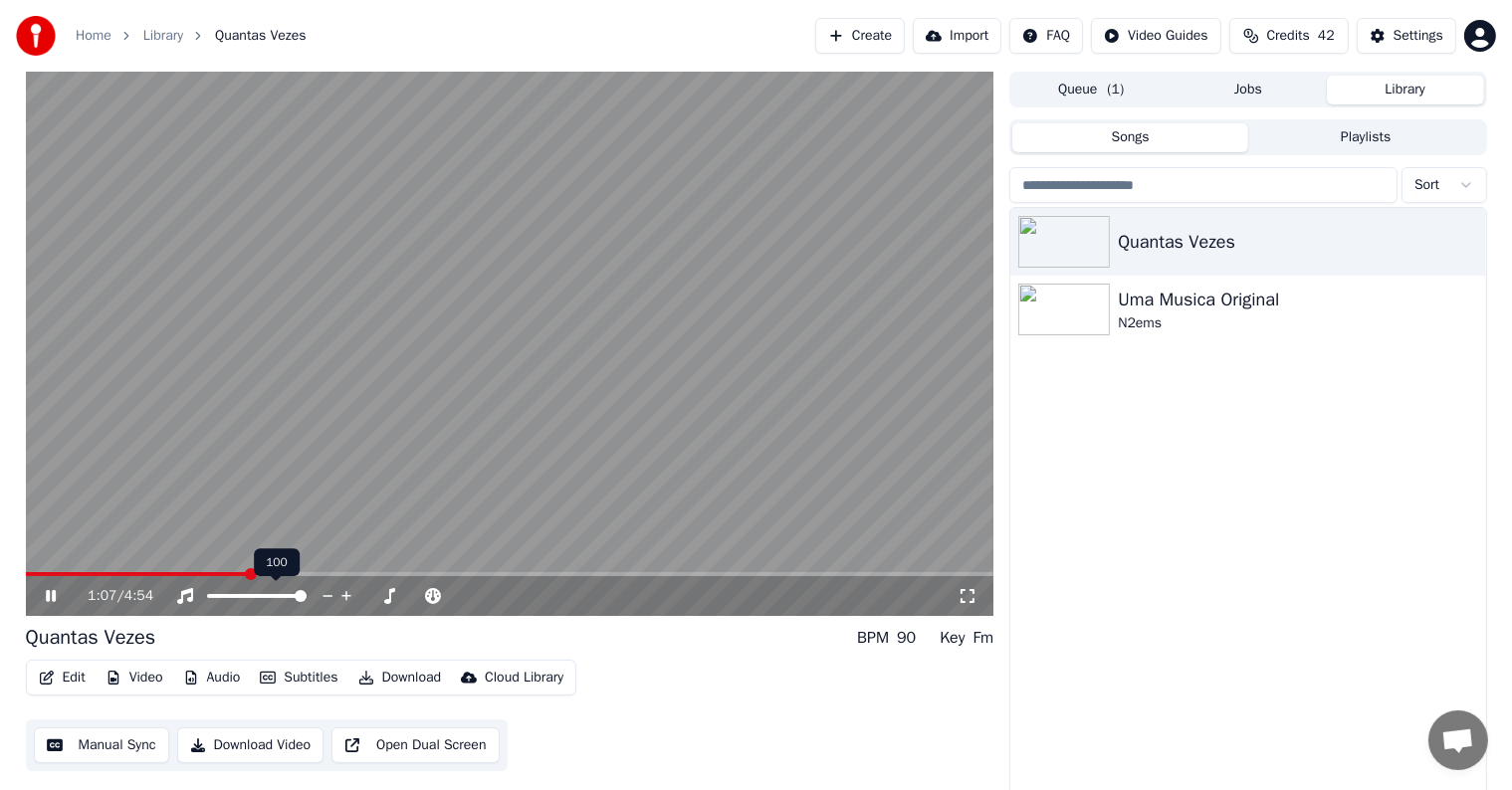 click at bounding box center [301, 596] 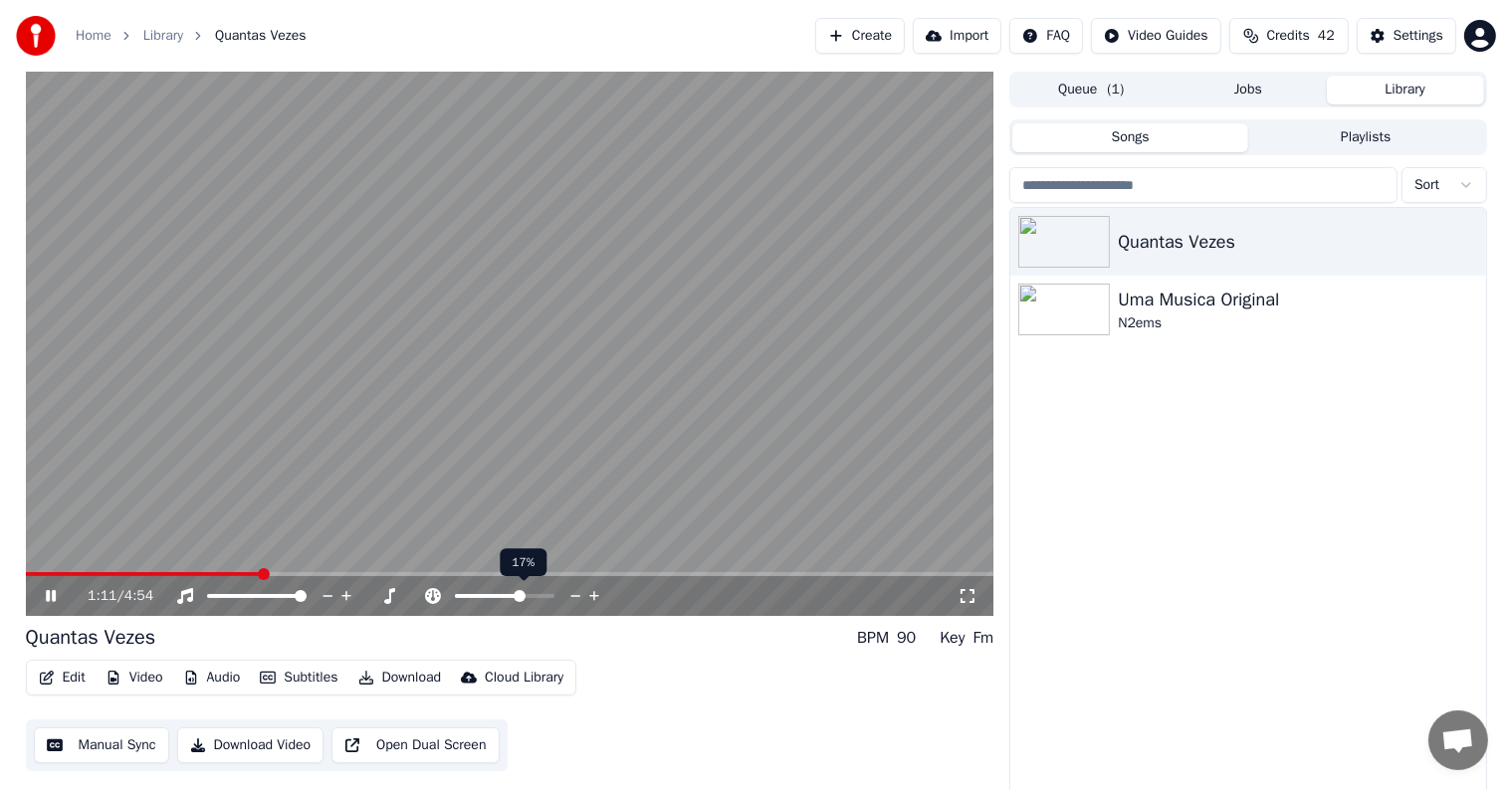 click 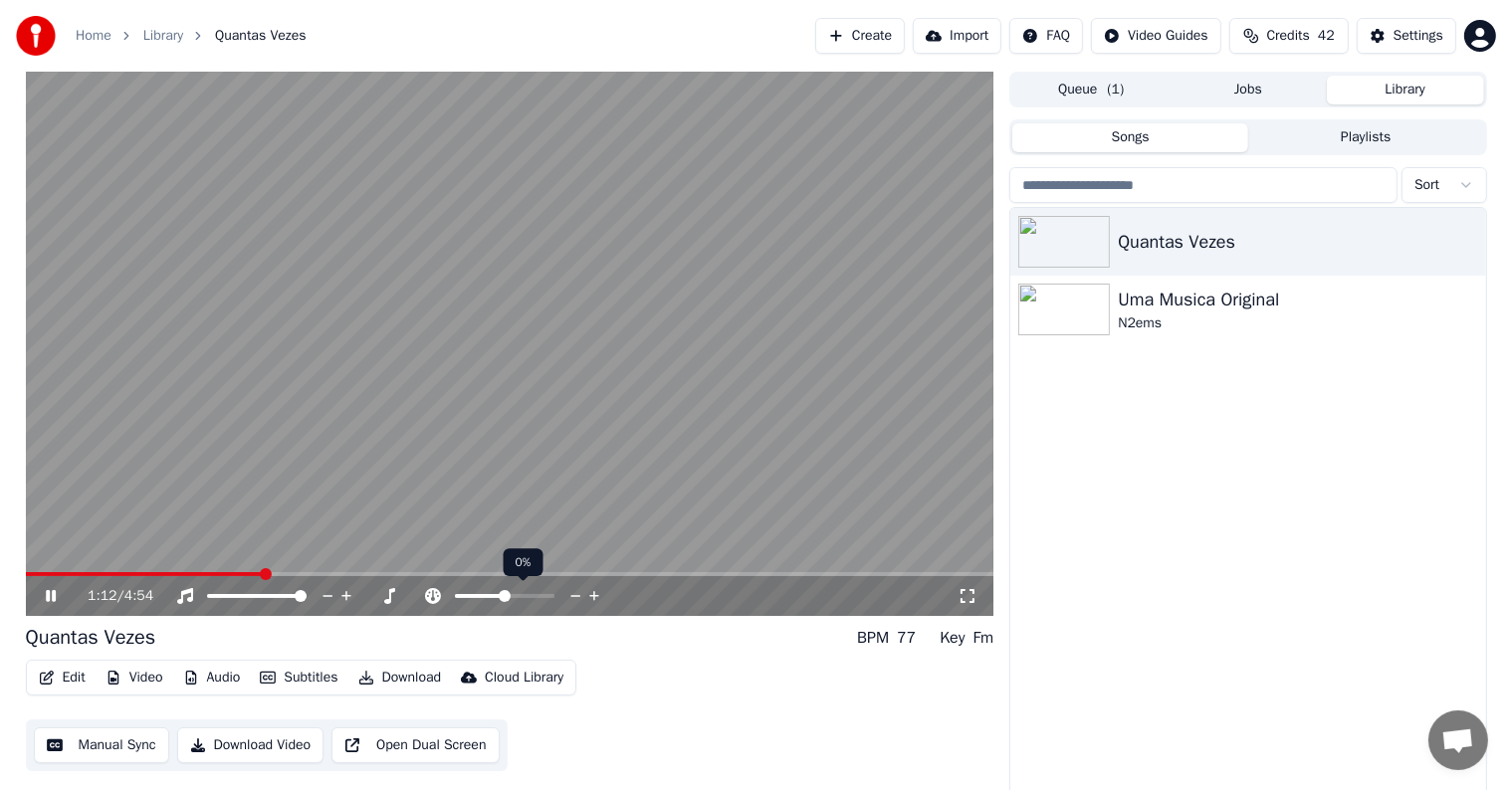 click 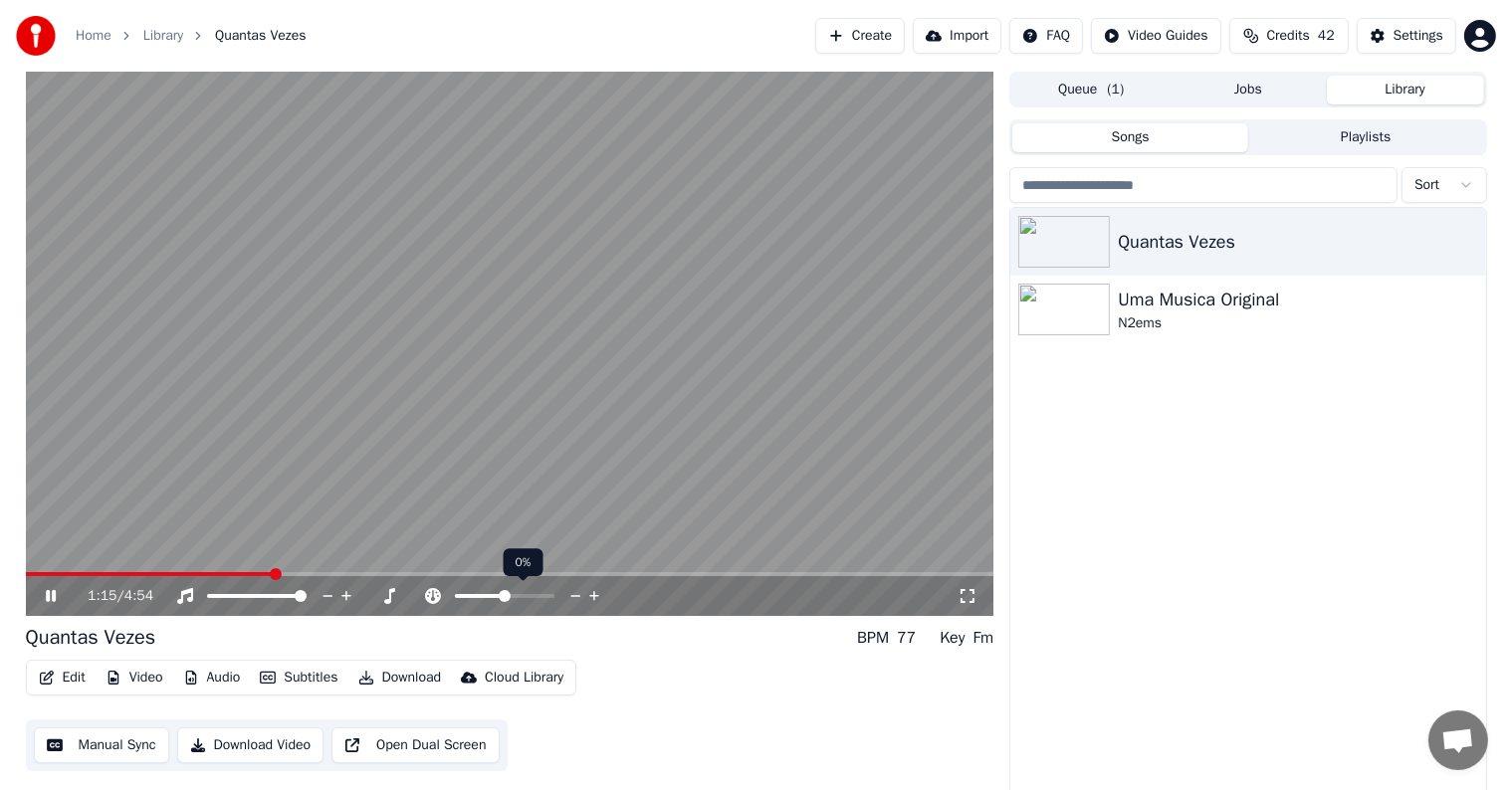 drag, startPoint x: 433, startPoint y: 591, endPoint x: 449, endPoint y: 597, distance: 17.088007 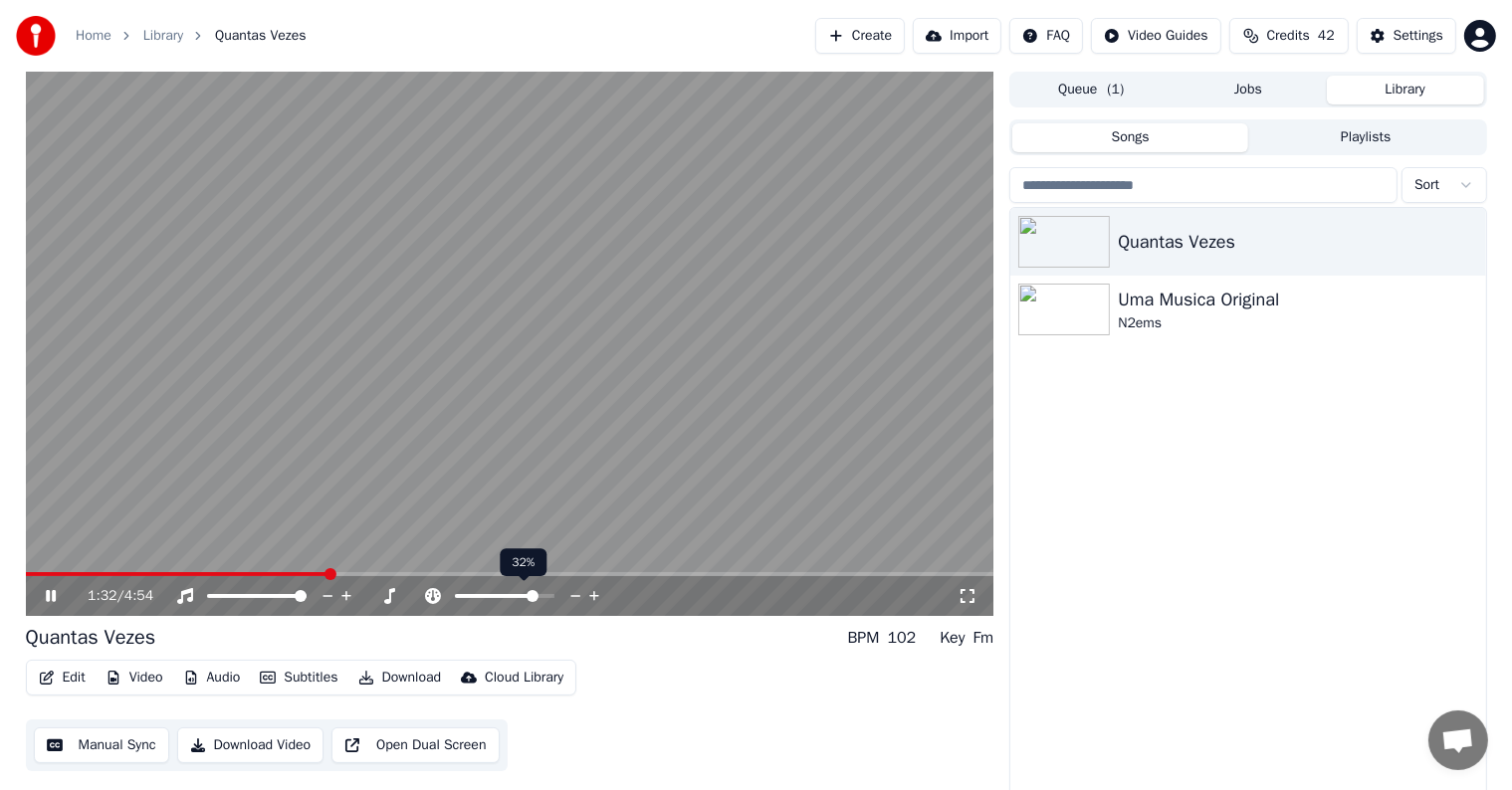 click at bounding box center [533, 596] 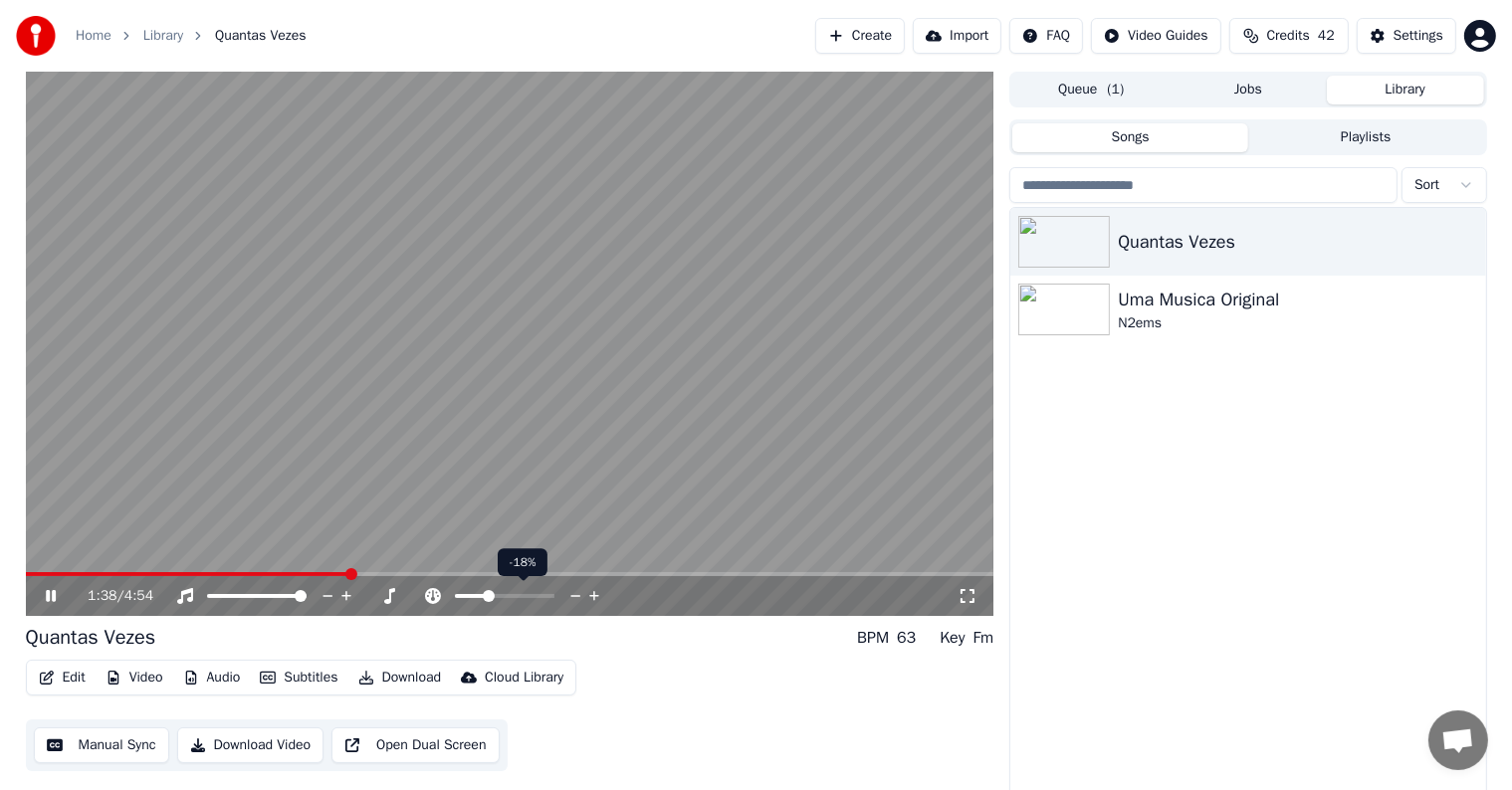 click at bounding box center (489, 596) 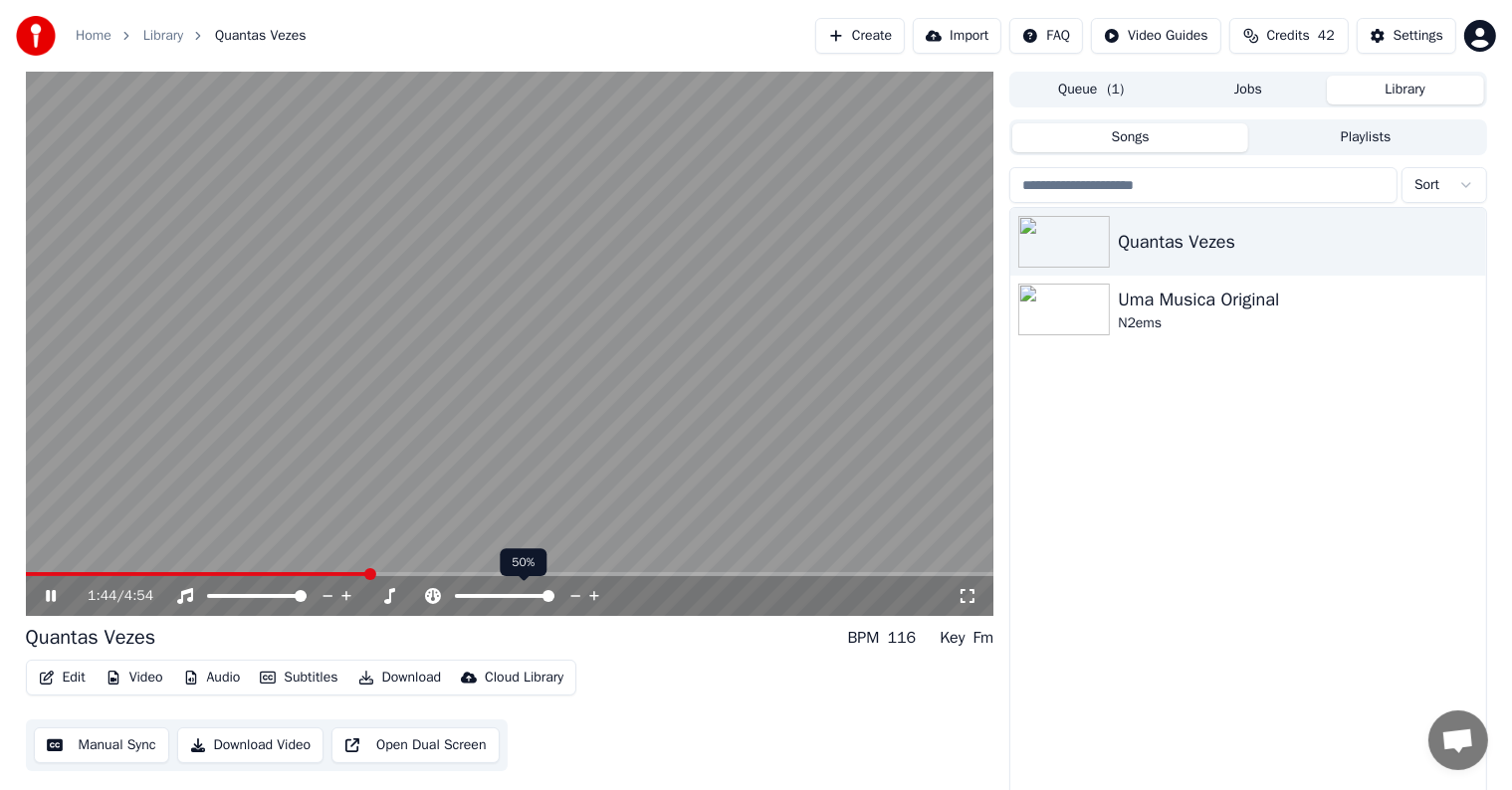 click at bounding box center [548, 596] 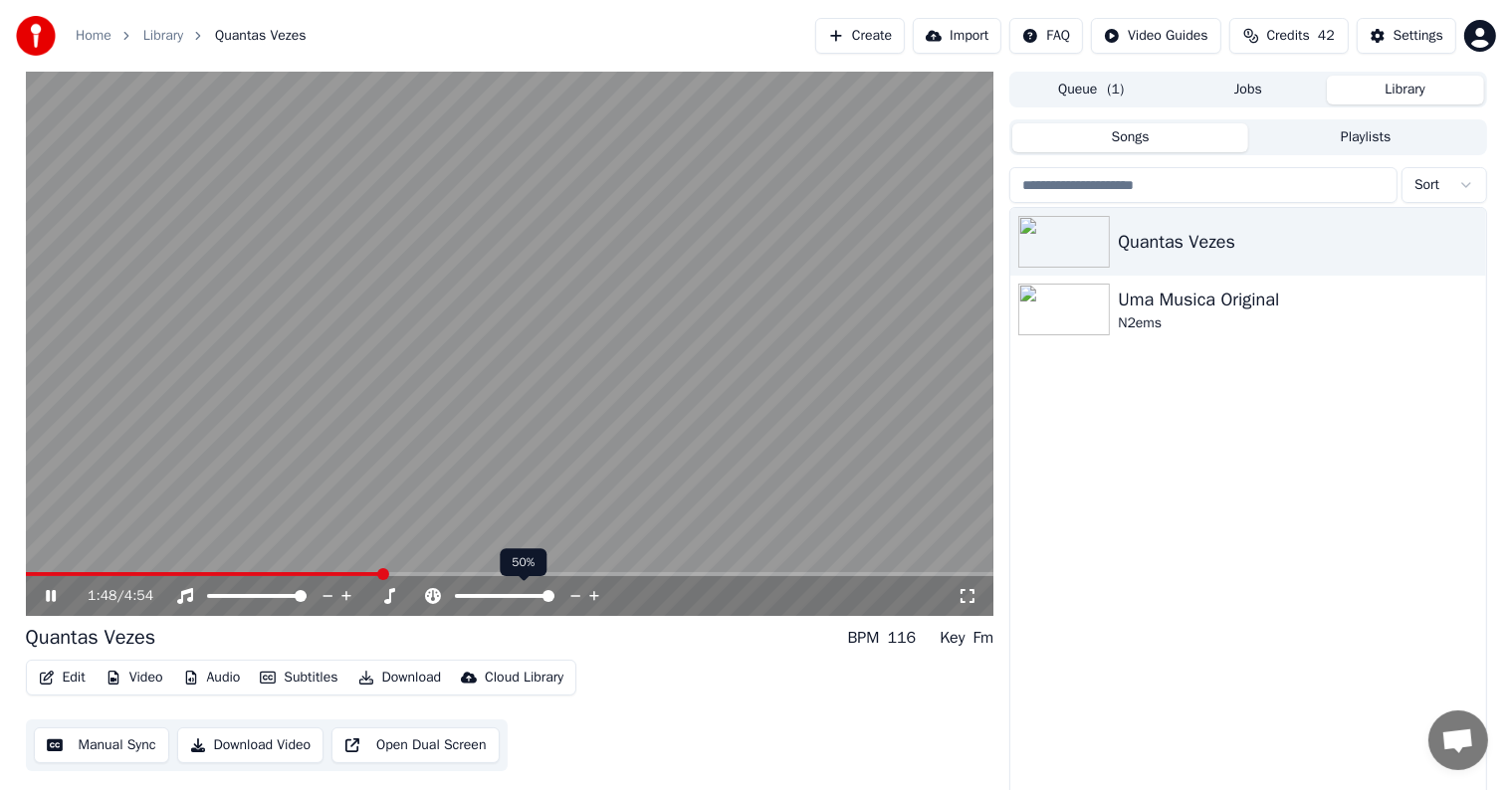 click at bounding box center (548, 596) 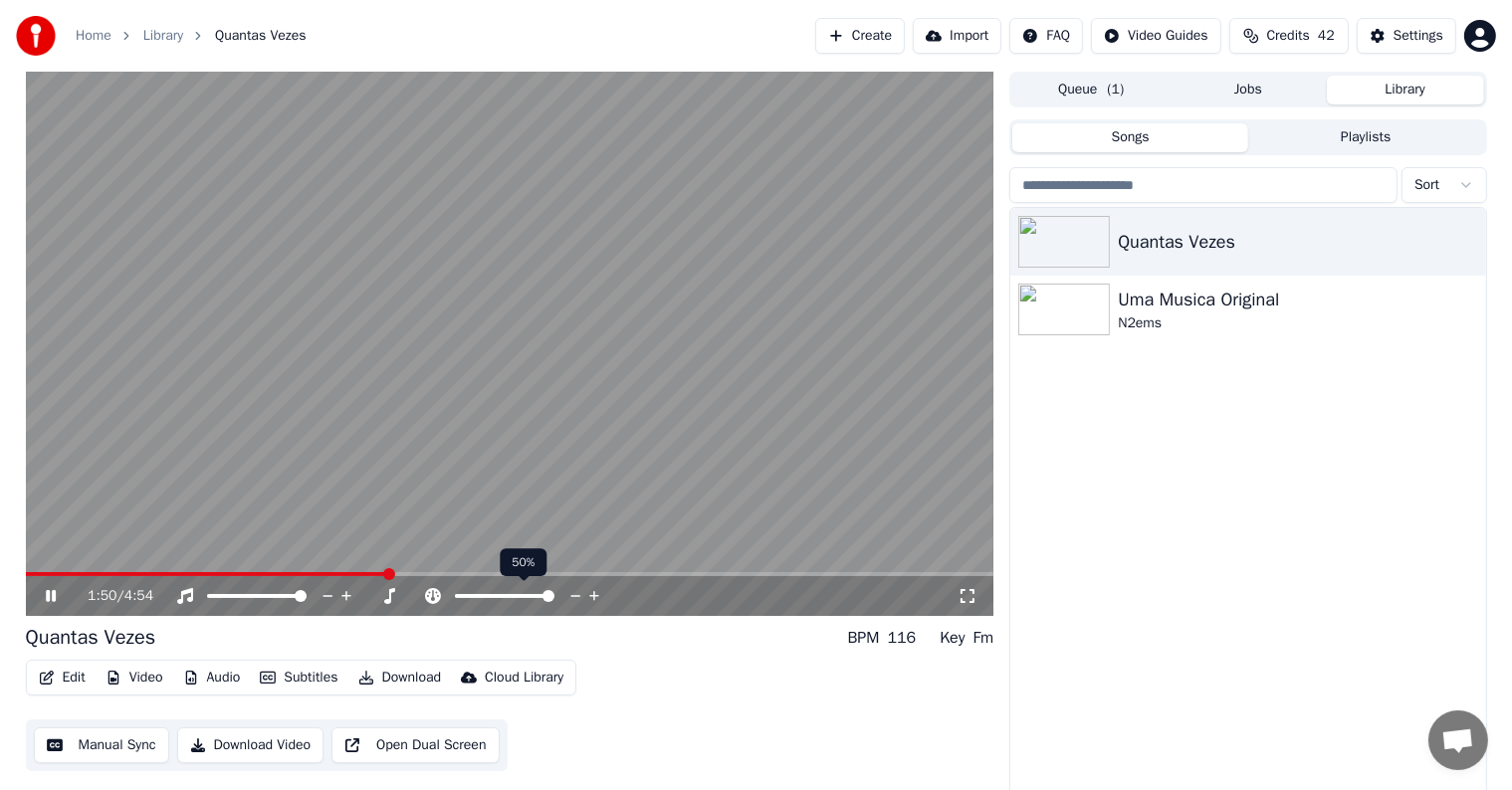 click 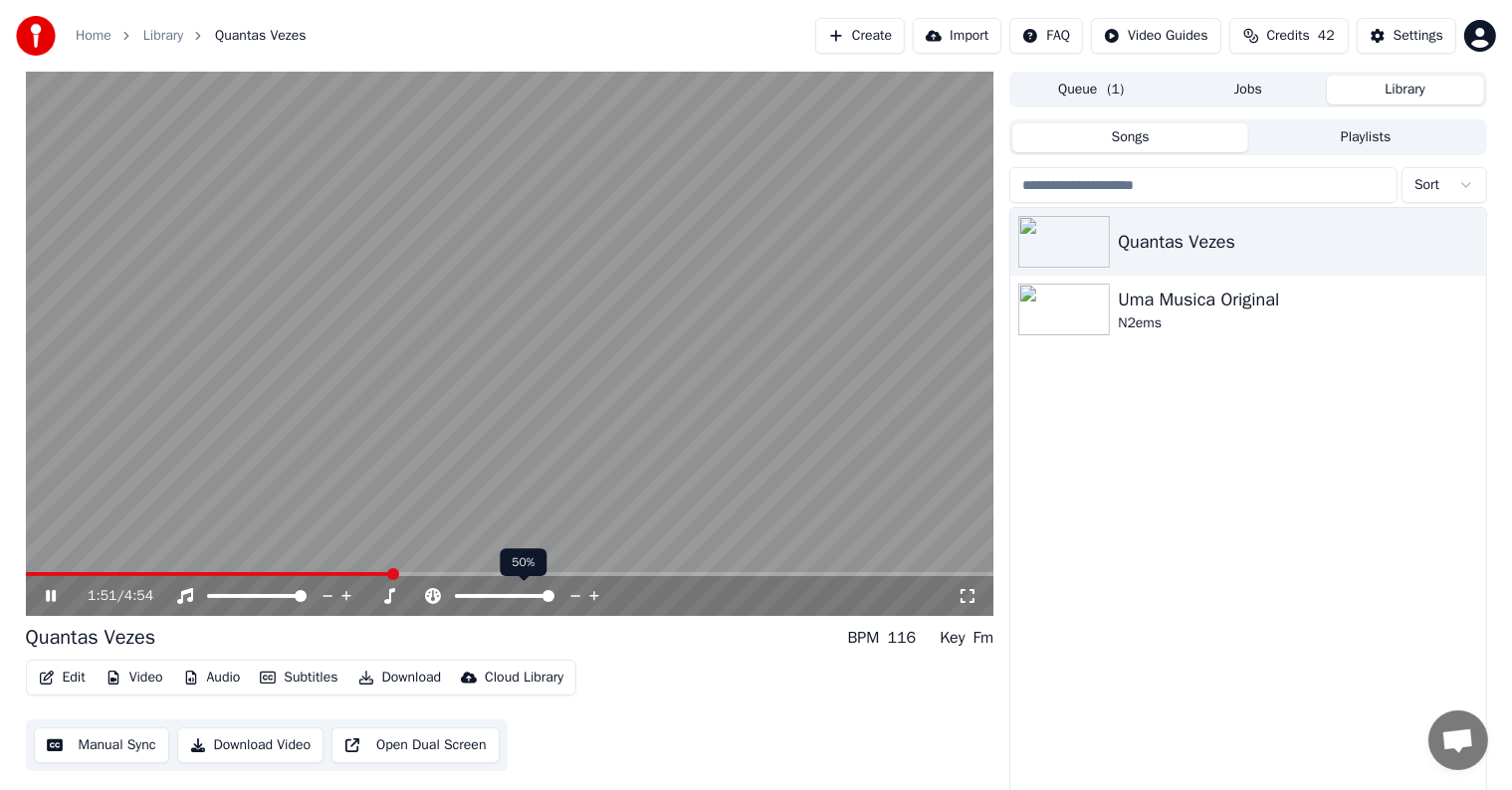 click 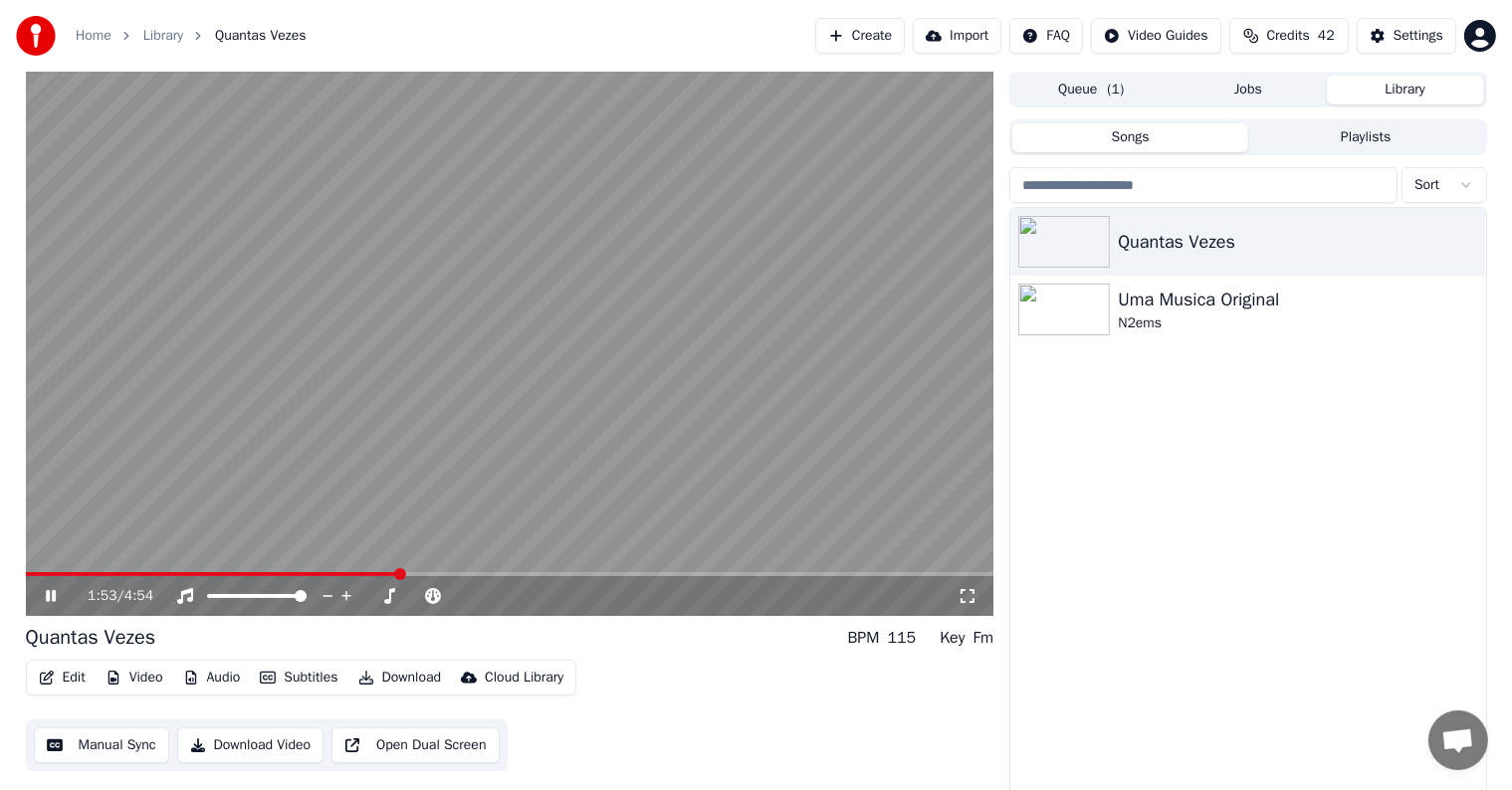 click on "Key" at bounding box center [952, 638] 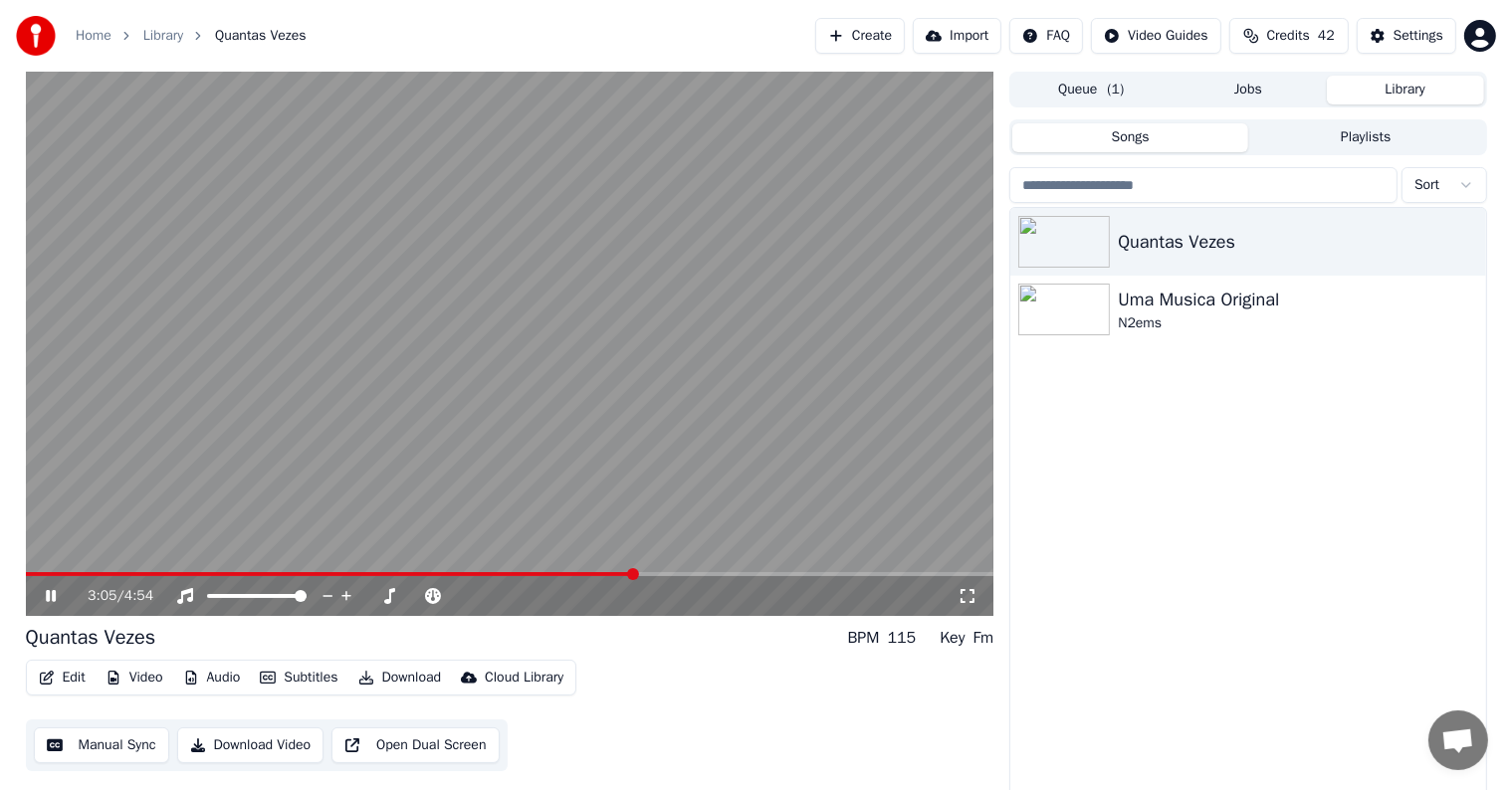 click 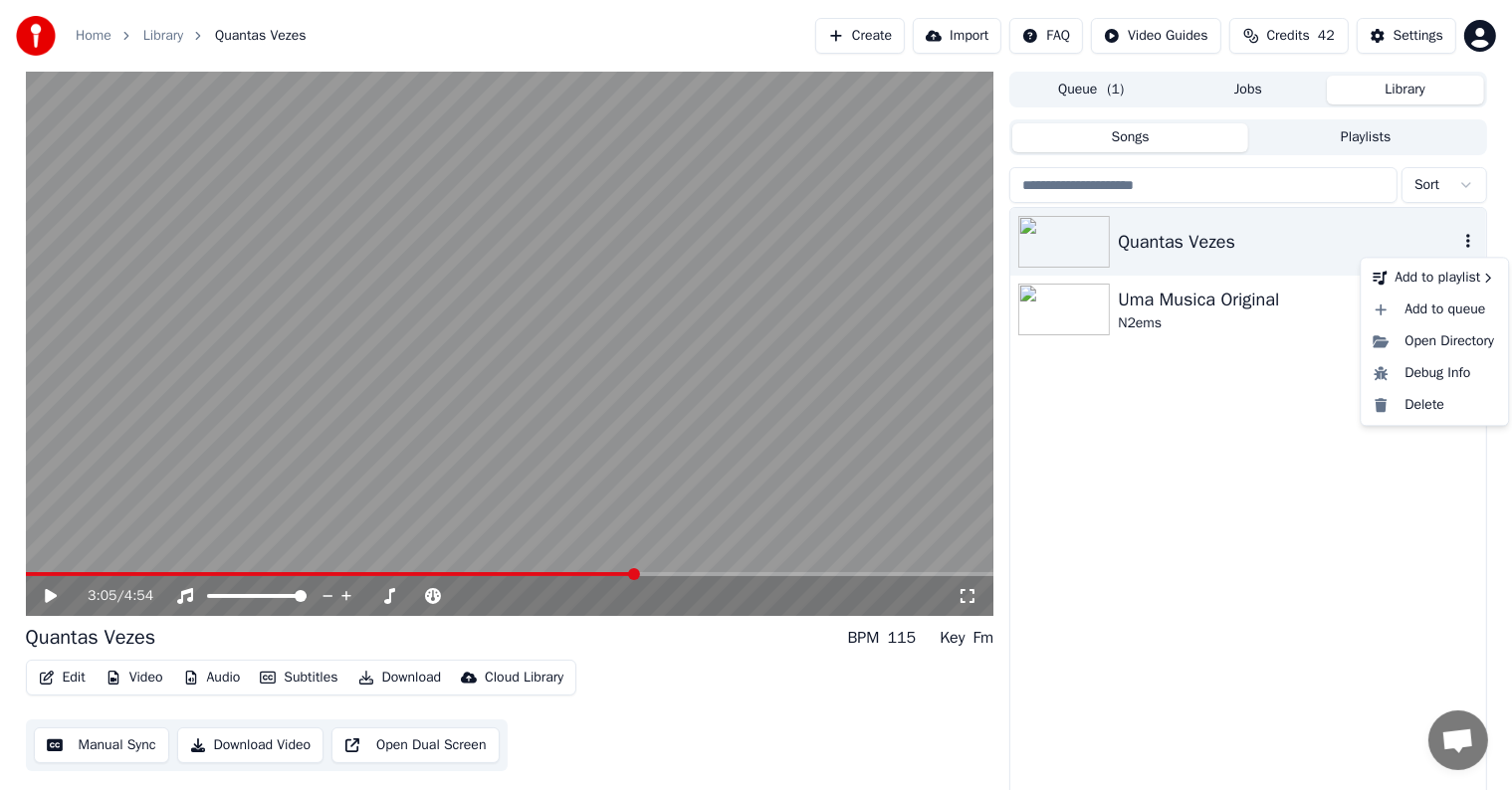 click 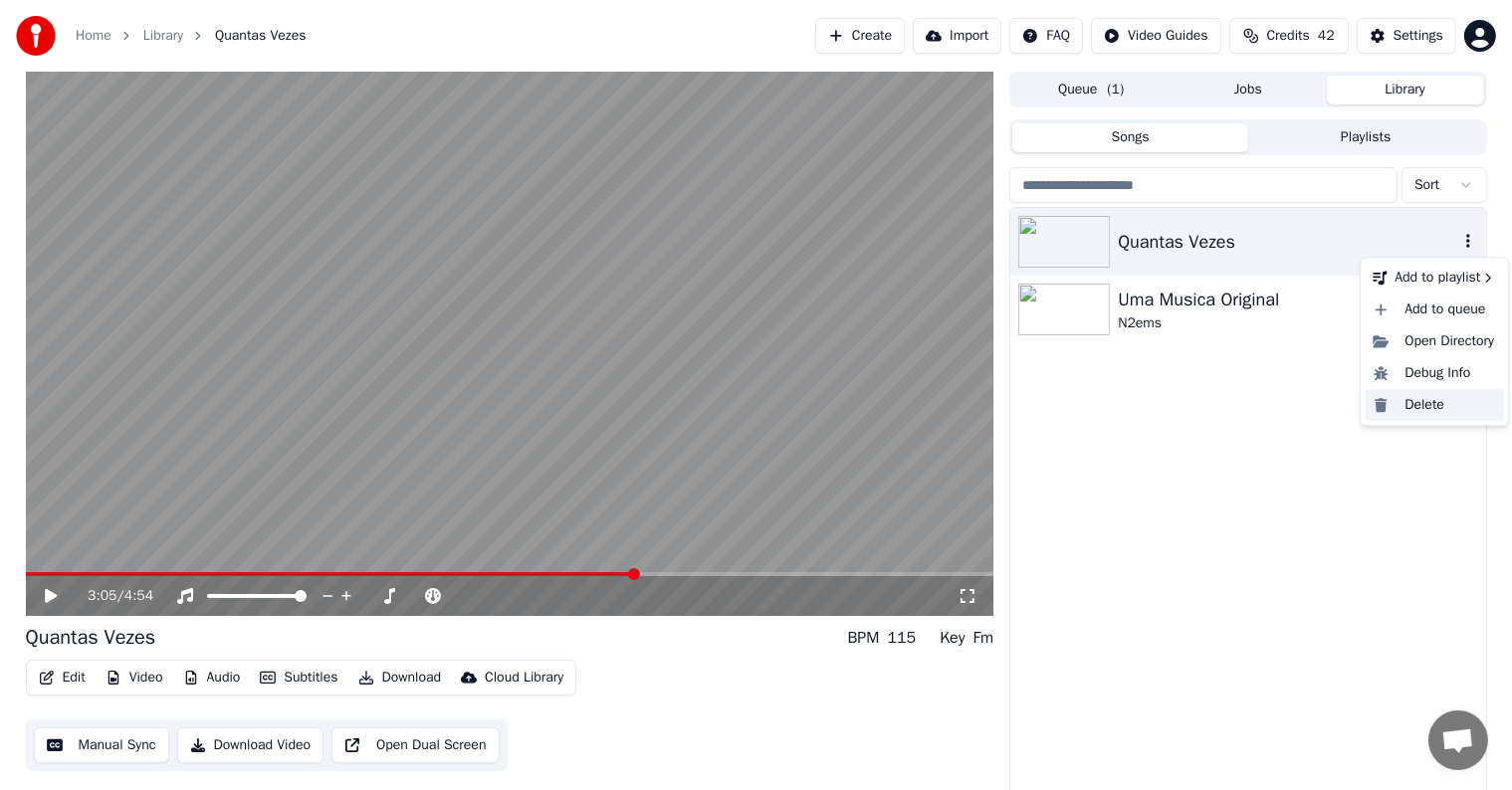 click on "Delete" at bounding box center (1434, 405) 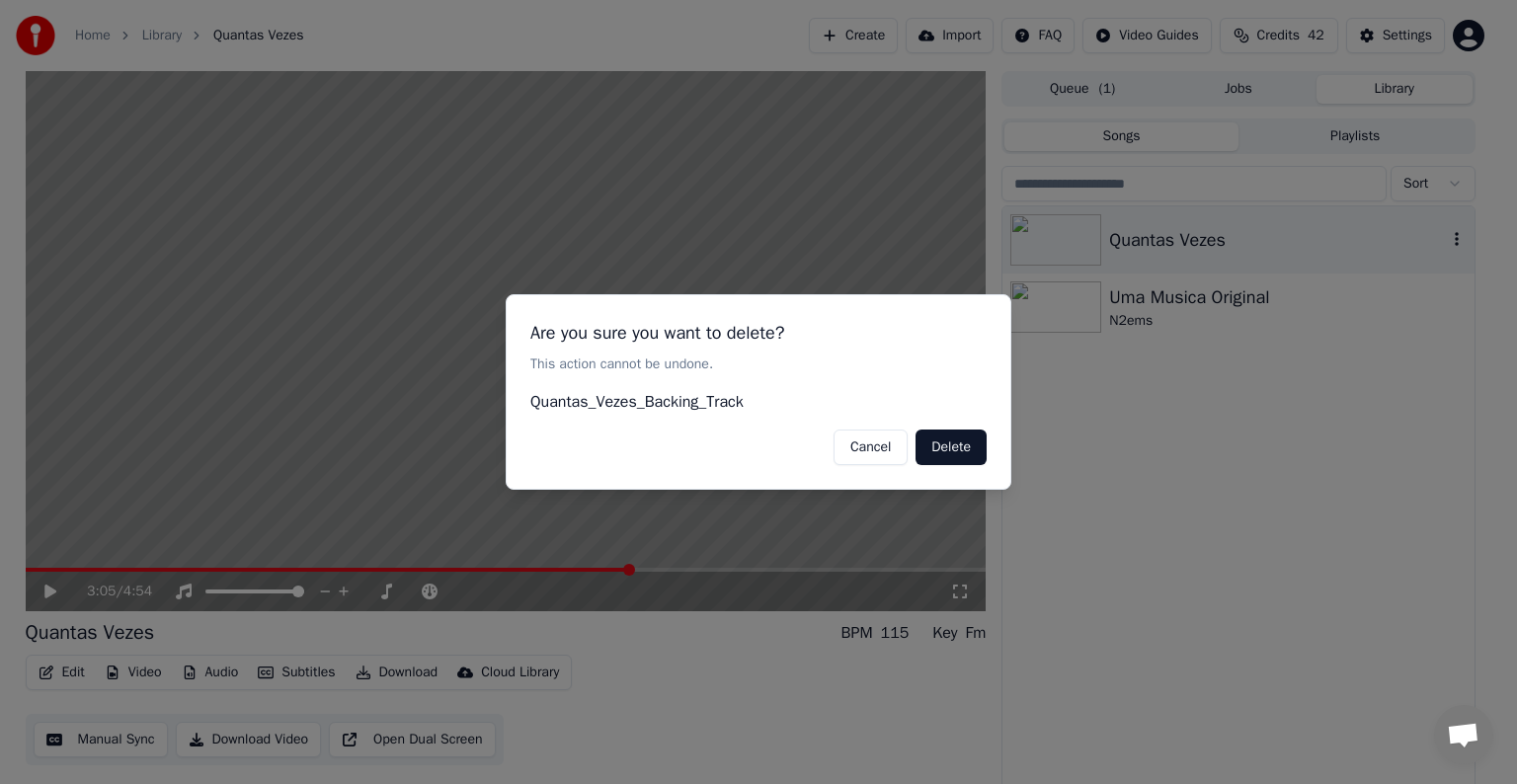 click on "Delete" at bounding box center [951, 447] 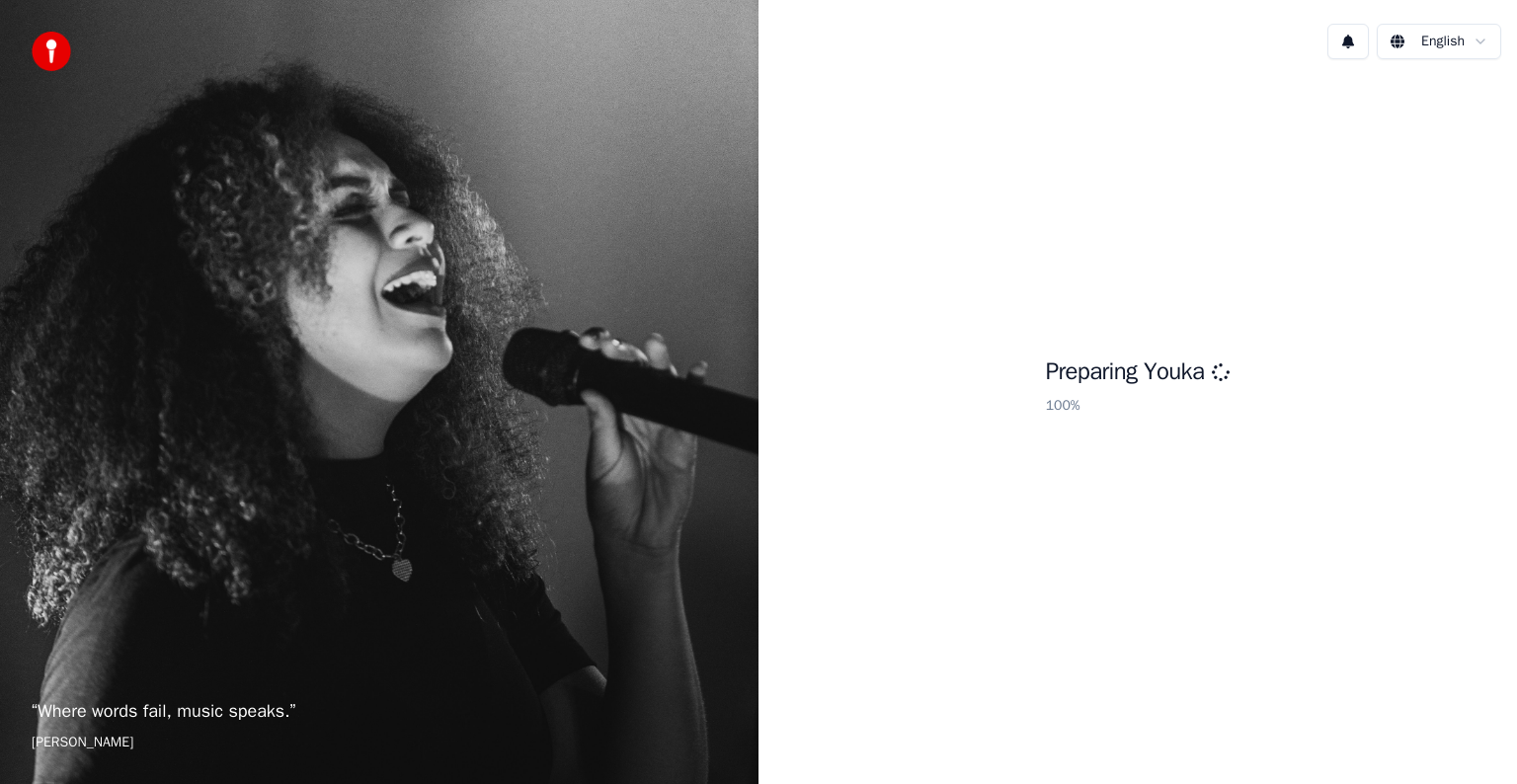 scroll, scrollTop: 0, scrollLeft: 0, axis: both 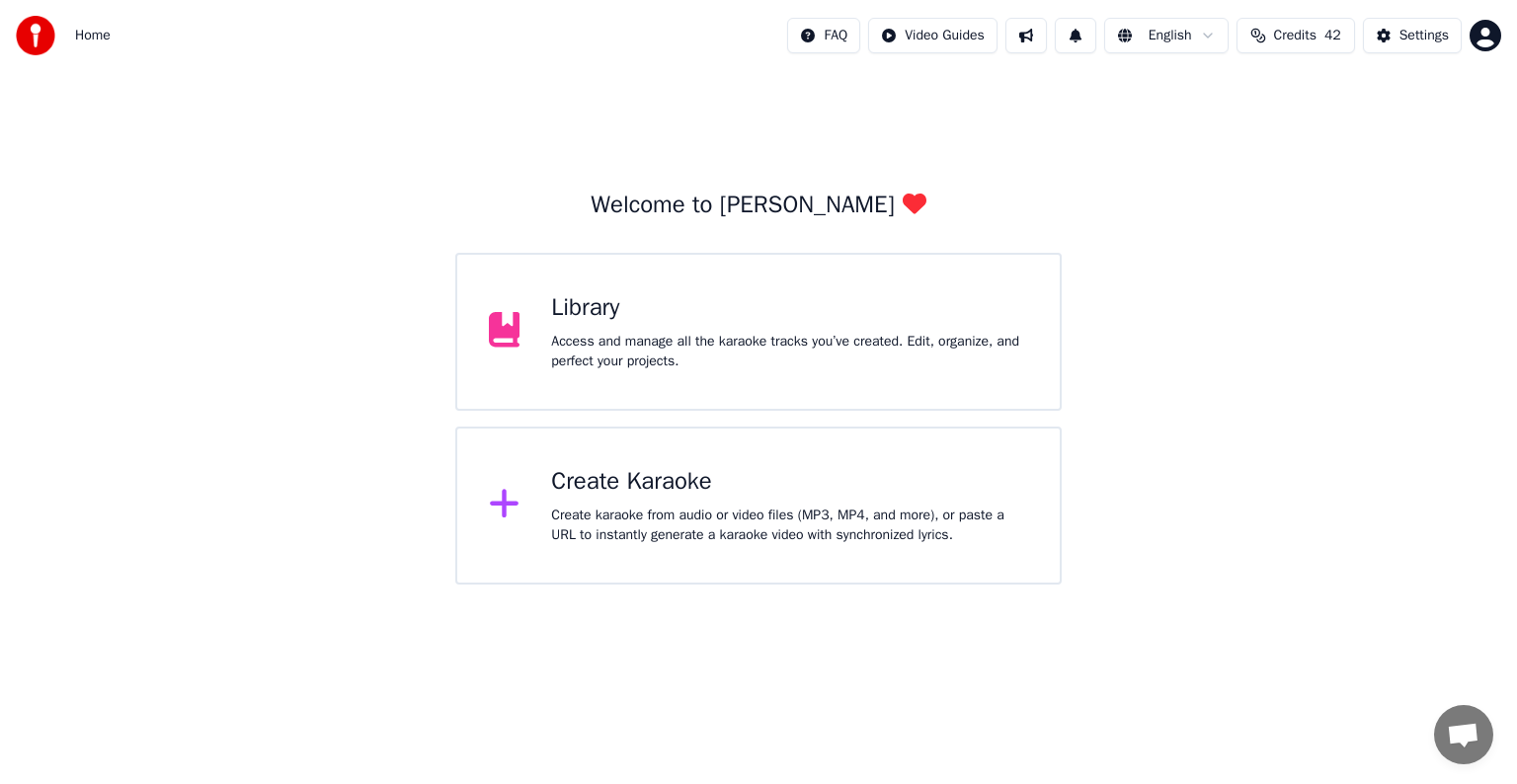 click on "Access and manage all the karaoke tracks you’ve created. Edit, organize, and perfect your projects." at bounding box center [789, 352] 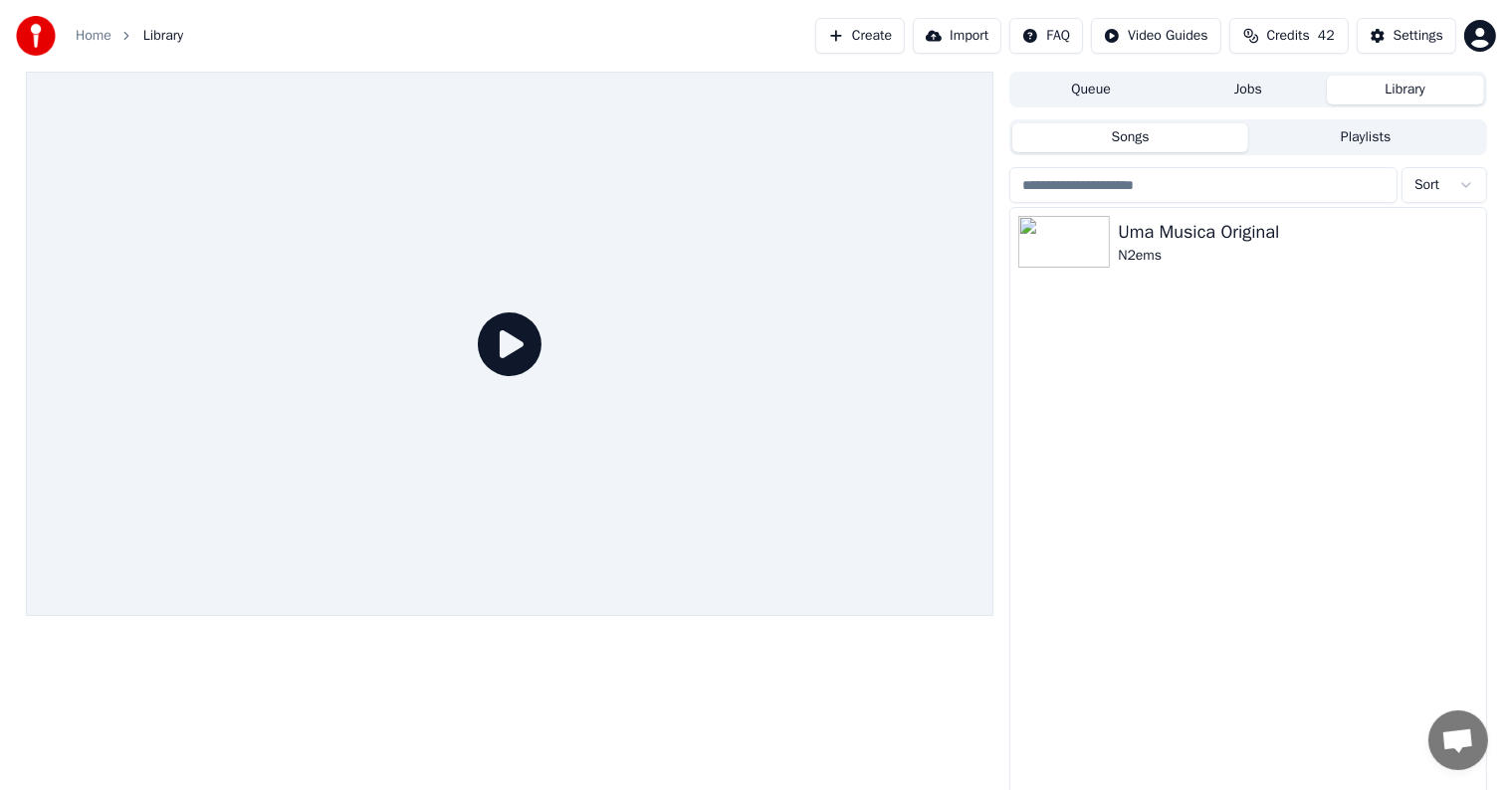 click on "Home" at bounding box center [94, 36] 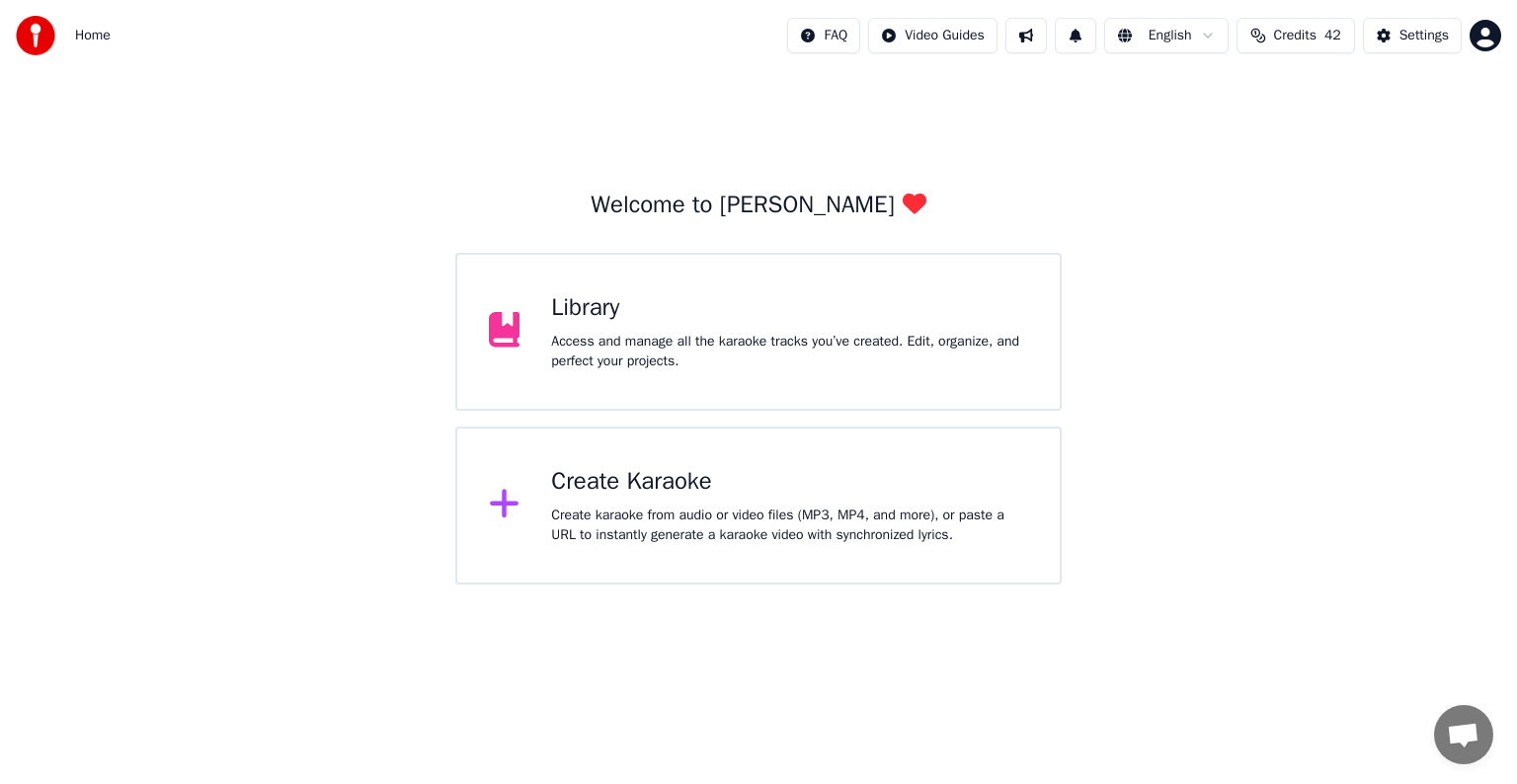click on "Create Karaoke" at bounding box center [789, 482] 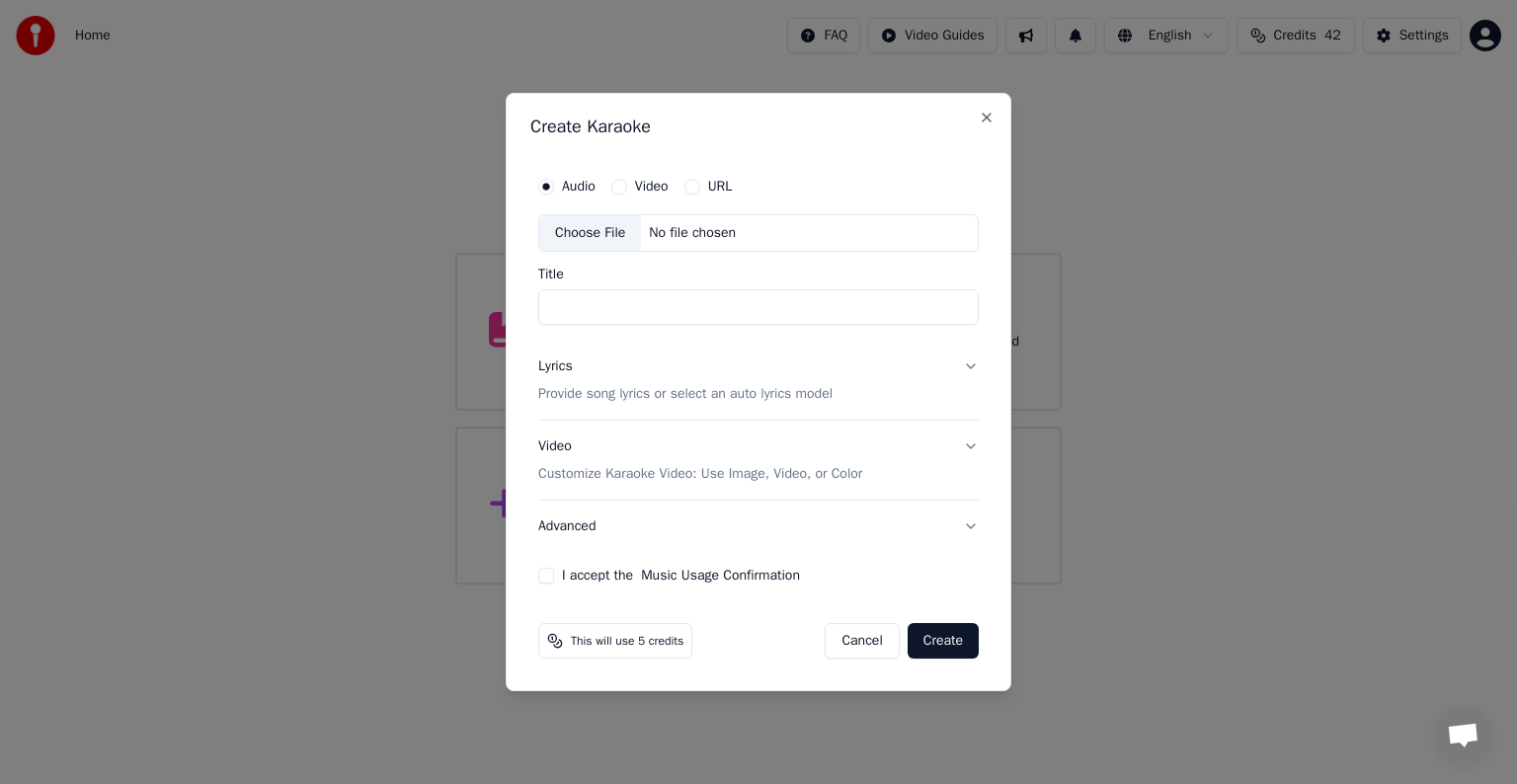 click on "Choose File" at bounding box center [590, 233] 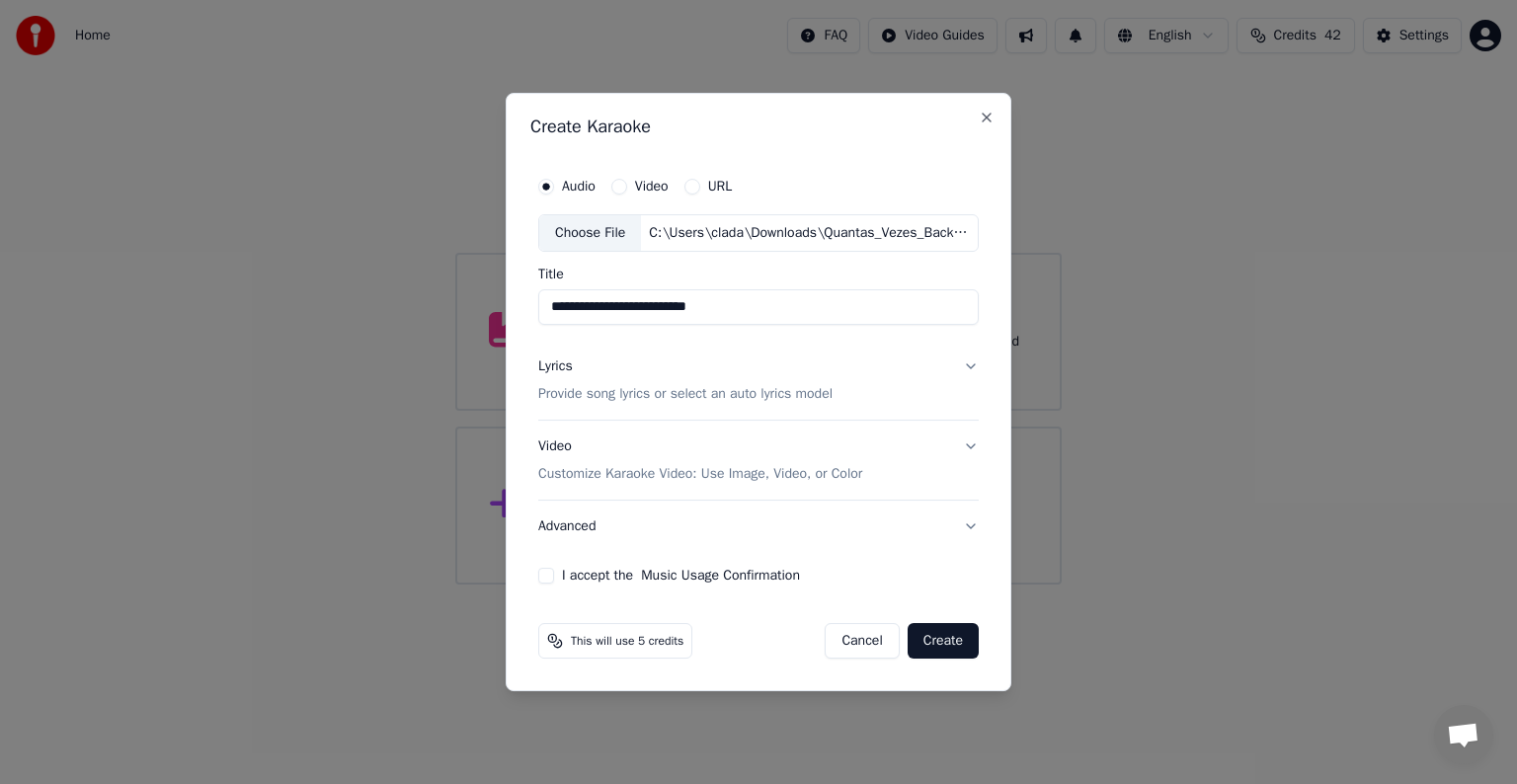 click on "Lyrics Provide song lyrics or select an auto lyrics model" at bounding box center [758, 380] 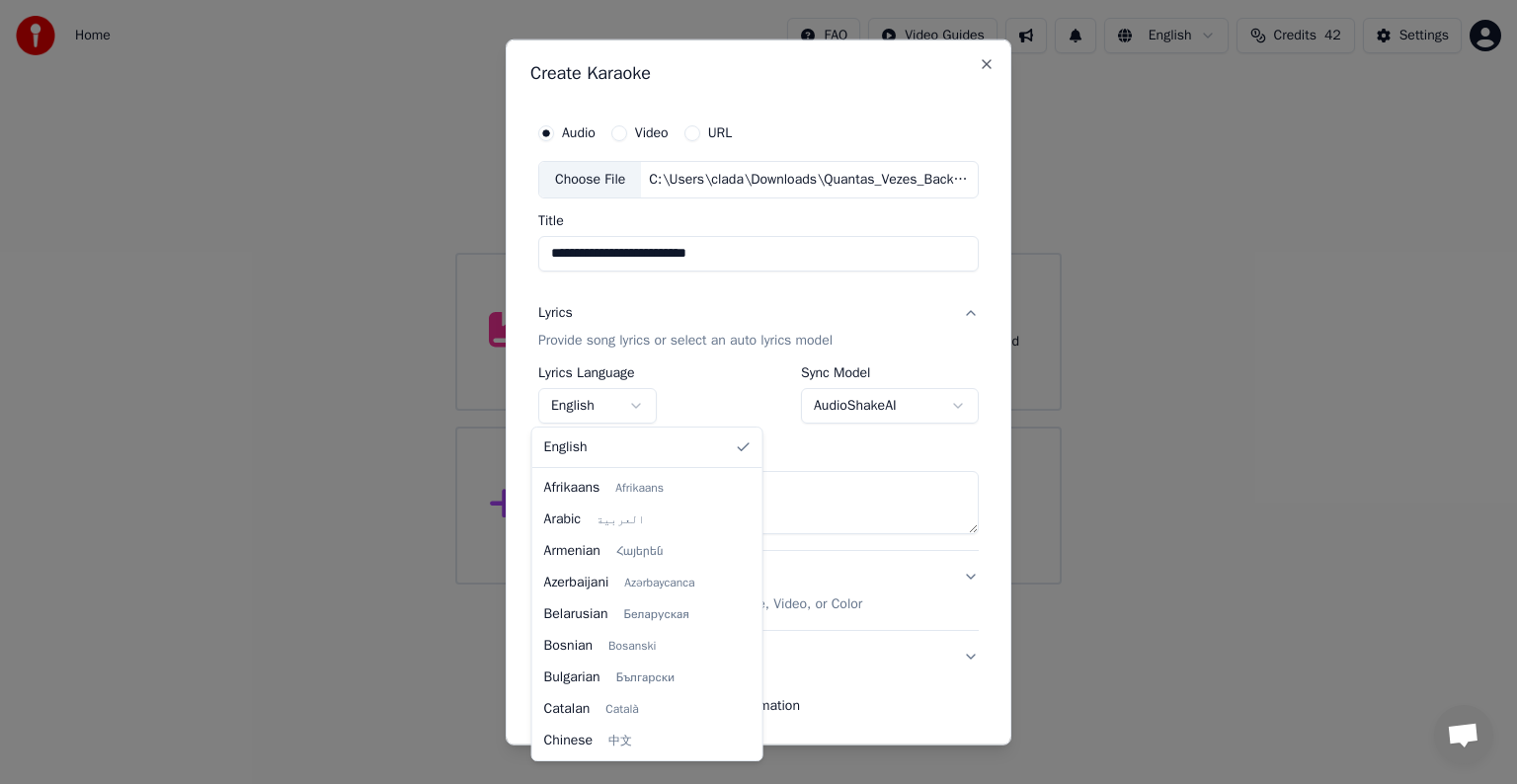 click on "Home FAQ Video Guides English Credits 42 Settings Welcome to Youka Library Access and manage all the karaoke tracks you’ve created. Edit, organize, and perfect your projects. Create Karaoke Create karaoke from audio or video files (MP3, MP4, and more), or paste a URL to instantly generate a karaoke video with synchronized lyrics. Conversação Adam Dúvidas? Contacte-nos! O suporte está indisponível Rede off-line. A reconectar... Nenhuma mensagem pode ser recebida ou enviada por enquanto. Youka Desktop Olá! Como posso ajudar?  Terça-feira, 22 Julho Fiz um karaoke com mov, e quando baixei o arqueivo só abri como audio 22/07/2025 Quarta-feira, 23 Julho Hello, I creadted a .MOV file but it only donwnload as a music file Há 10 horas Hello! Há 10 horas Enviar ficheiro Não estamos online. Entraremos em contacto por email. Inserir um emoticon Enviar ficheiro Gravar mensagem áudio We run on Crisp Create Karaoke Audio Video URL Choose File C:\Users\clada\Downloads\Quantas_Vezes_Backing_Track.wav Title ****" at bounding box center [758, 292] 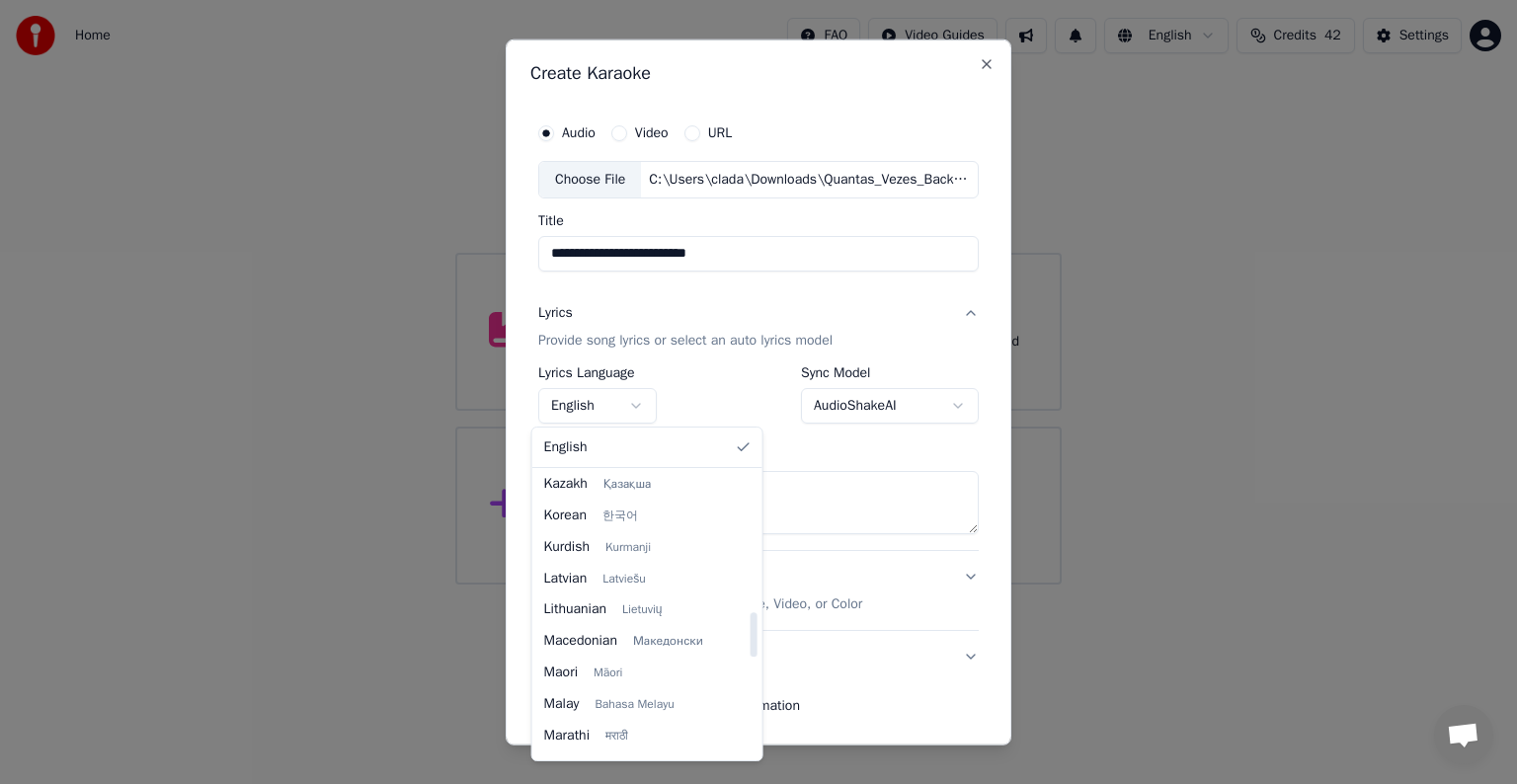 scroll, scrollTop: 790, scrollLeft: 0, axis: vertical 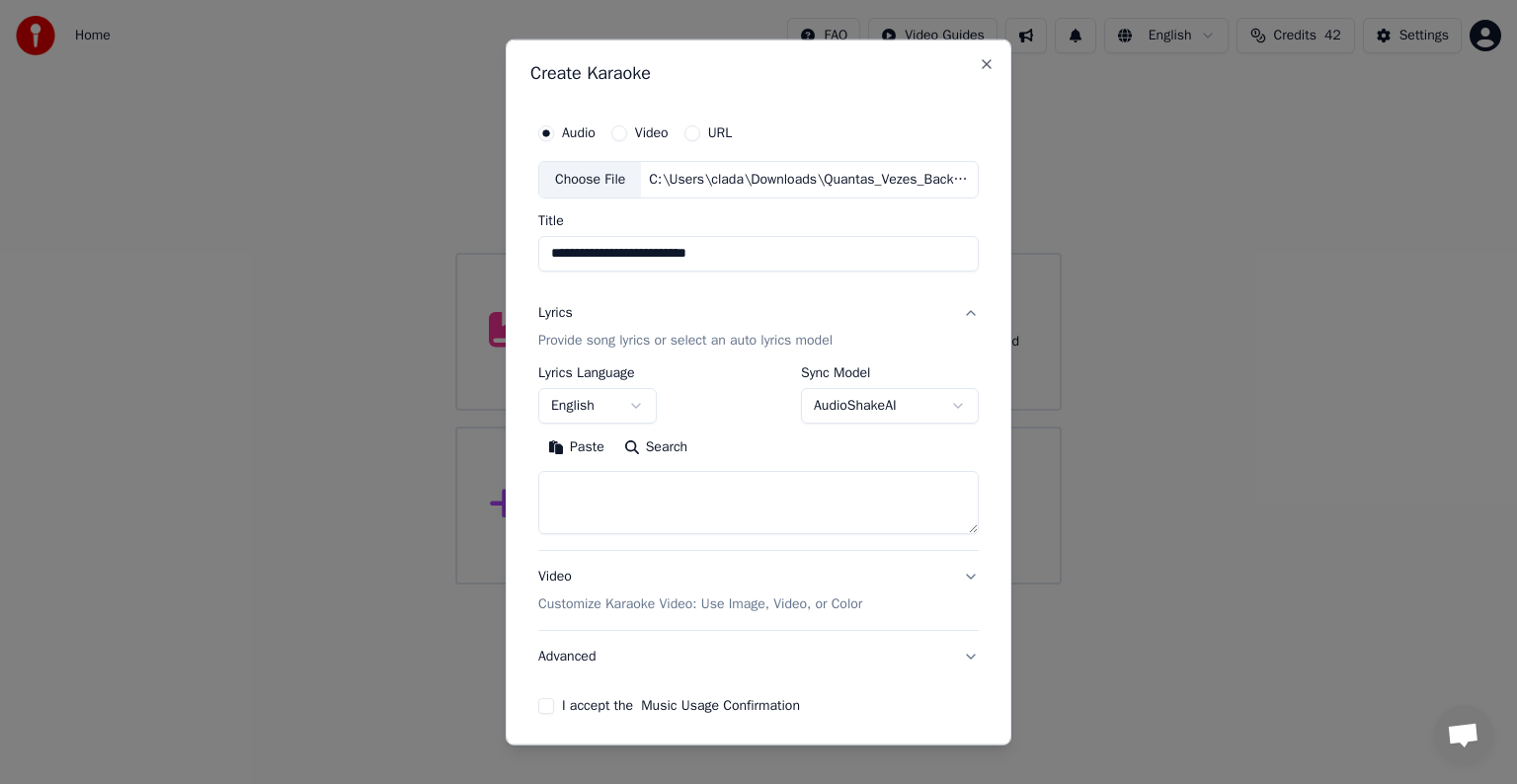 click on "Home FAQ Video Guides English Credits 42 Settings Welcome to Youka Library Access and manage all the karaoke tracks you’ve created. Edit, organize, and perfect your projects. Create Karaoke Create karaoke from audio or video files (MP3, MP4, and more), or paste a URL to instantly generate a karaoke video with synchronized lyrics. Conversação Adam Dúvidas? Contacte-nos! O suporte está indisponível Rede off-line. A reconectar... Nenhuma mensagem pode ser recebida ou enviada por enquanto. Youka Desktop Olá! Como posso ajudar?  Terça-feira, 22 Julho Fiz um karaoke com mov, e quando baixei o arqueivo só abri como audio 22/07/2025 Quarta-feira, 23 Julho Hello, I creadted a .MOV file but it only donwnload as a music file Há 10 horas Hello! Há 10 horas Enviar ficheiro Não estamos online. Entraremos em contacto por email. Inserir um emoticon Enviar ficheiro Gravar mensagem áudio We run on Crisp Create Karaoke Audio Video URL Choose File C:\Users\clada\Downloads\Quantas_Vezes_Backing_Track.wav Title ****" at bounding box center (758, 292) 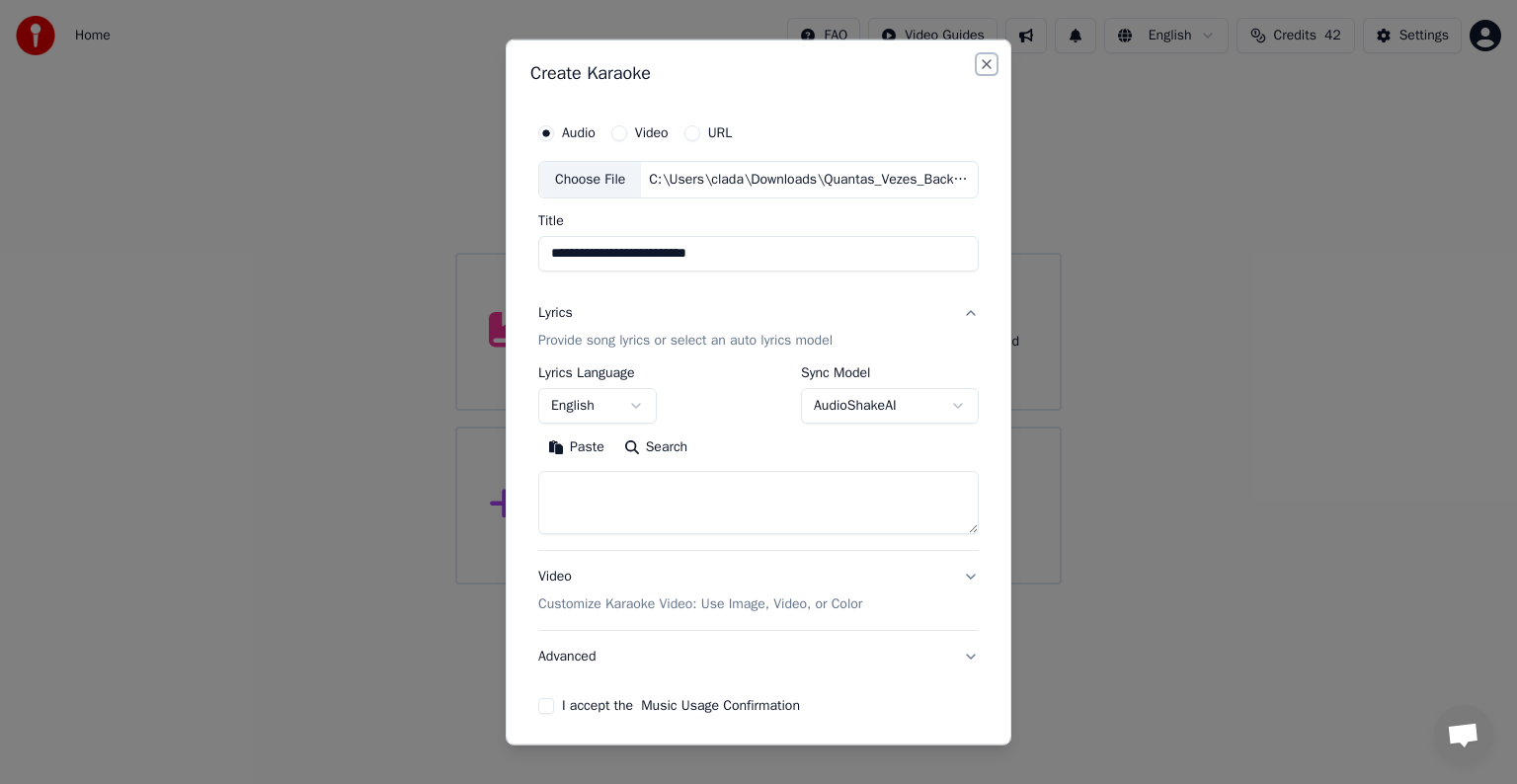 click on "Close" at bounding box center [987, 64] 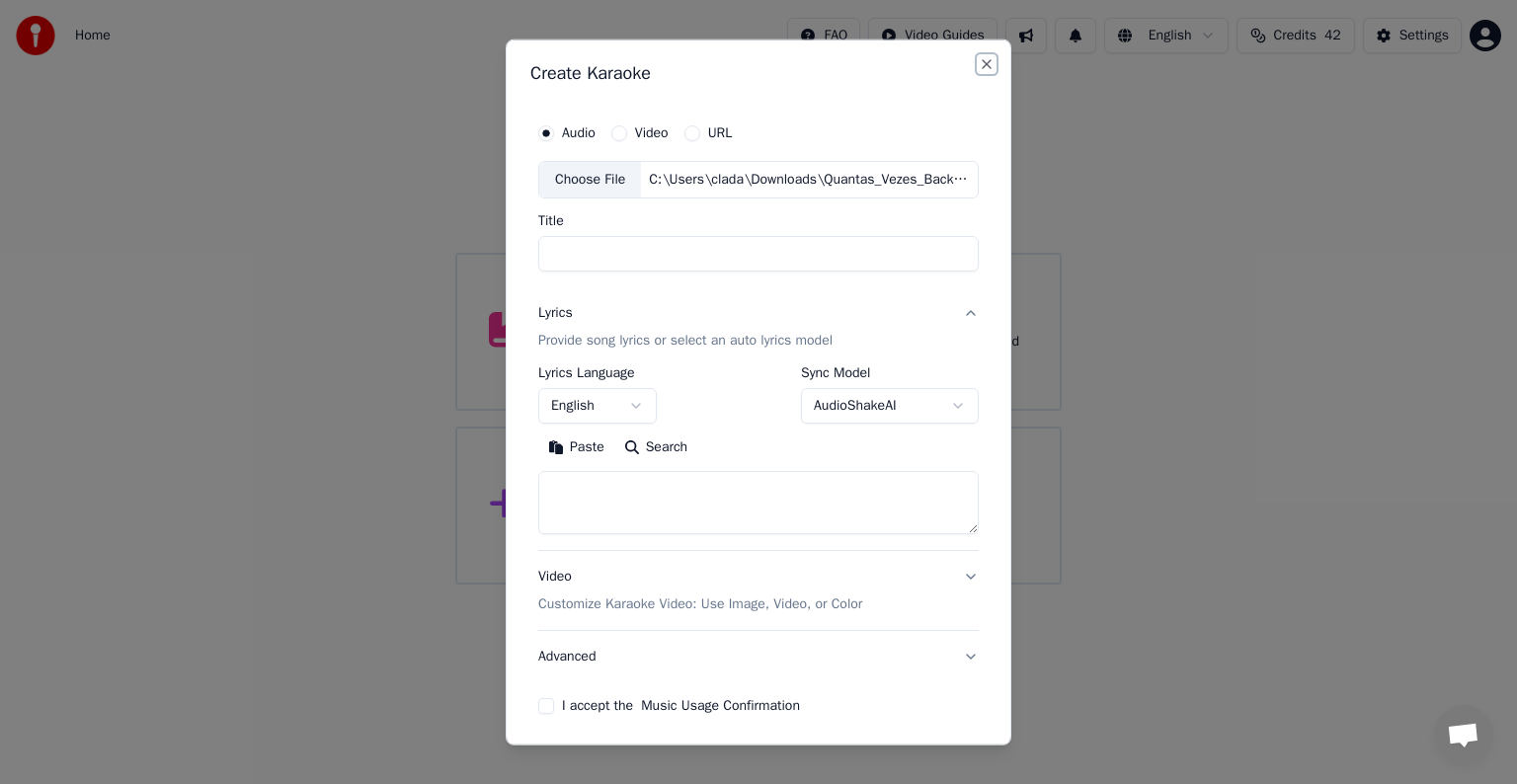 select 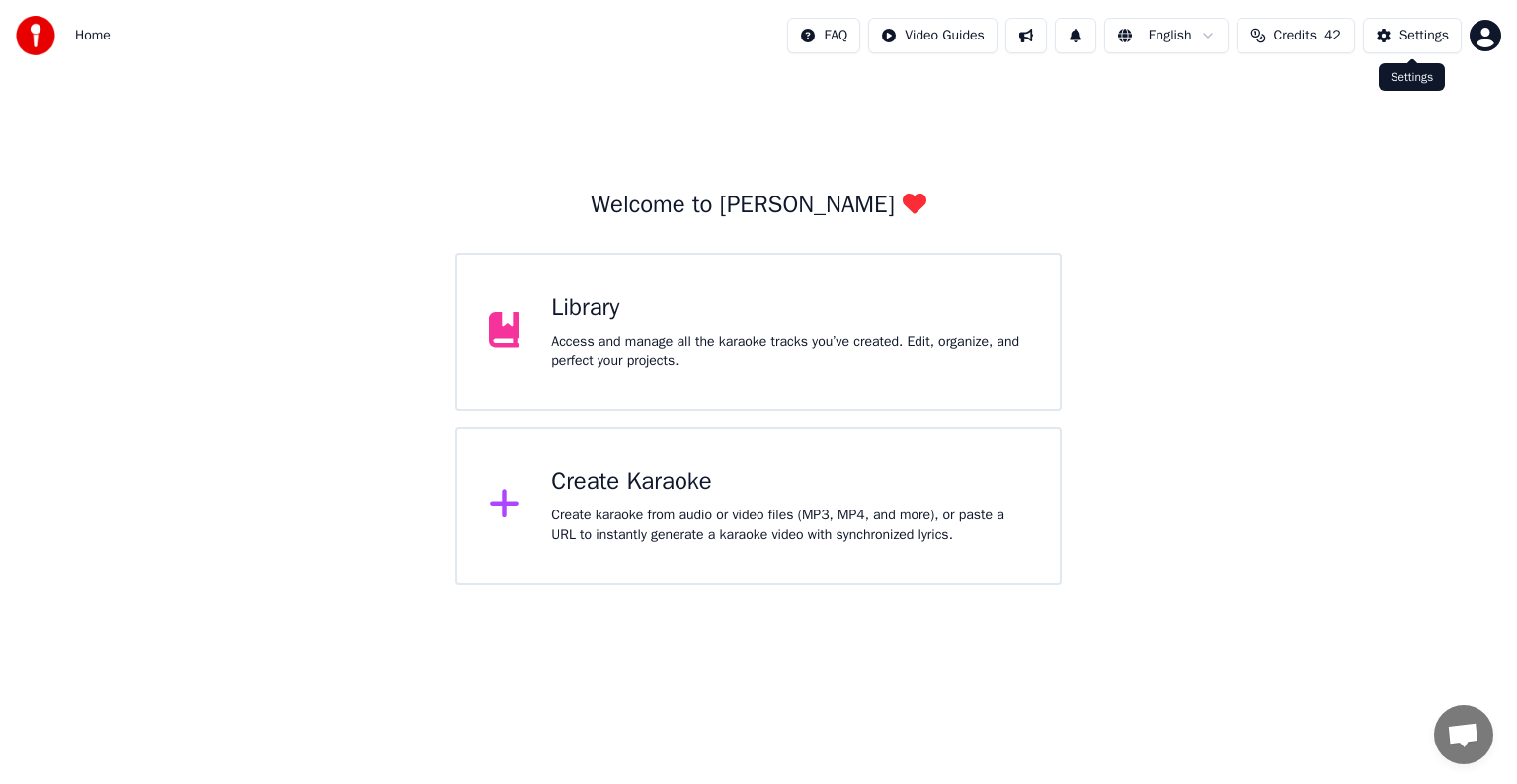 click on "Settings" at bounding box center [1424, 36] 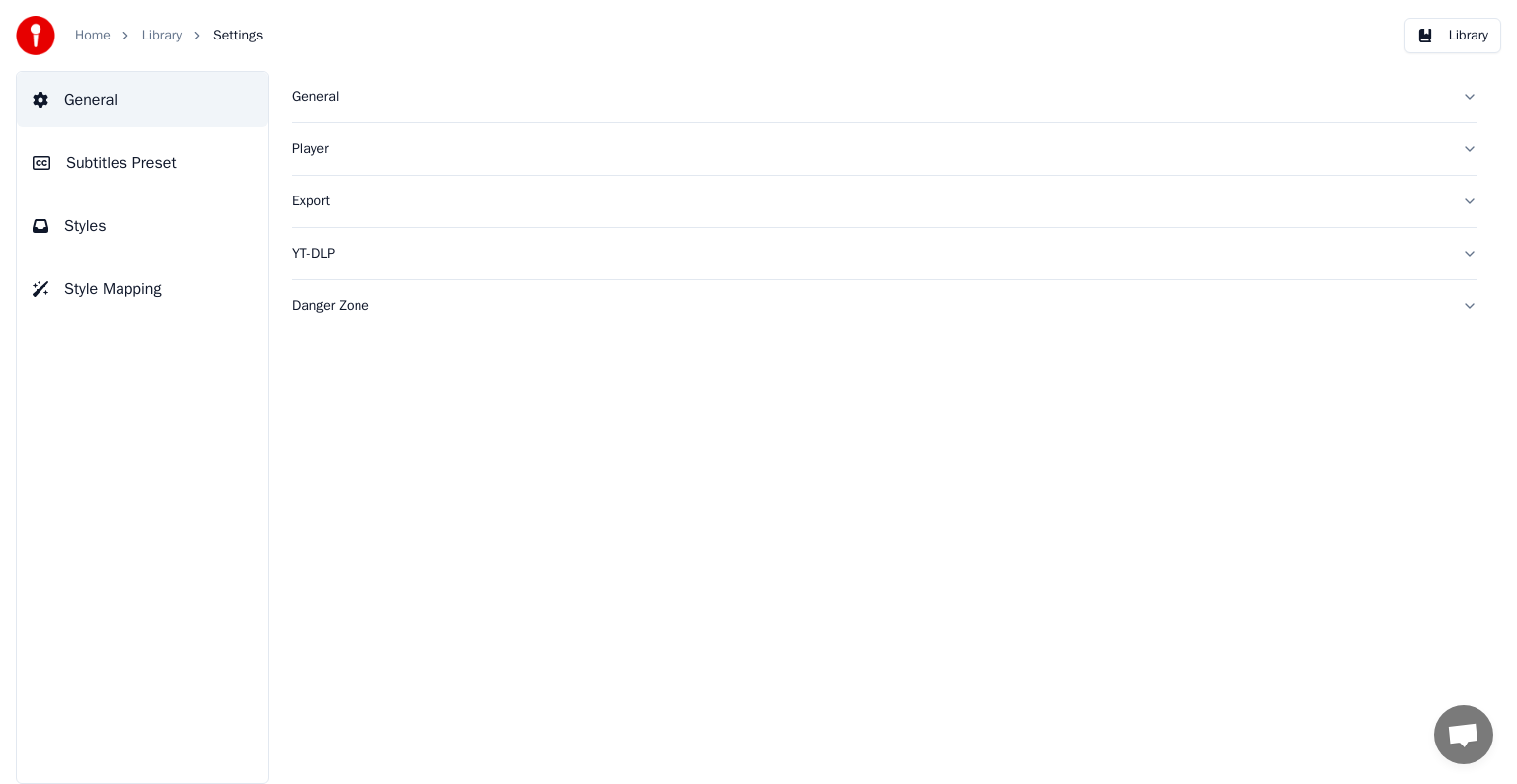 click on "General" at bounding box center [869, 97] 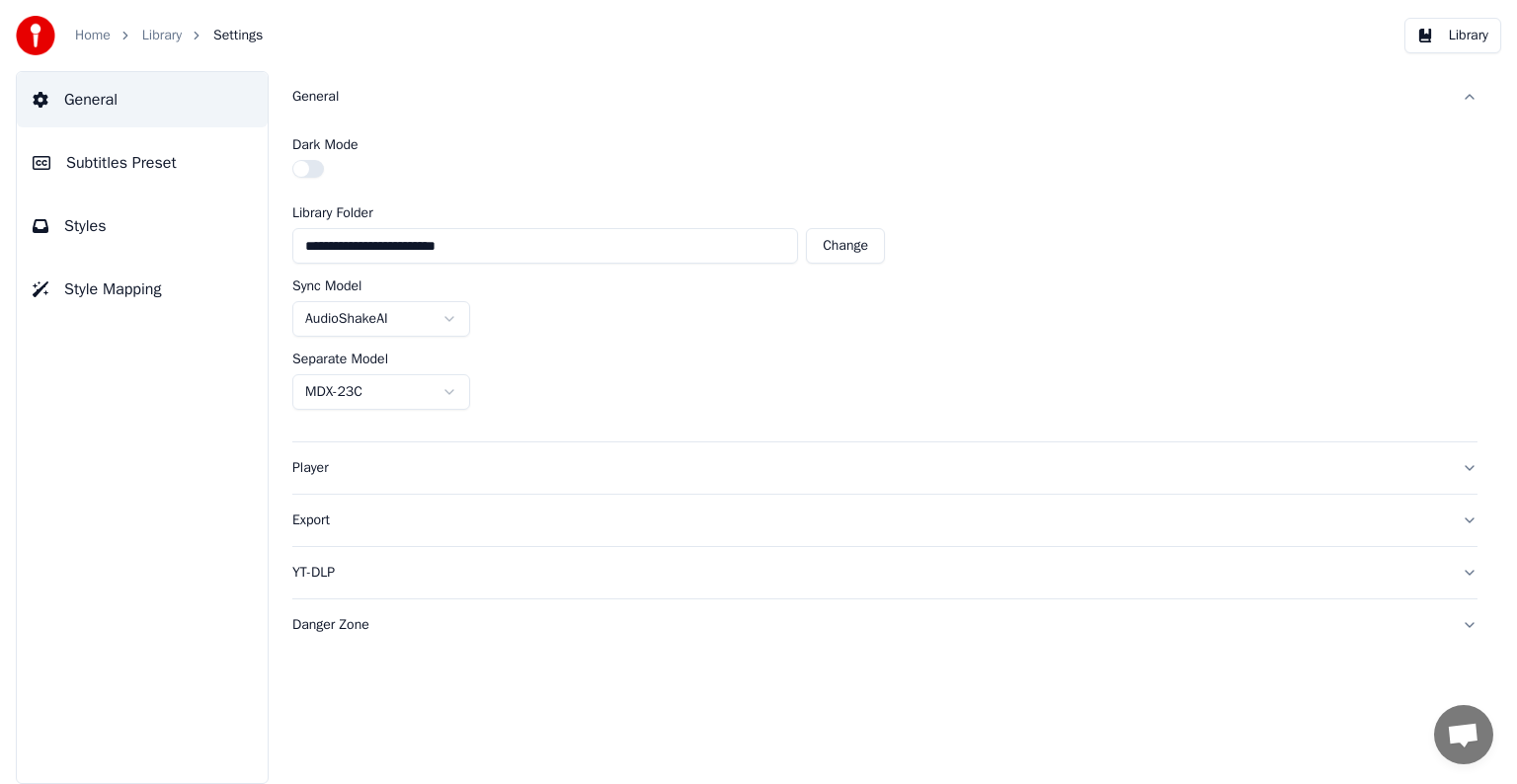 click on "Danger Zone" at bounding box center [869, 625] 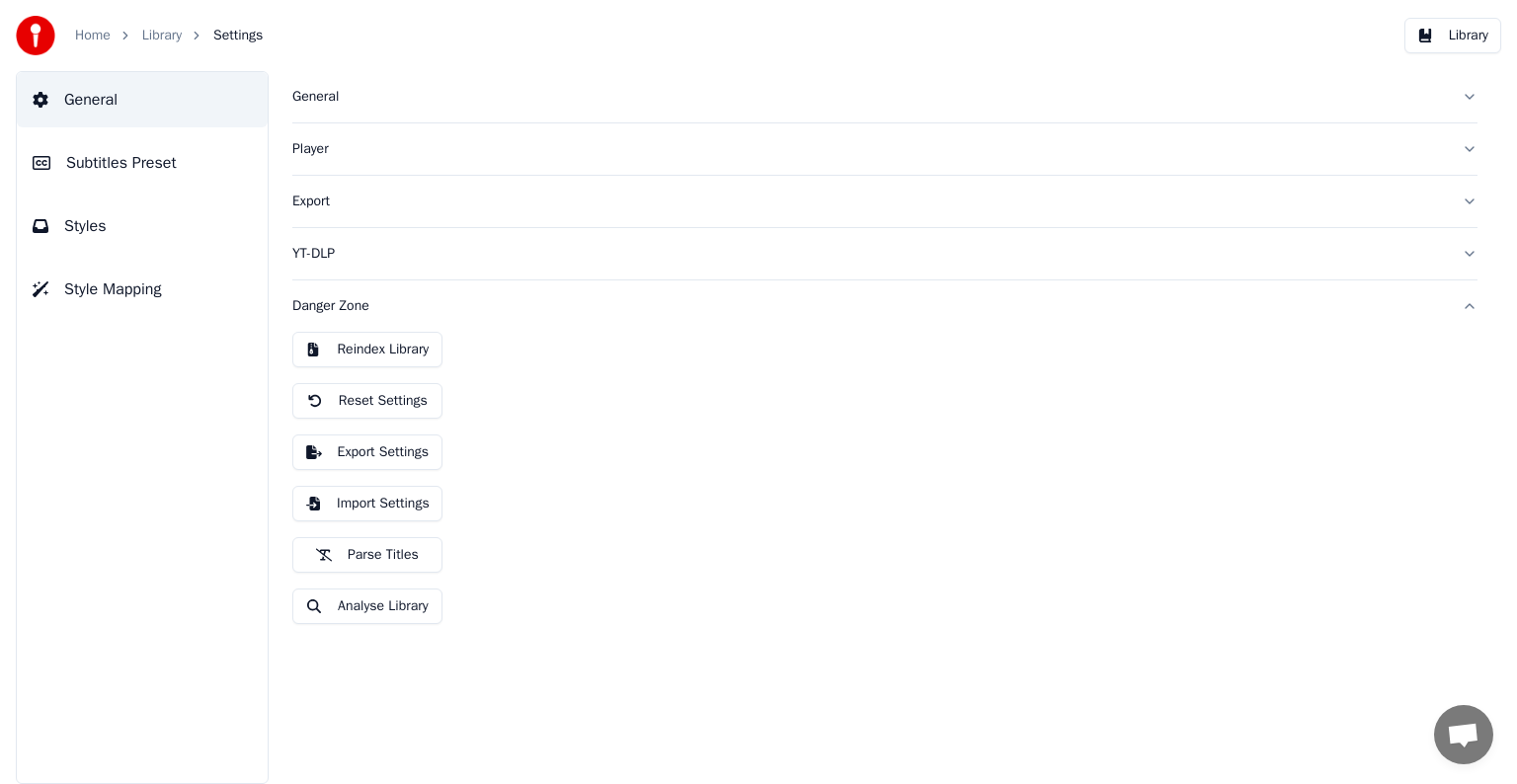 click on "Reset Settings" at bounding box center (367, 401) 